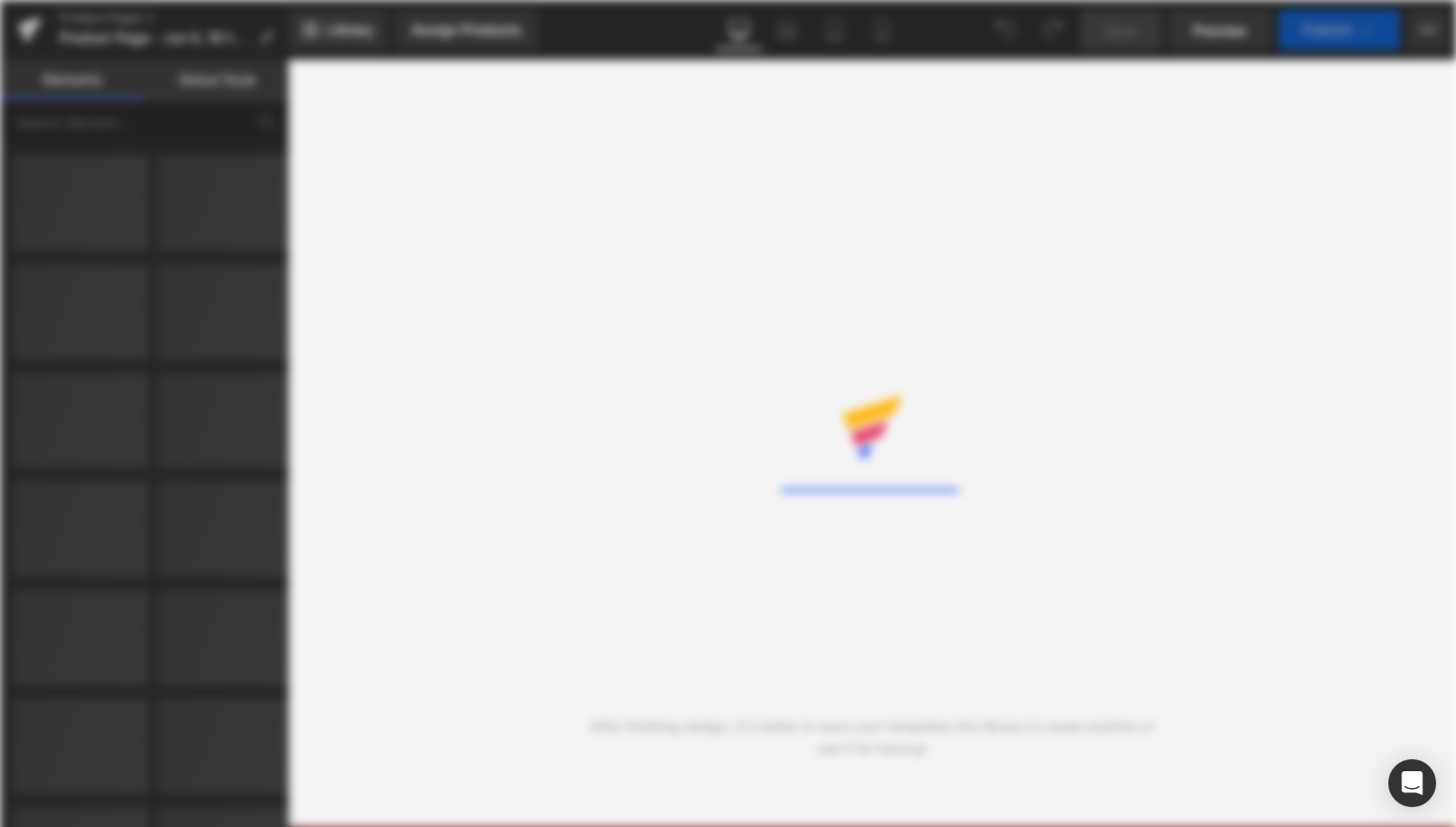 scroll, scrollTop: 0, scrollLeft: 0, axis: both 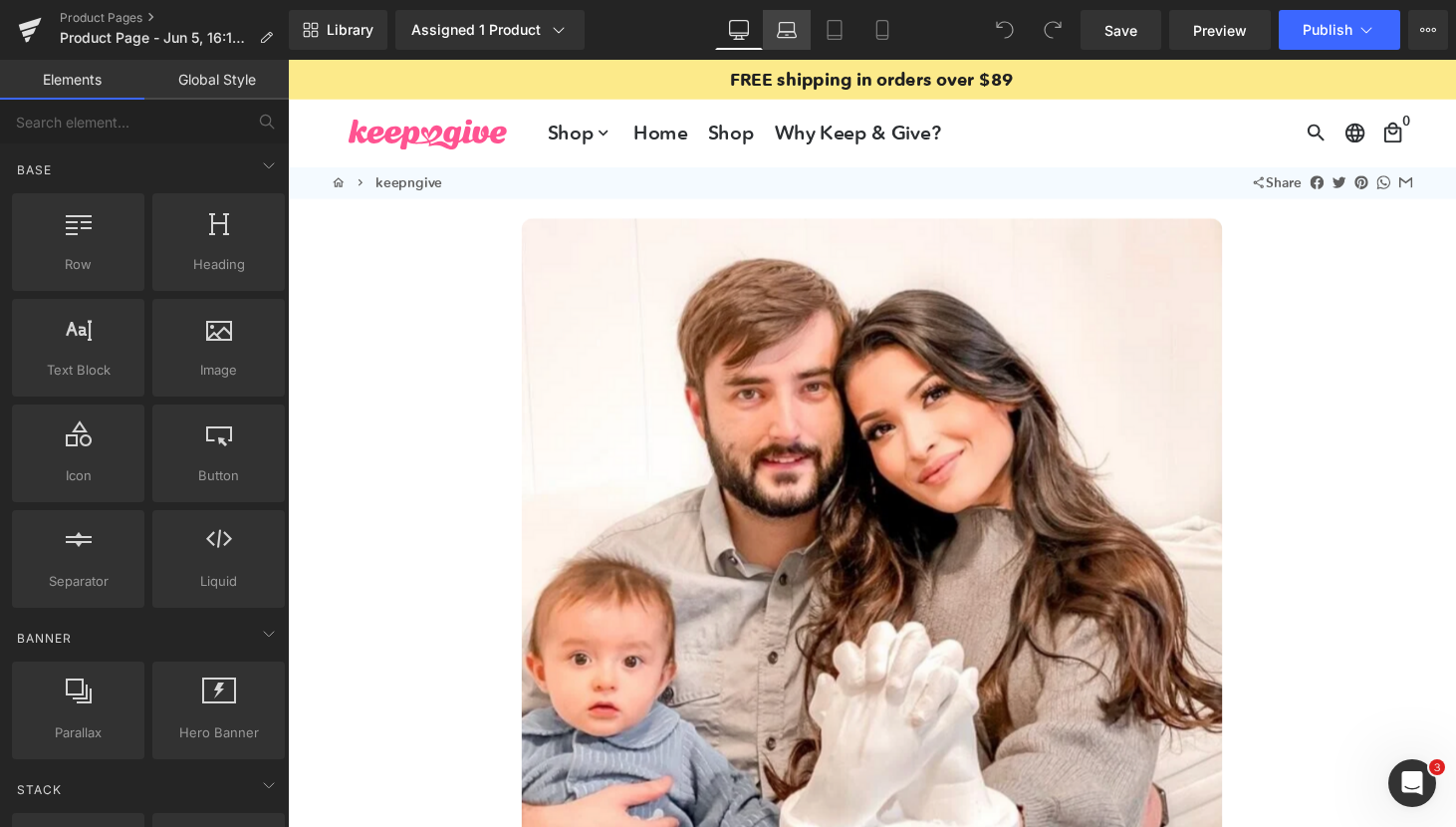 click 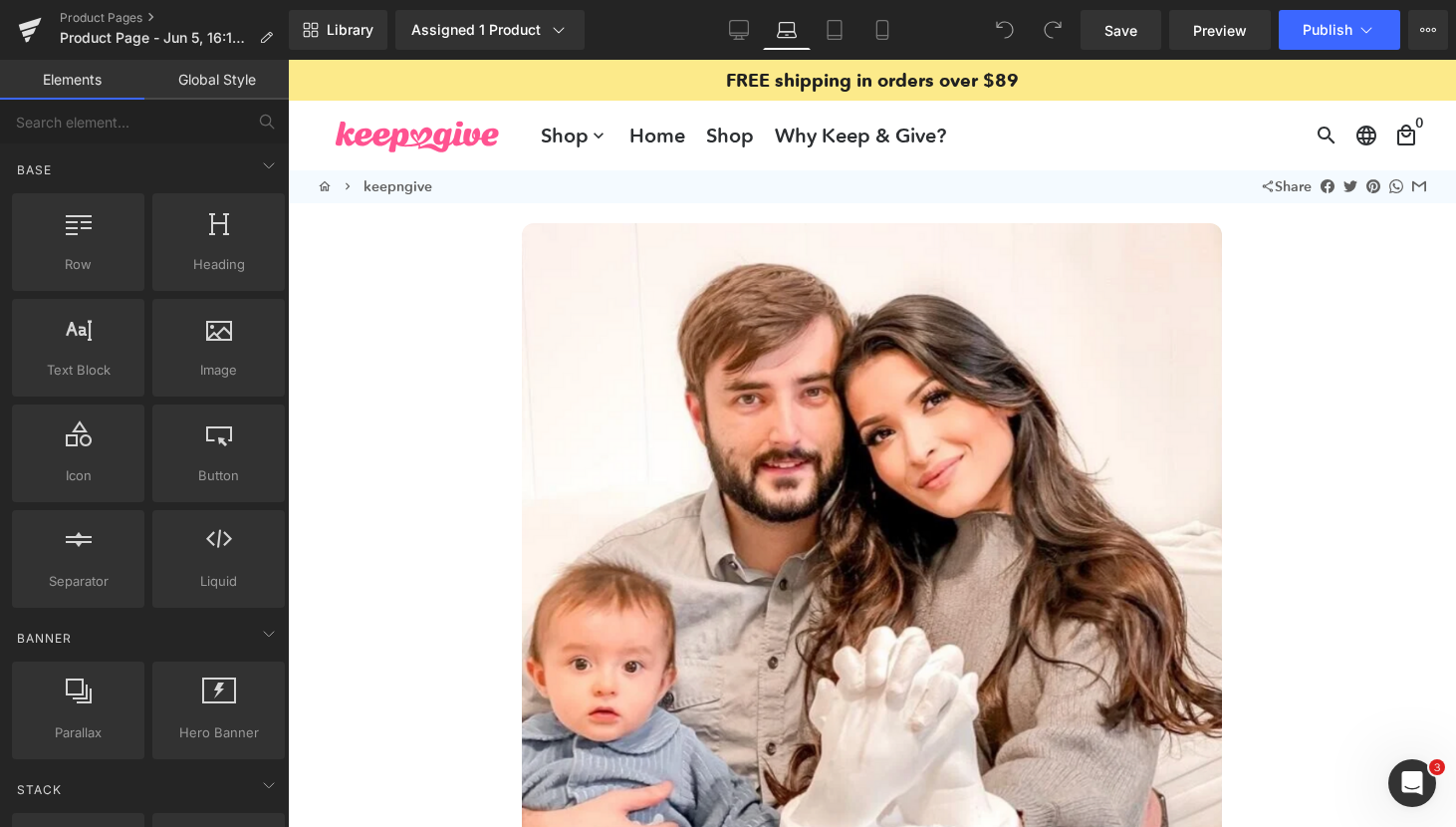 scroll, scrollTop: 143, scrollLeft: 0, axis: vertical 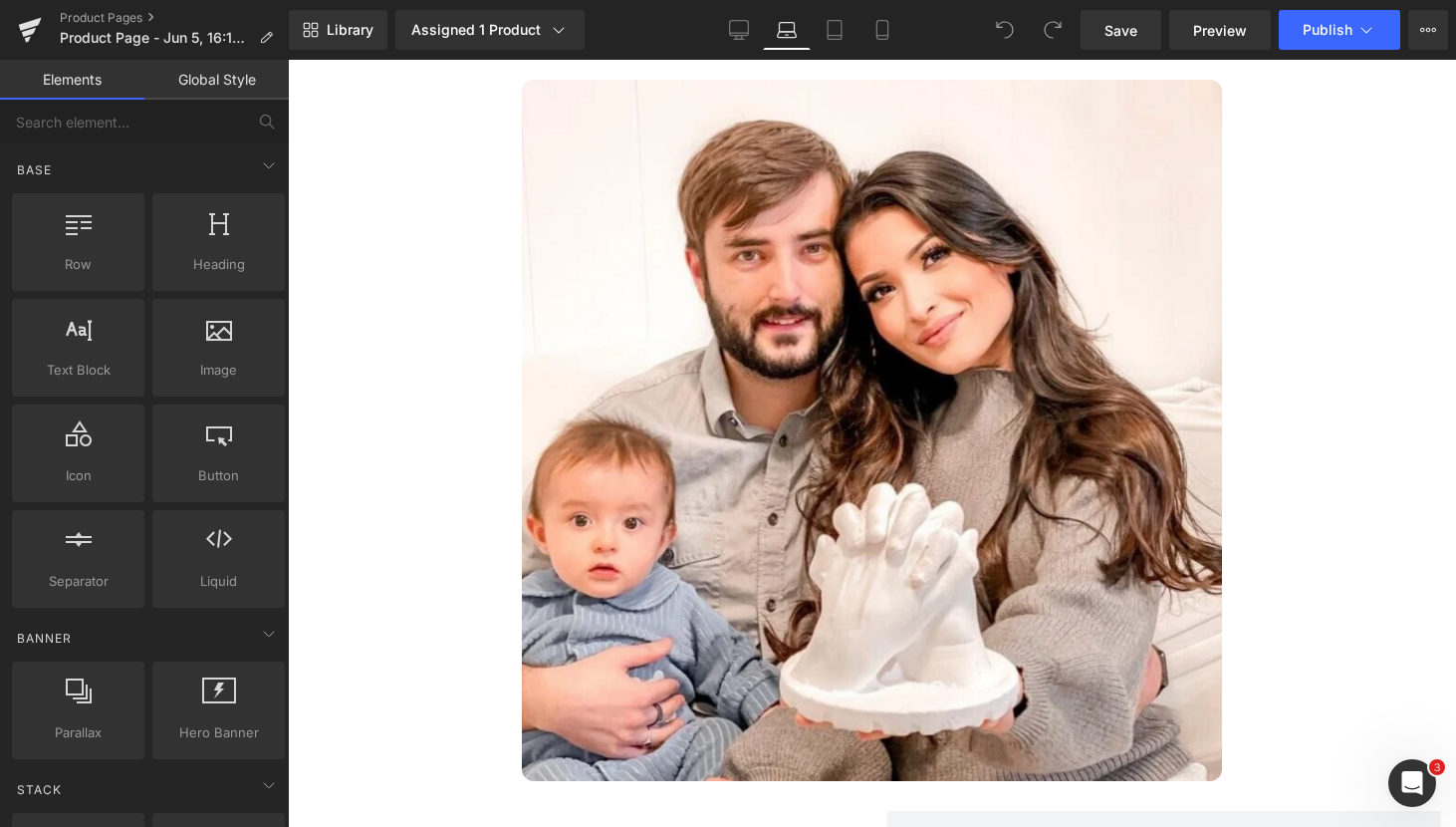 click on "Laptop" at bounding box center (787, 30) 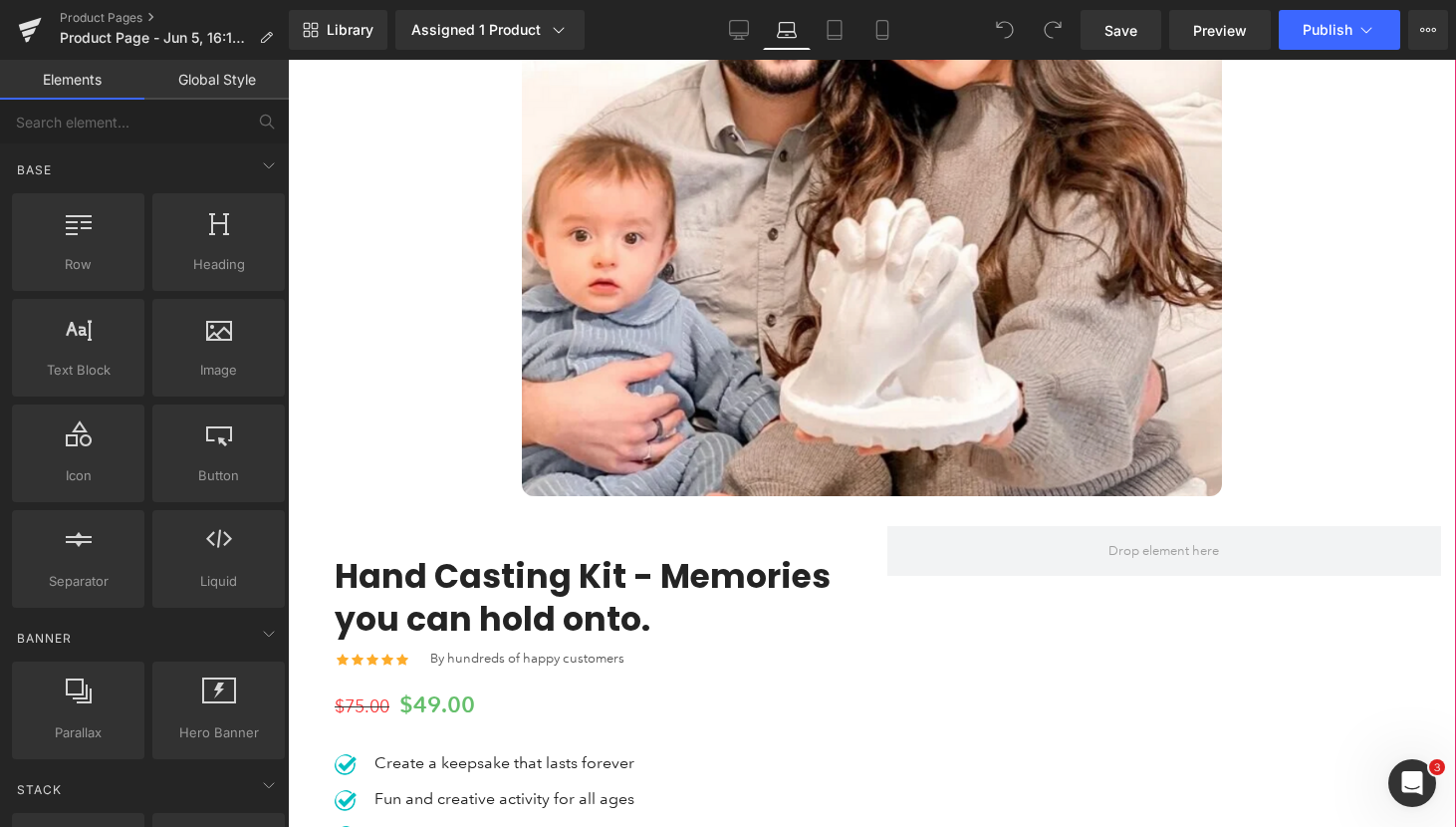 scroll, scrollTop: 0, scrollLeft: 0, axis: both 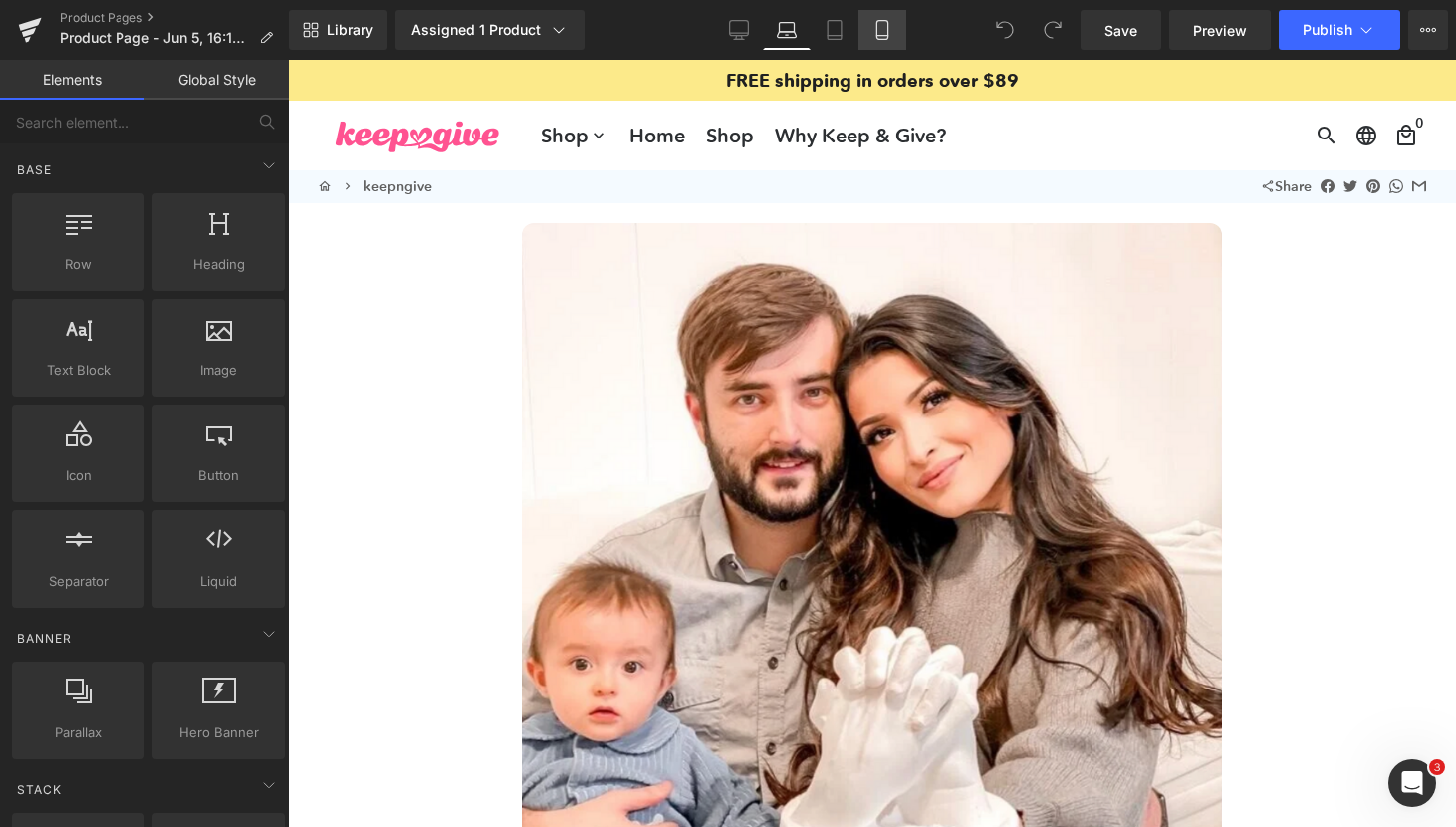 click 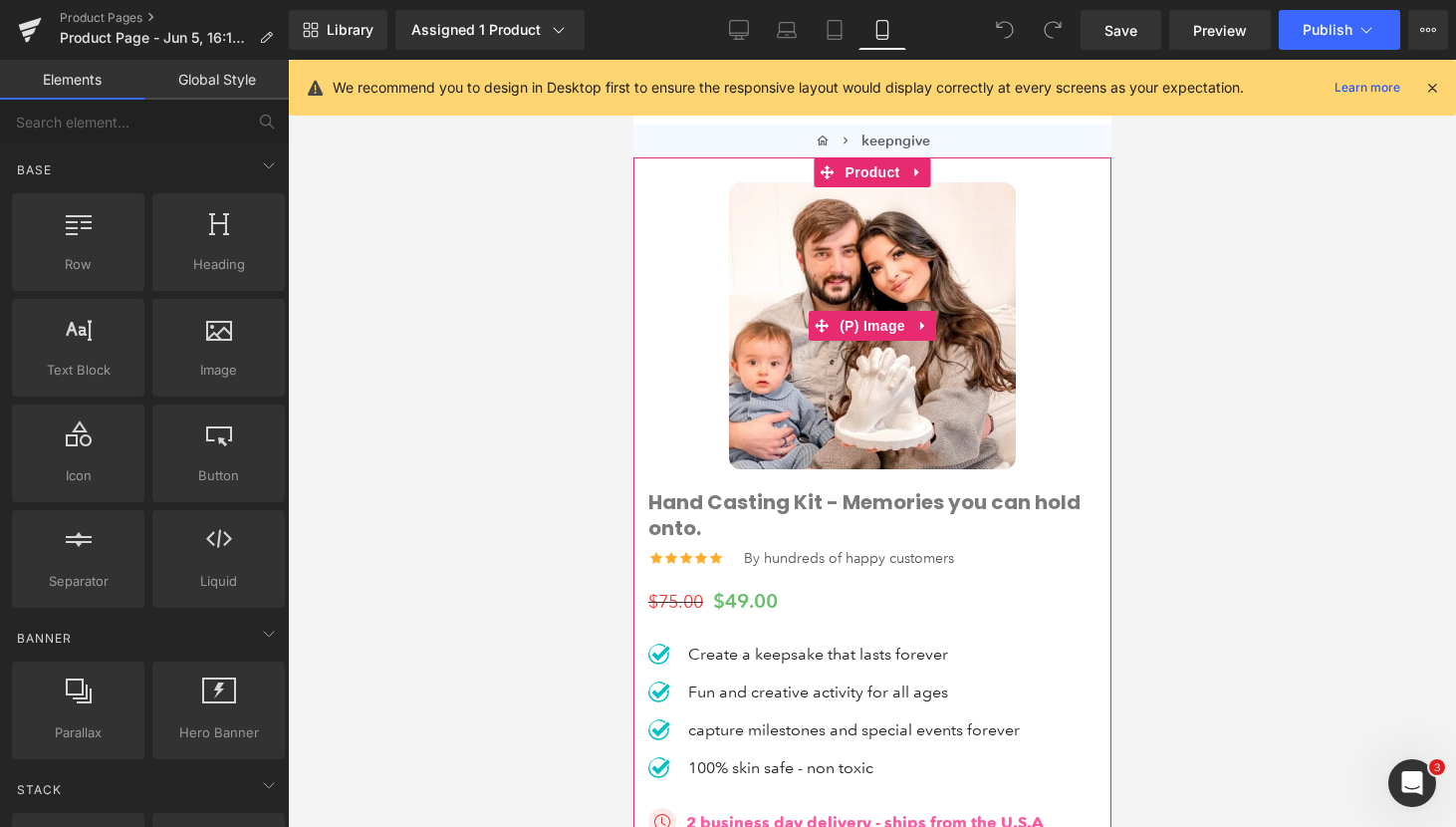 scroll, scrollTop: 0, scrollLeft: 0, axis: both 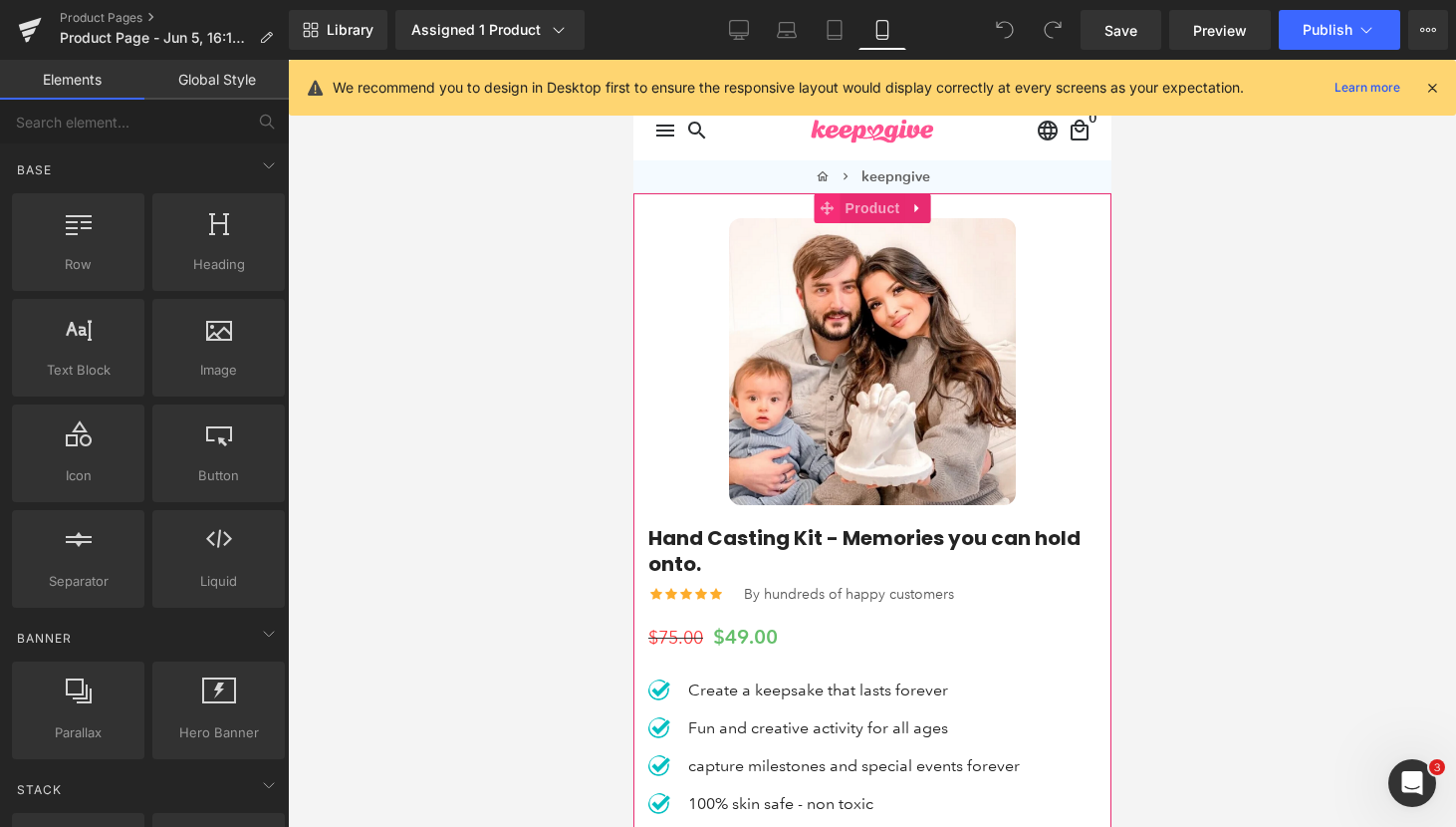 click 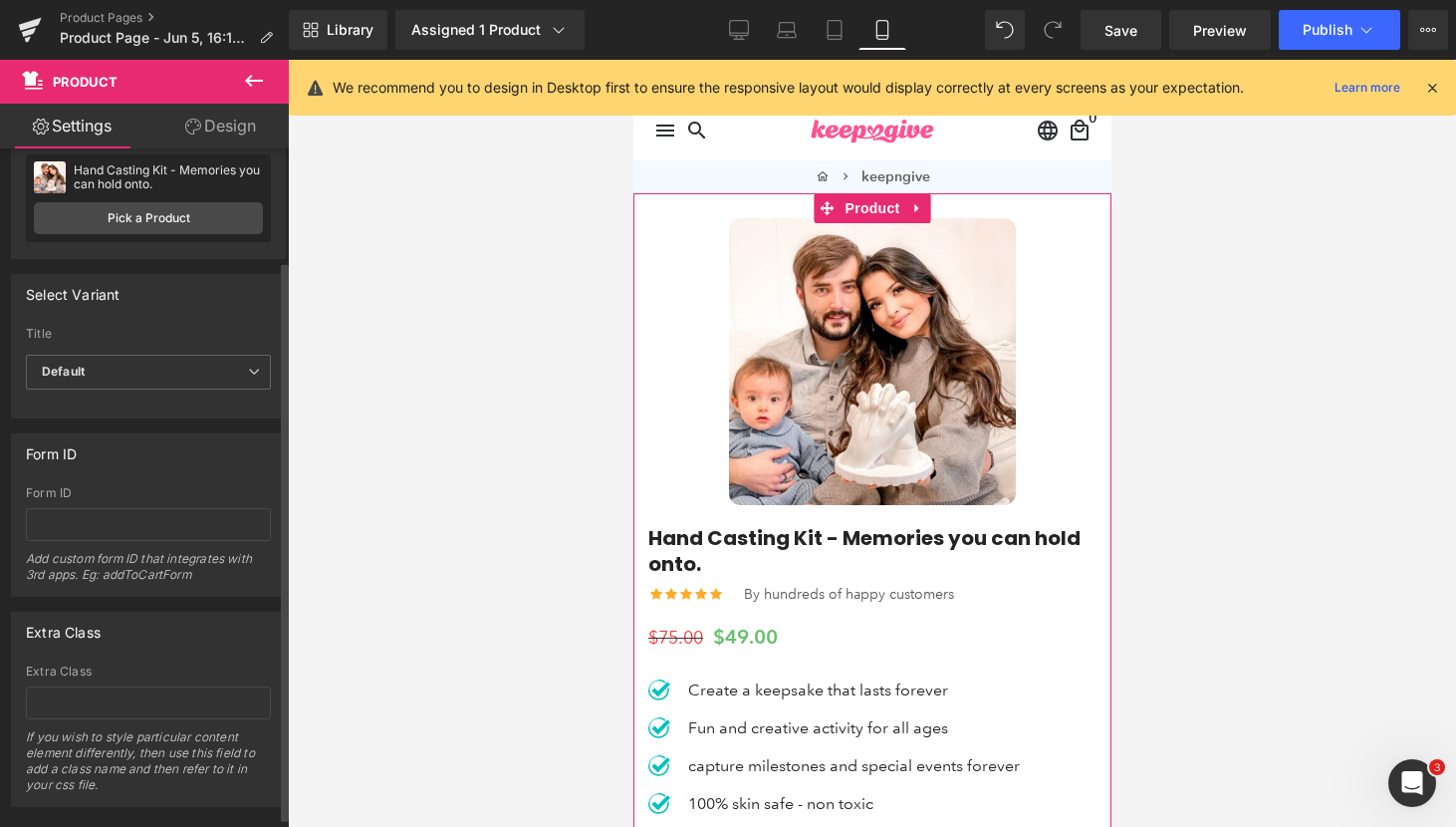 scroll, scrollTop: 147, scrollLeft: 0, axis: vertical 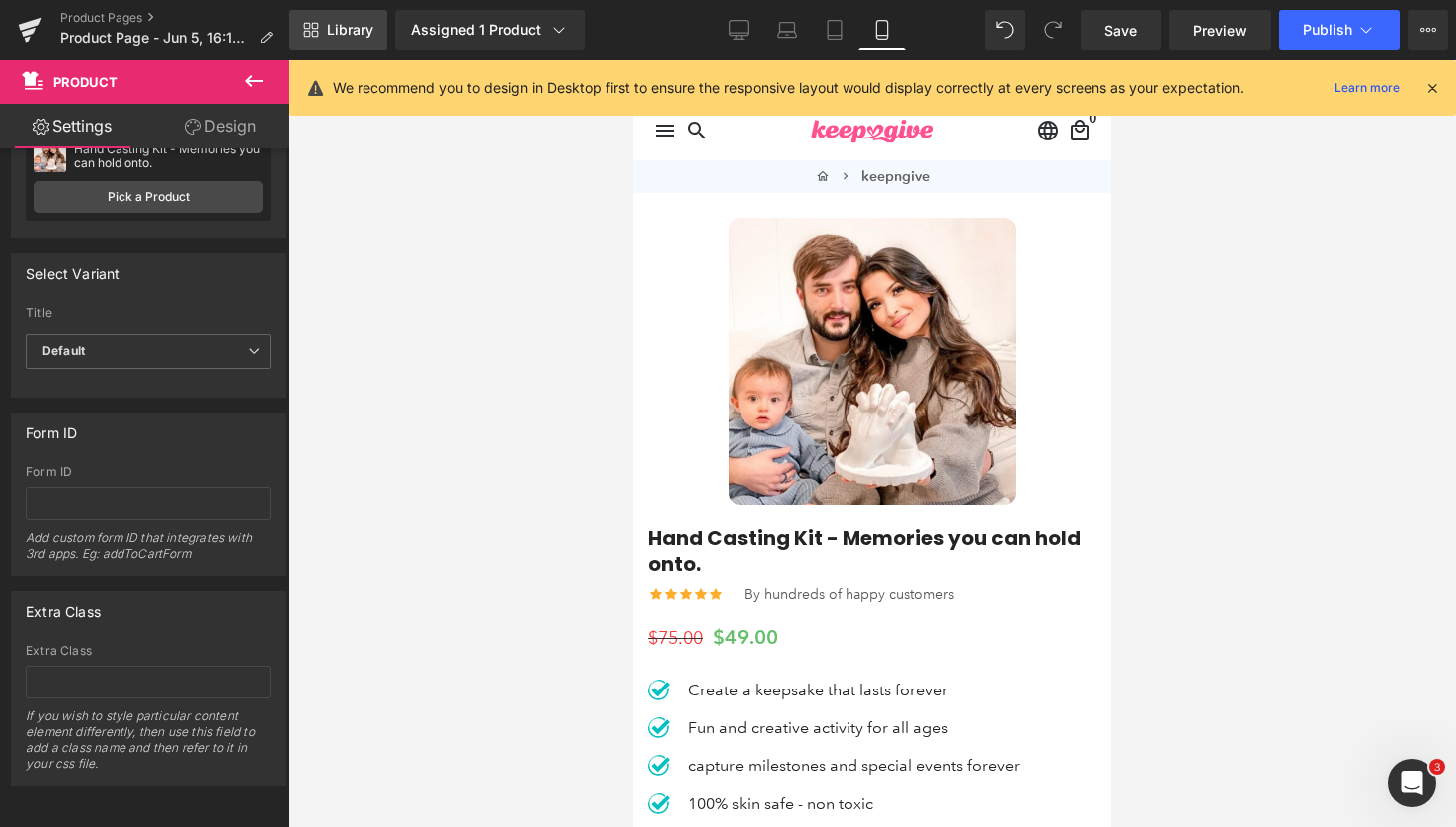 click on "Library" at bounding box center [350, 30] 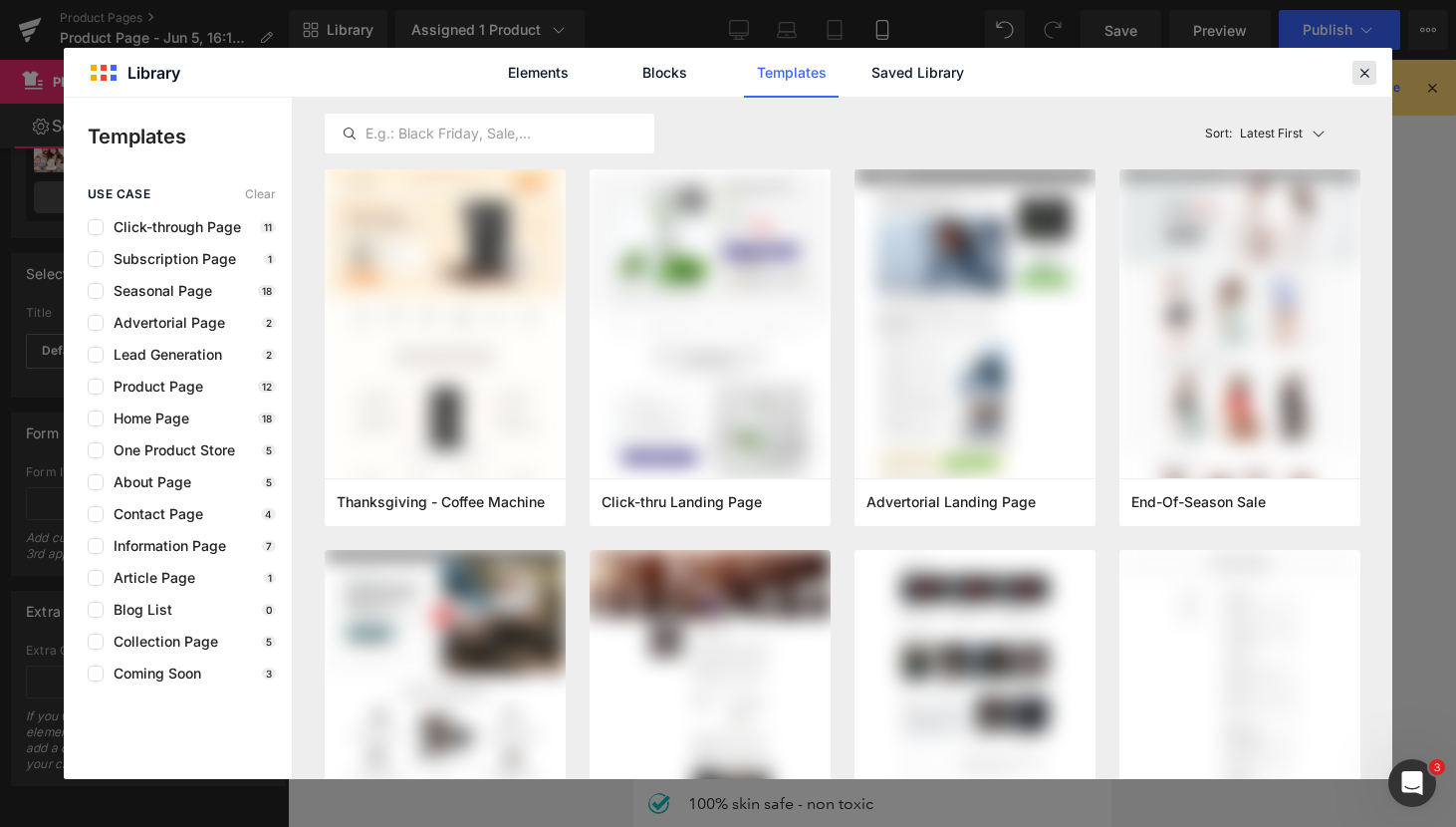 click 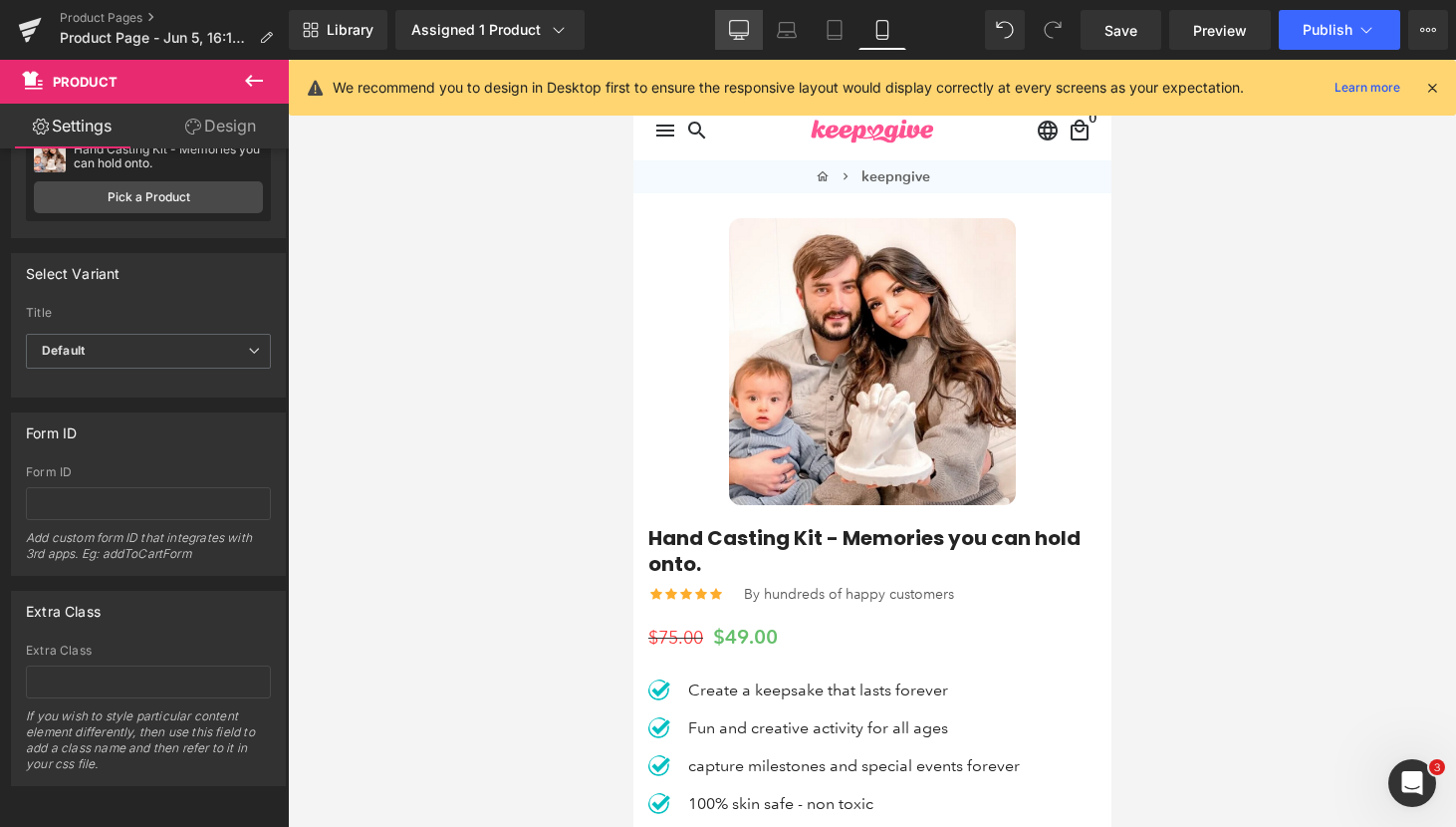 click 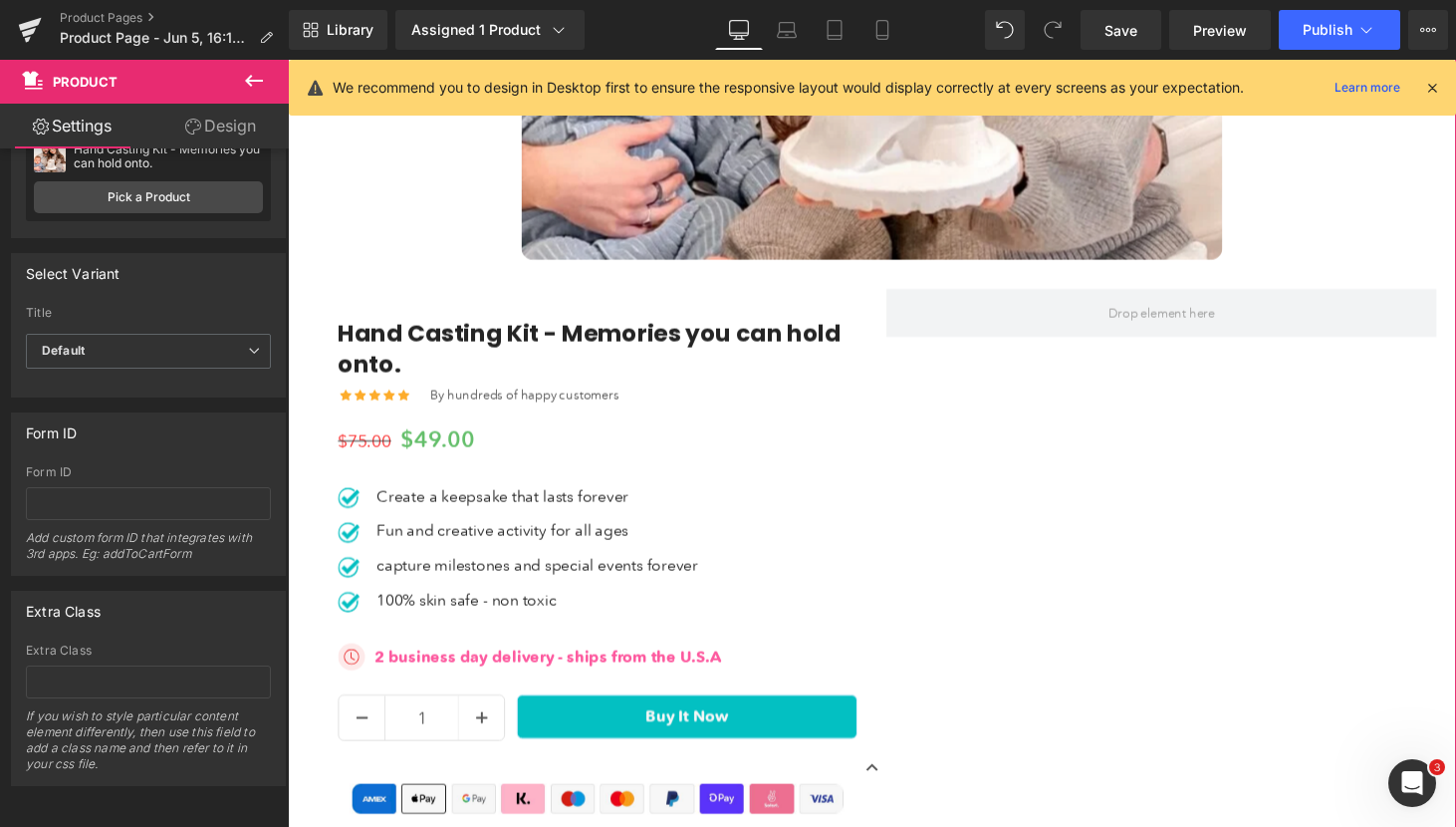 scroll, scrollTop: 686, scrollLeft: 0, axis: vertical 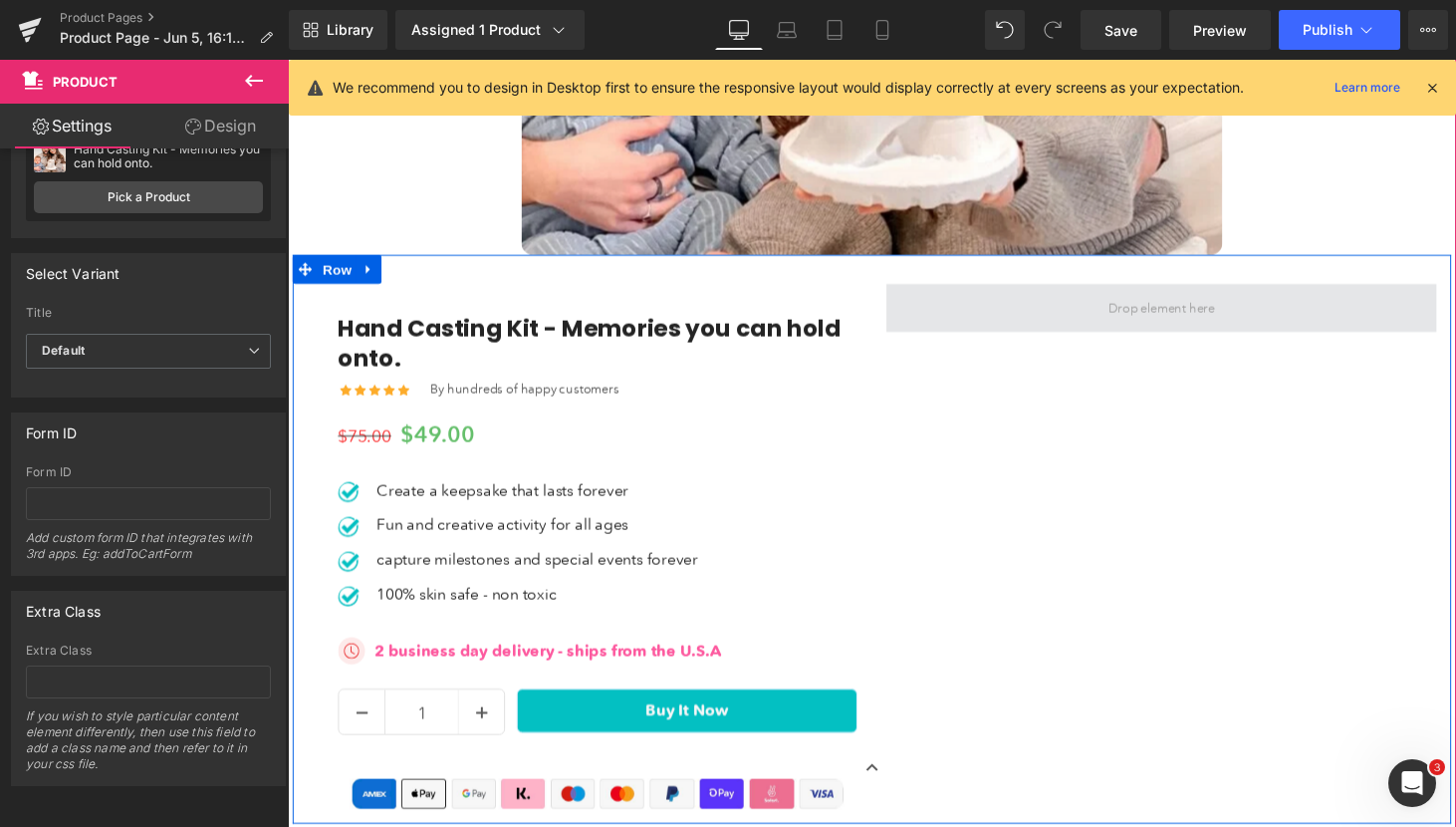 click at bounding box center [1189, 316] 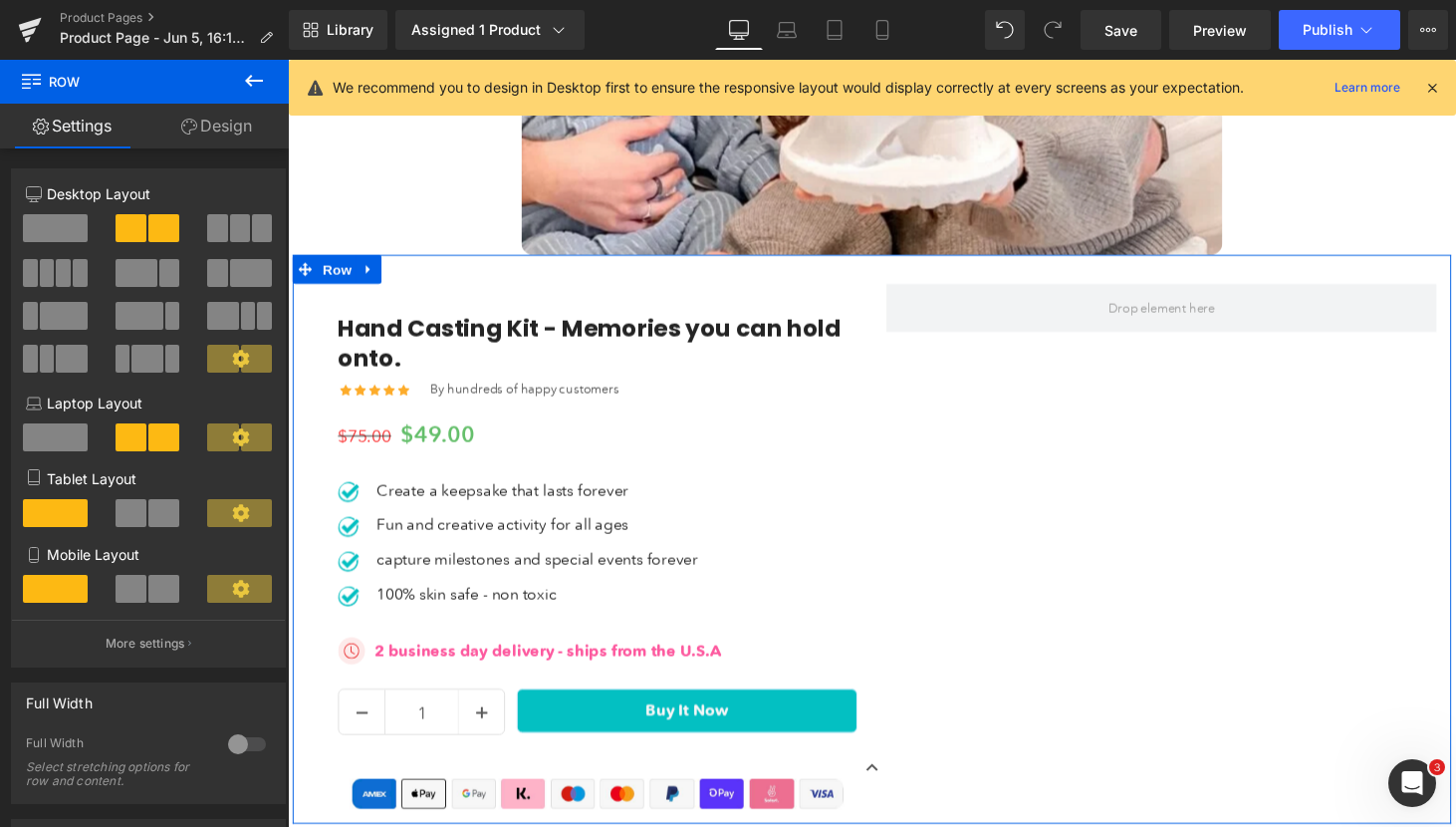 click on "Design" at bounding box center (216, 126) 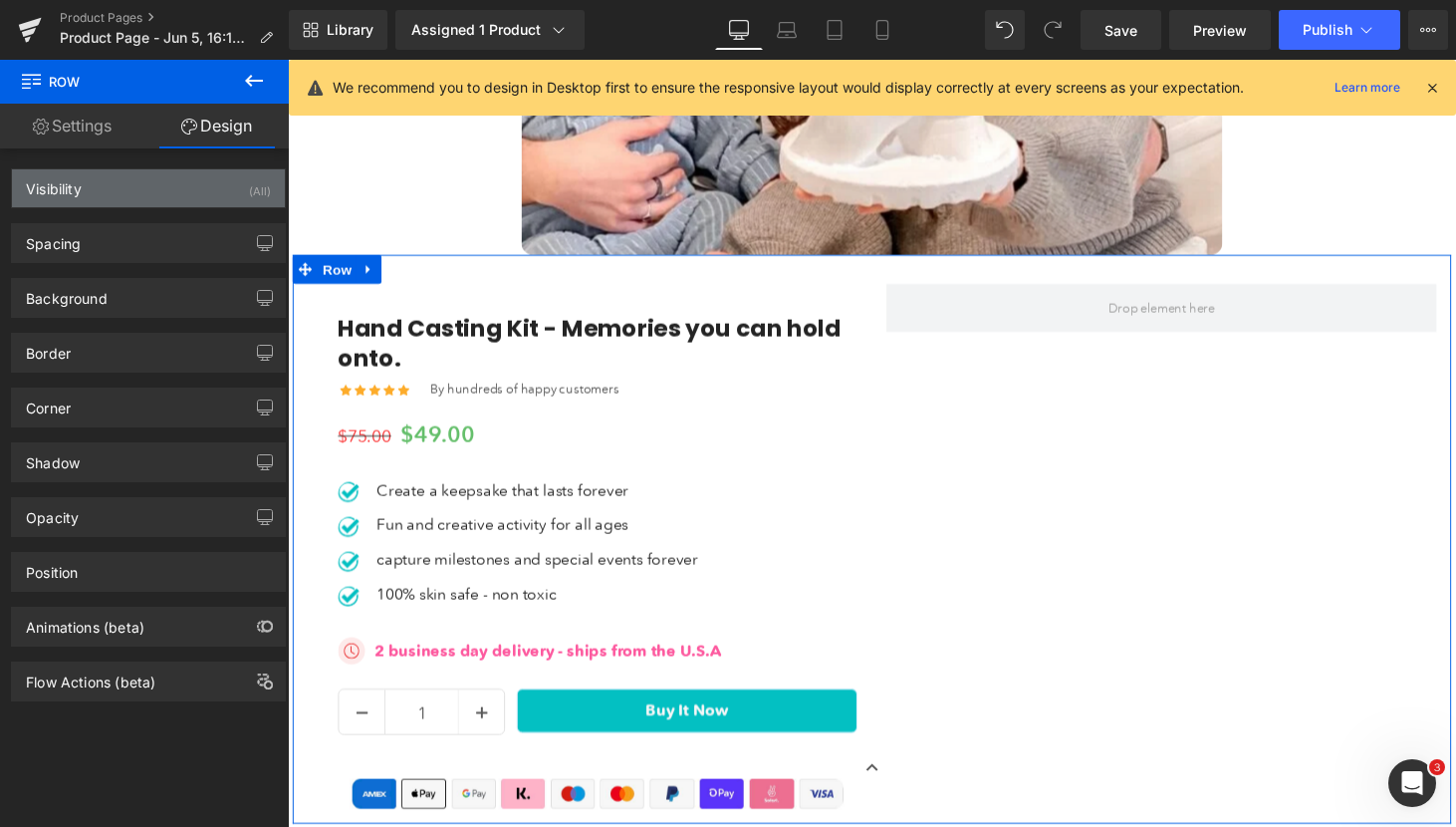 click on "Visibility
(All)" at bounding box center [148, 188] 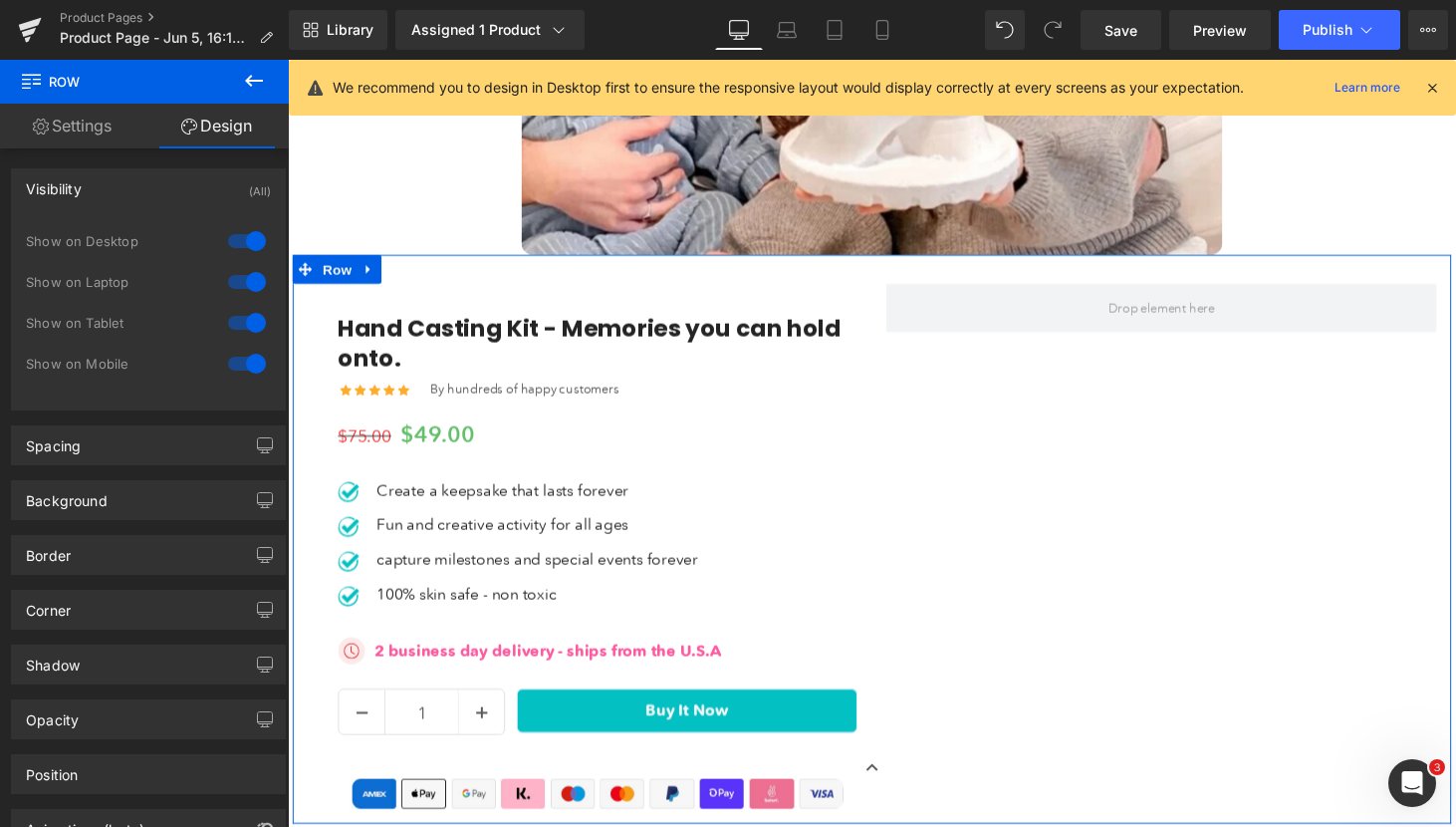 click at bounding box center (247, 241) 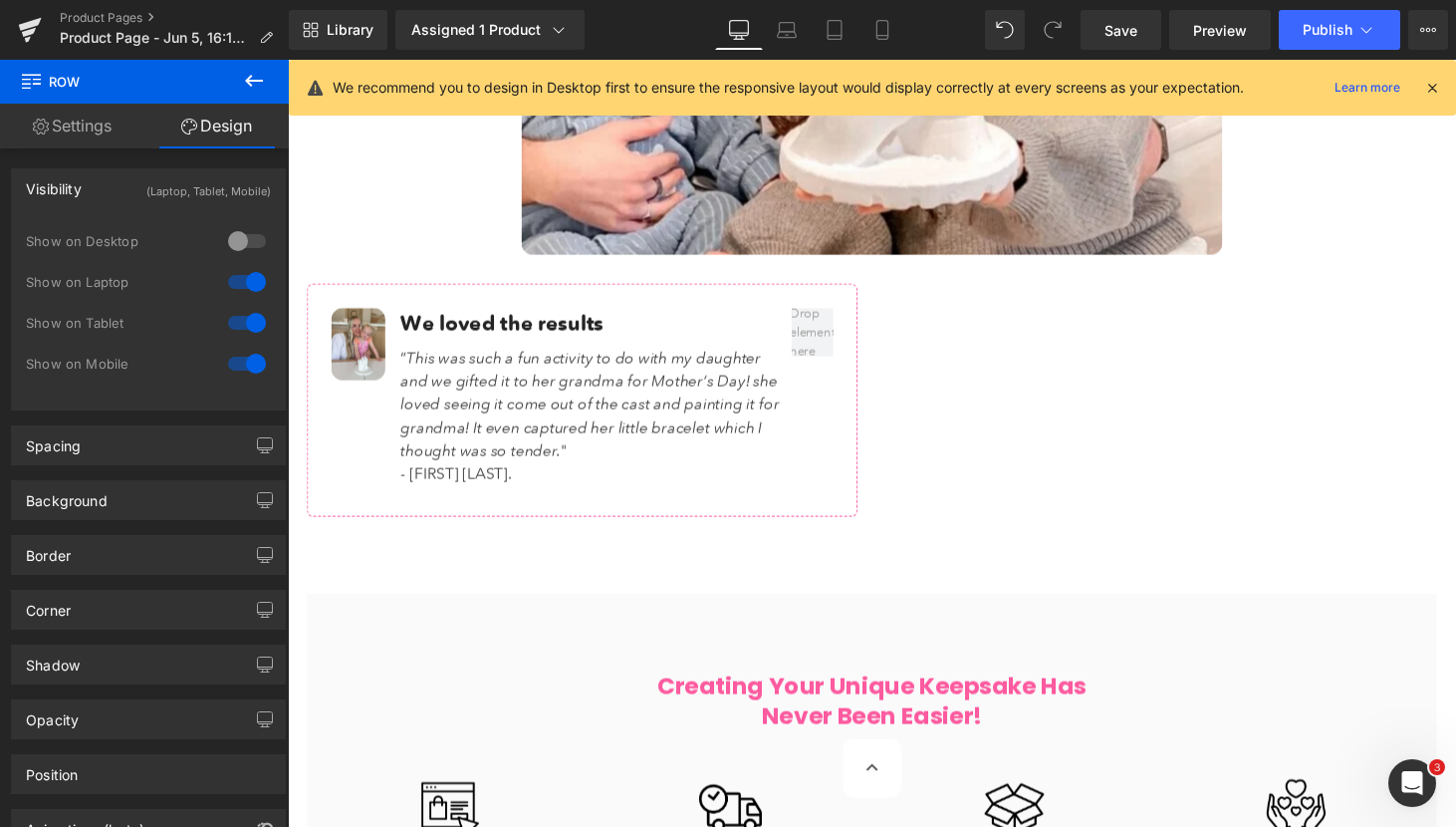 click at bounding box center (247, 241) 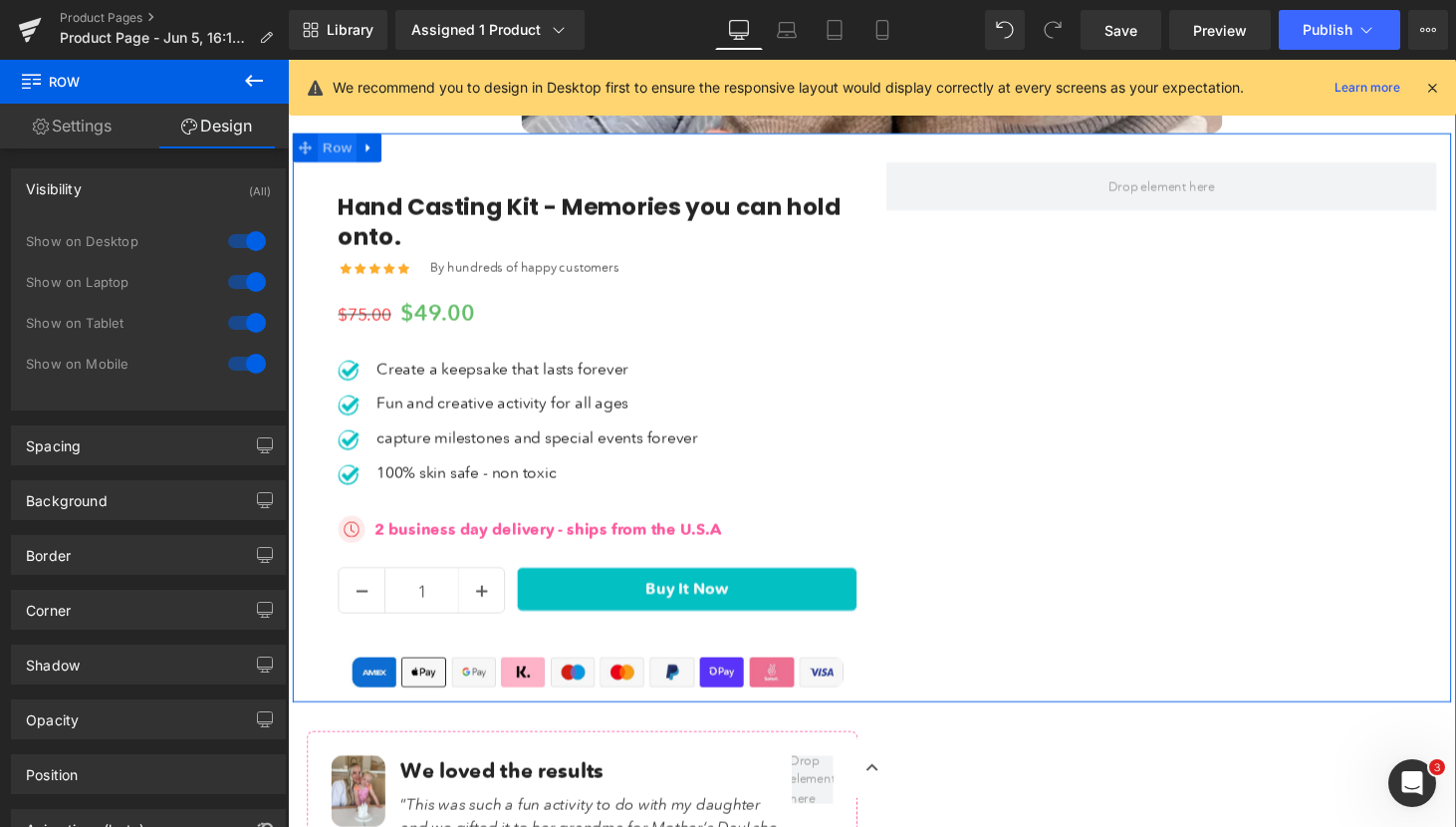 scroll, scrollTop: 809, scrollLeft: 0, axis: vertical 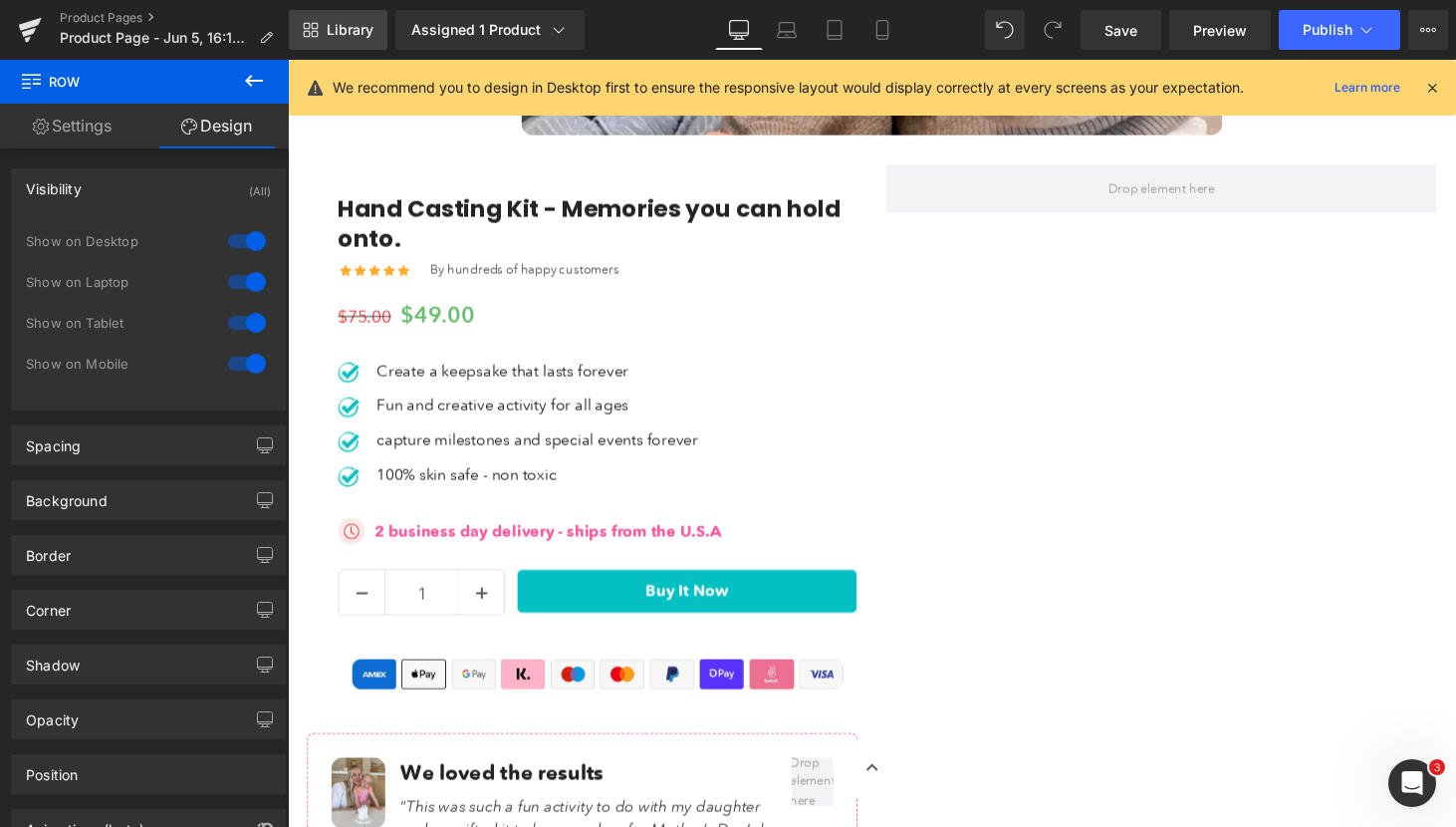 click on "Library" at bounding box center (350, 30) 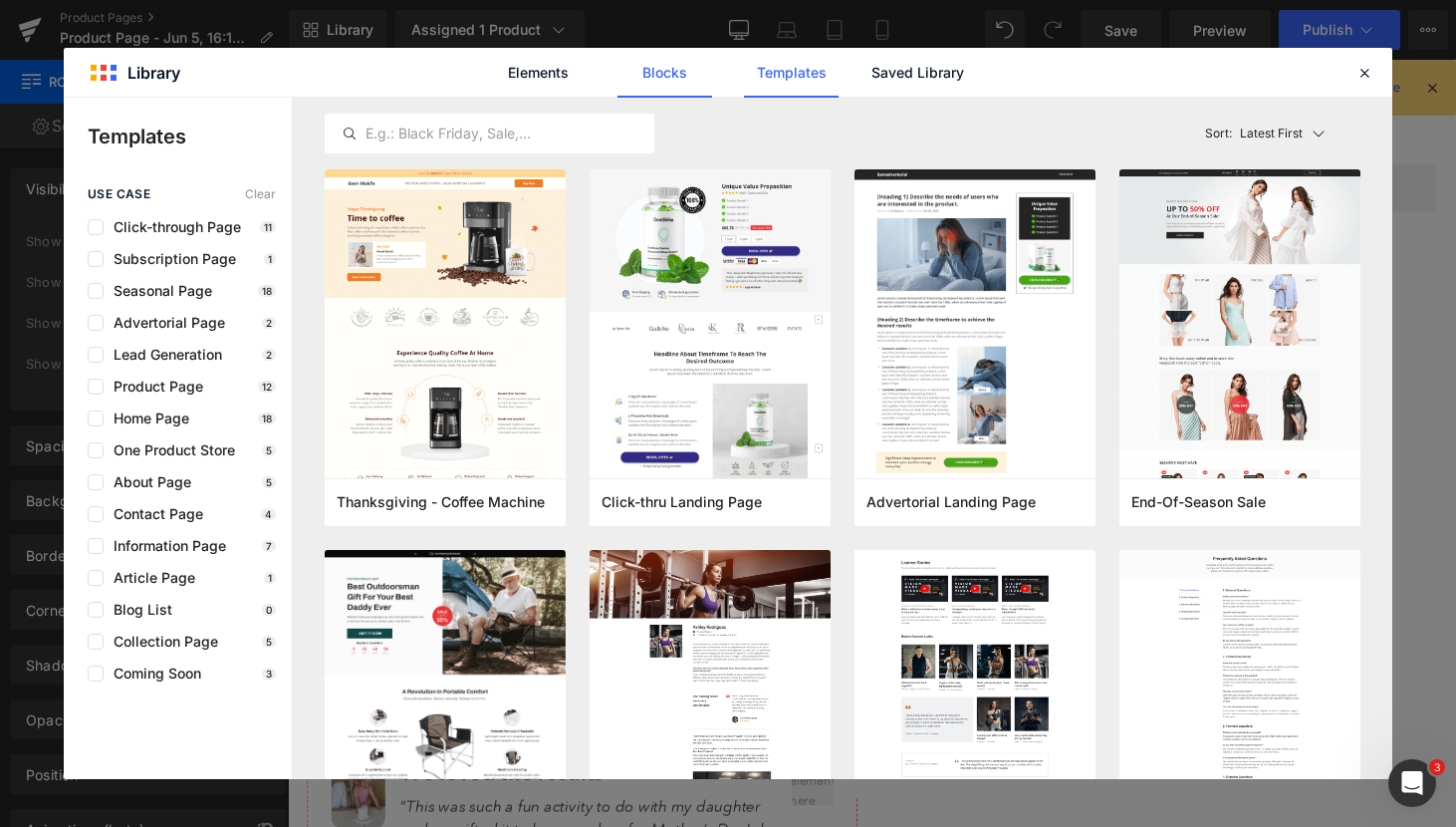 click on "Blocks" 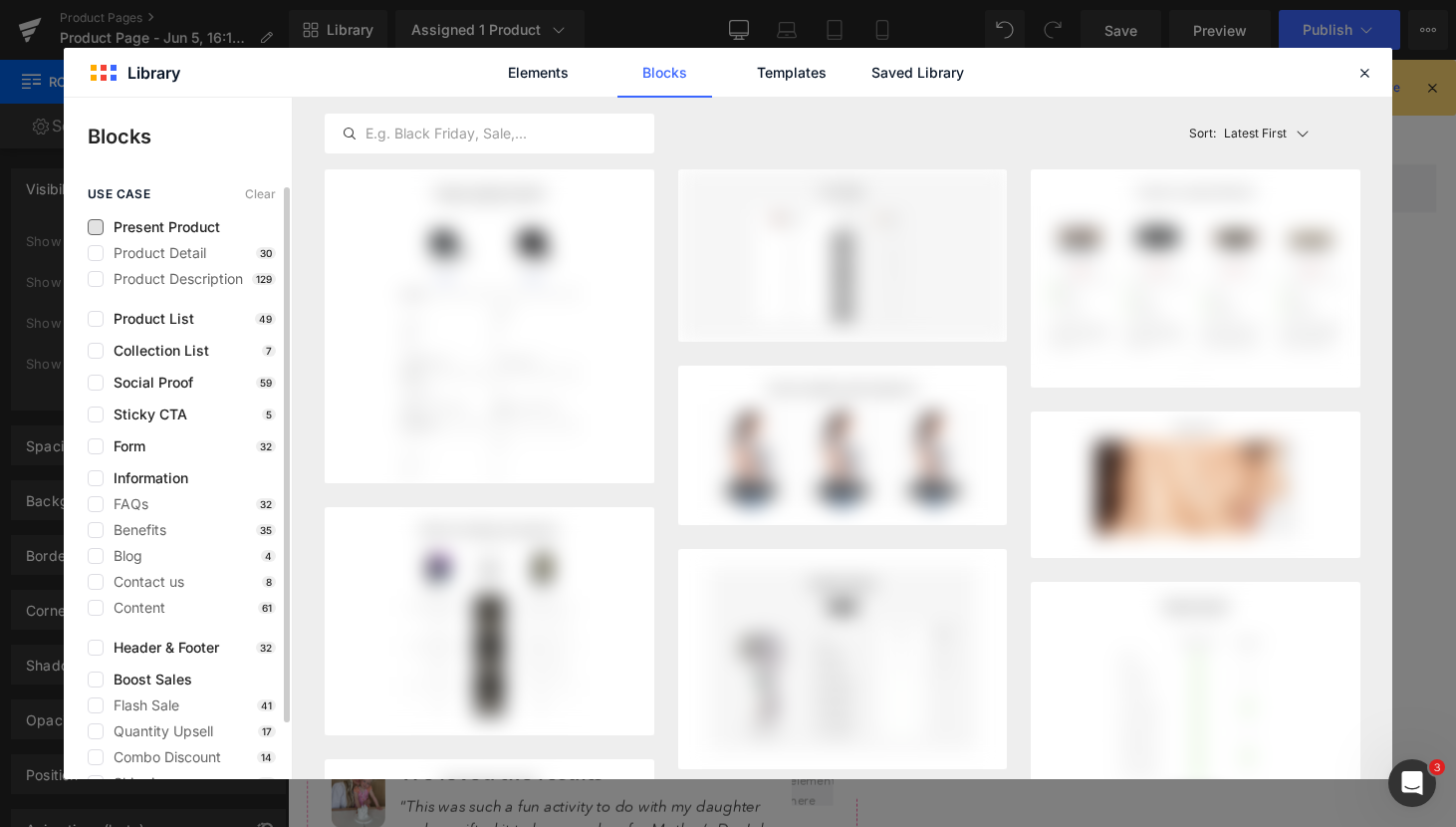 click on "Present Product" at bounding box center (161, 227) 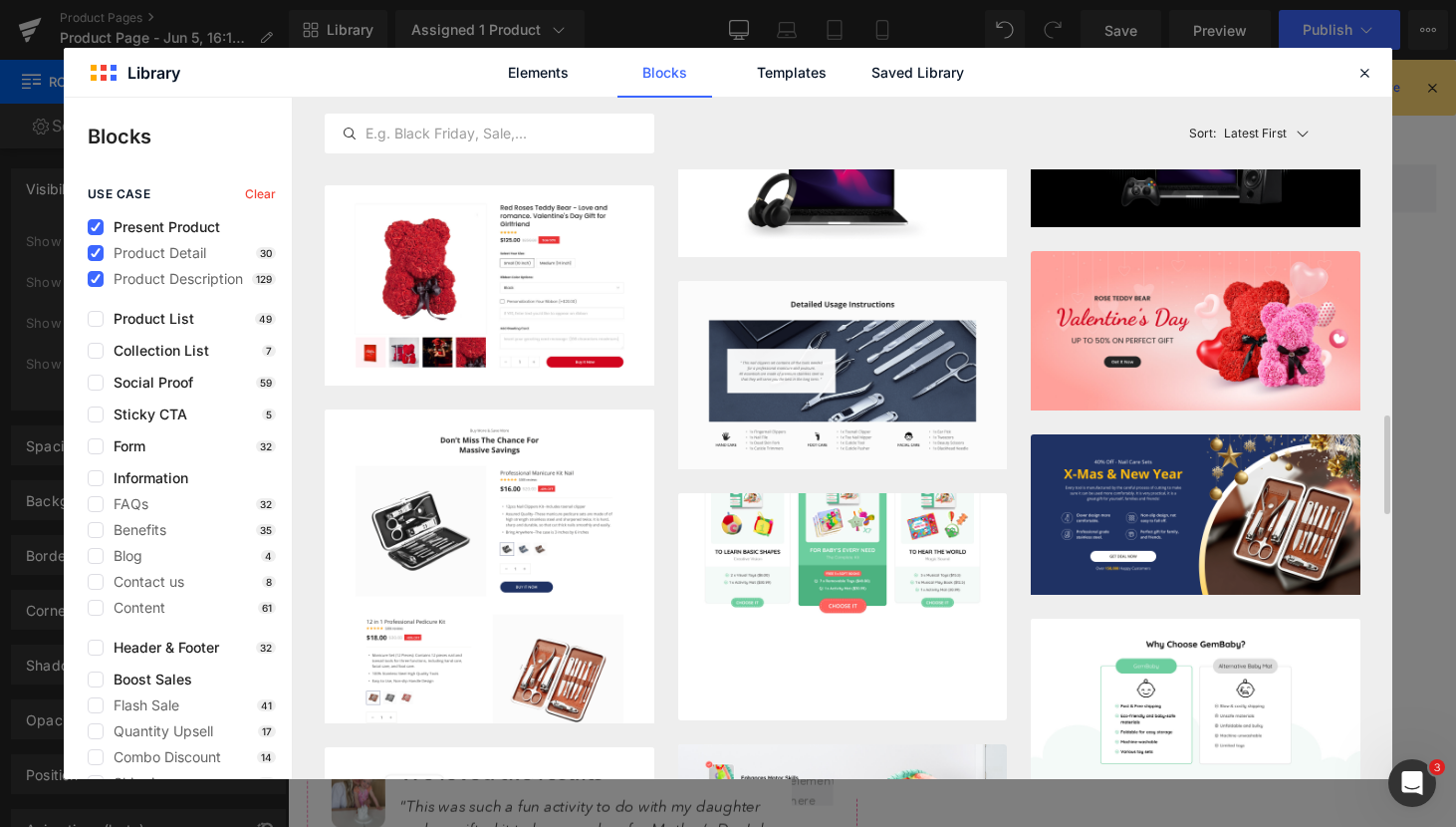 scroll, scrollTop: 2153, scrollLeft: 0, axis: vertical 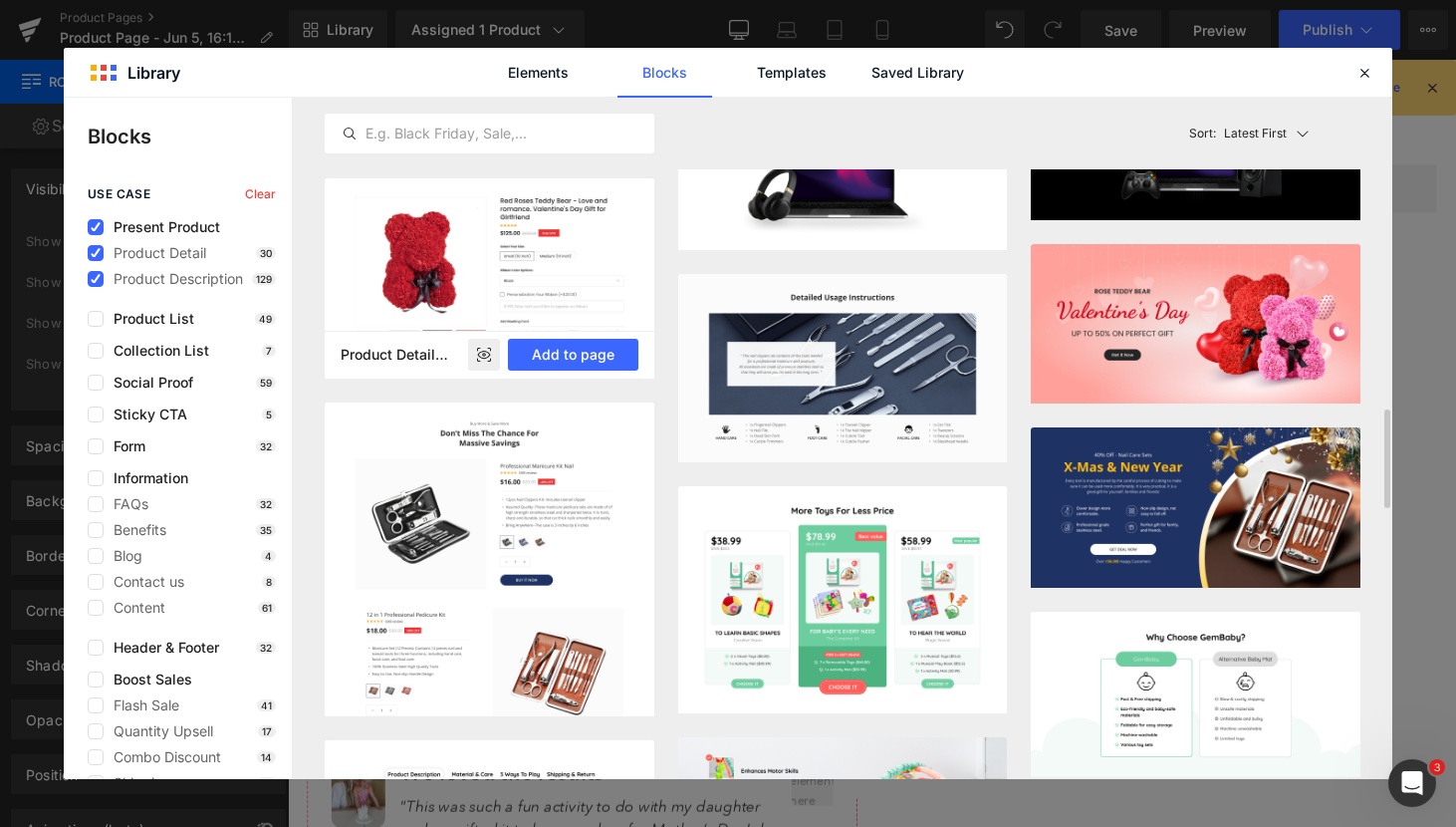 click 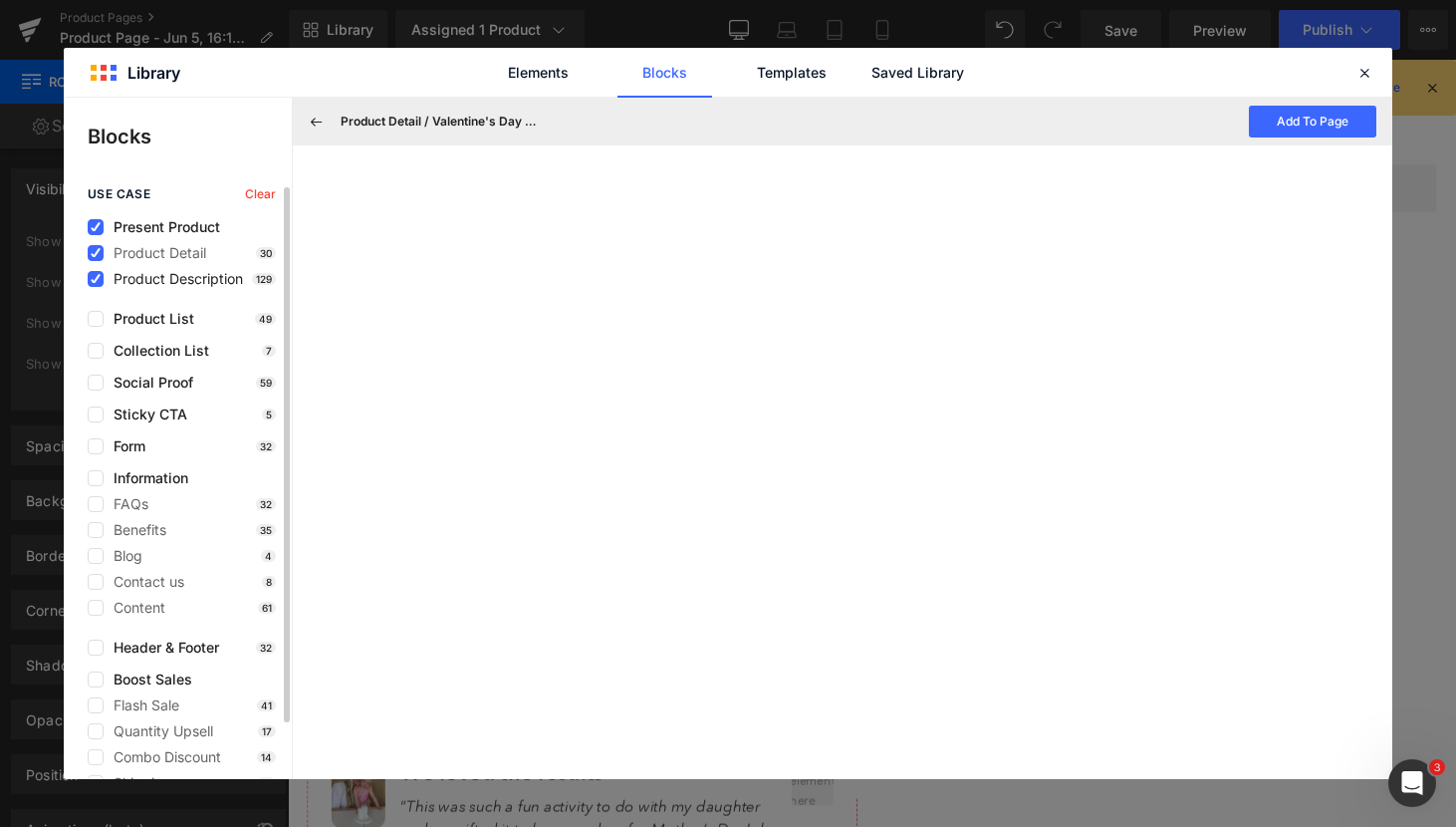 click on "Product Description" at bounding box center (173, 279) 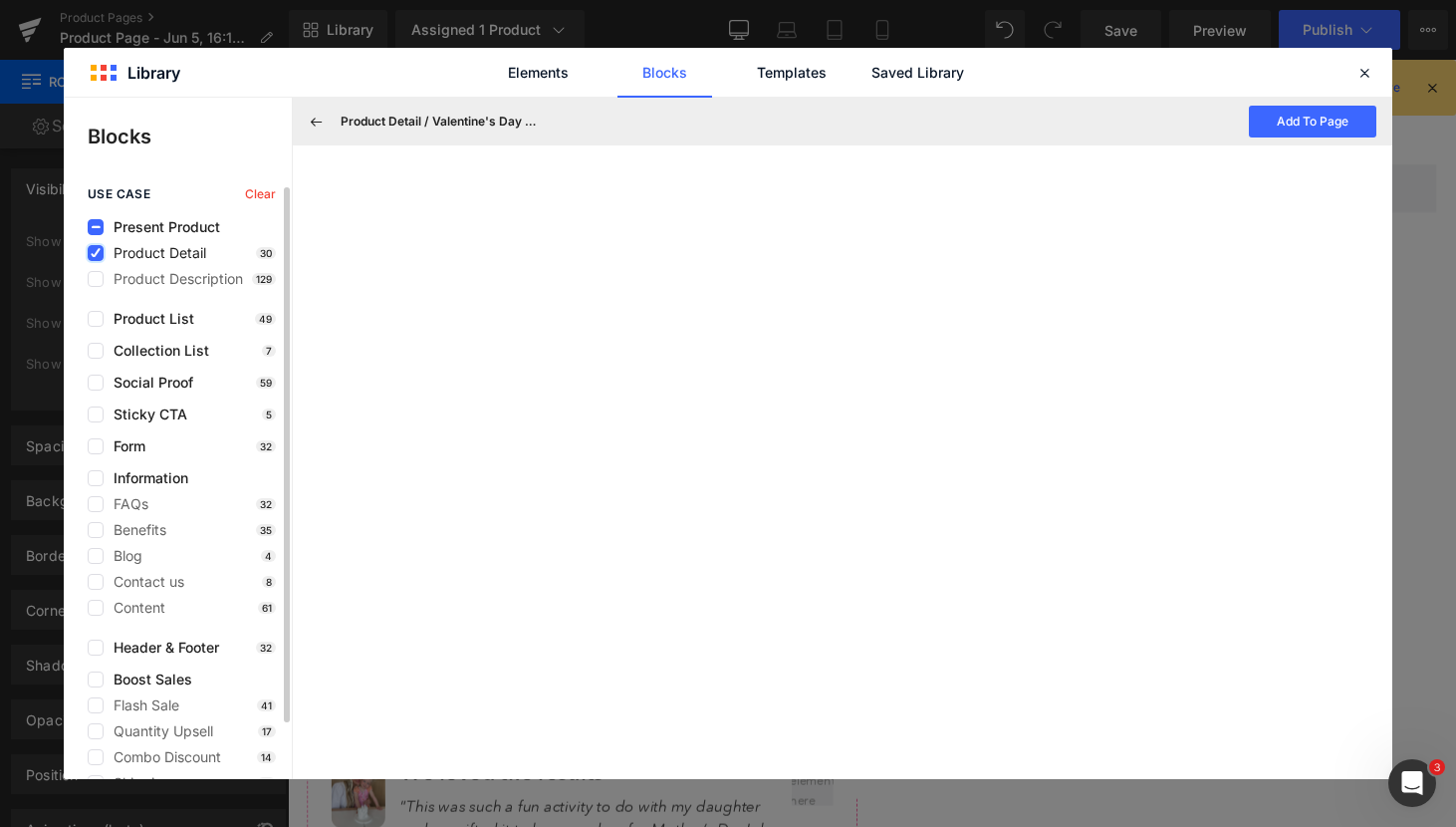 click at bounding box center (96, 253) 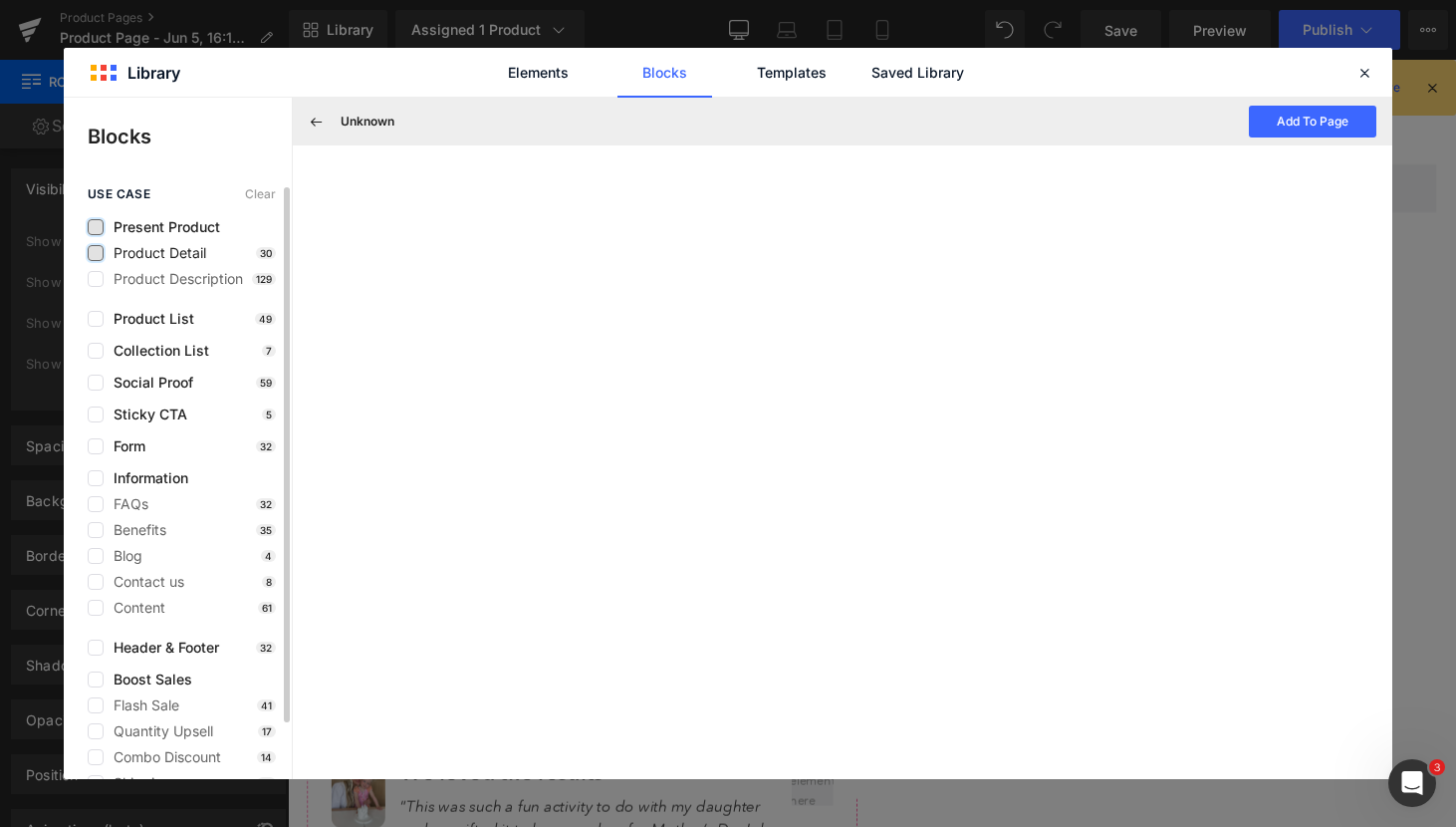 scroll, scrollTop: 5, scrollLeft: 0, axis: vertical 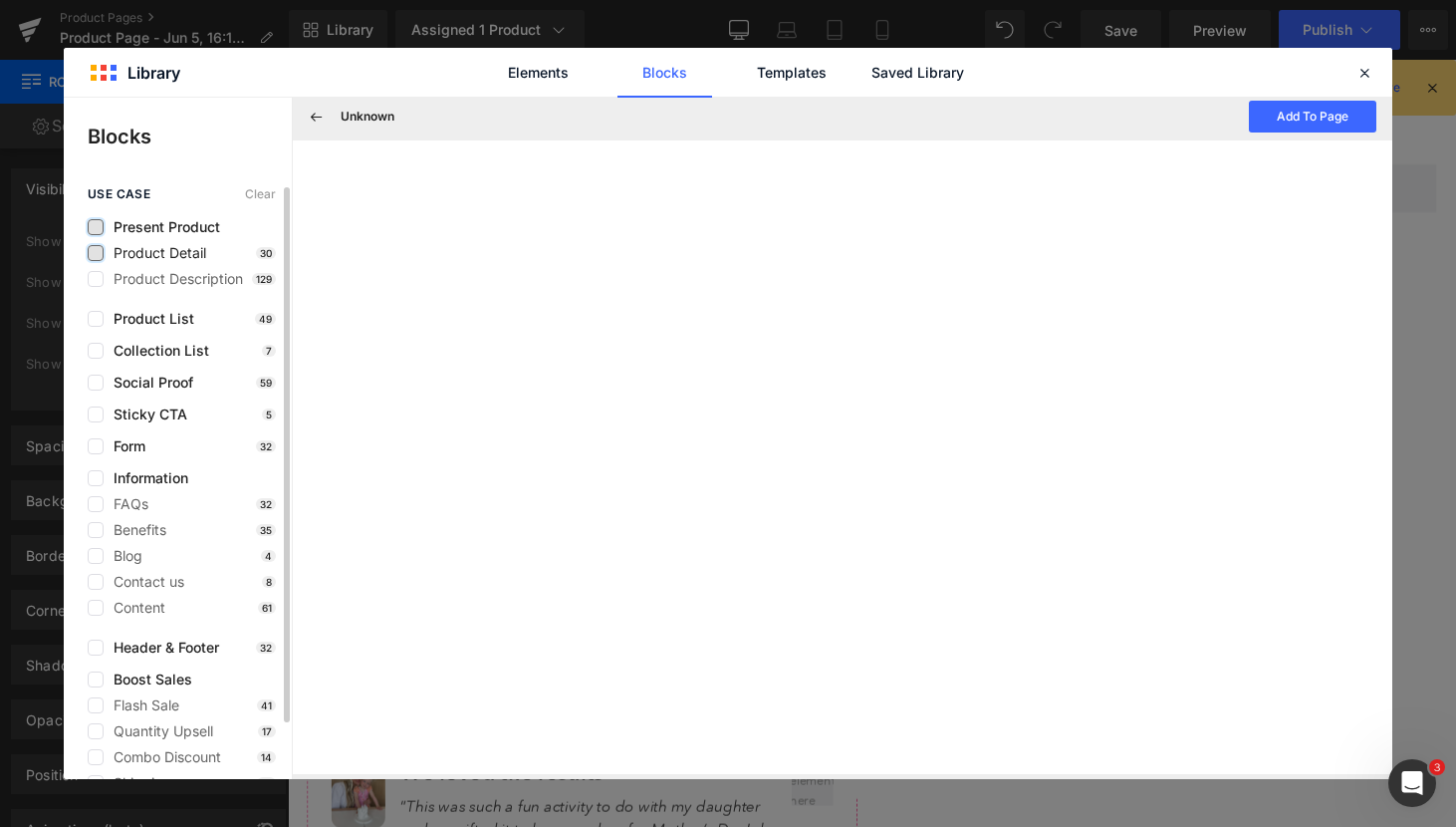 click at bounding box center [96, 227] 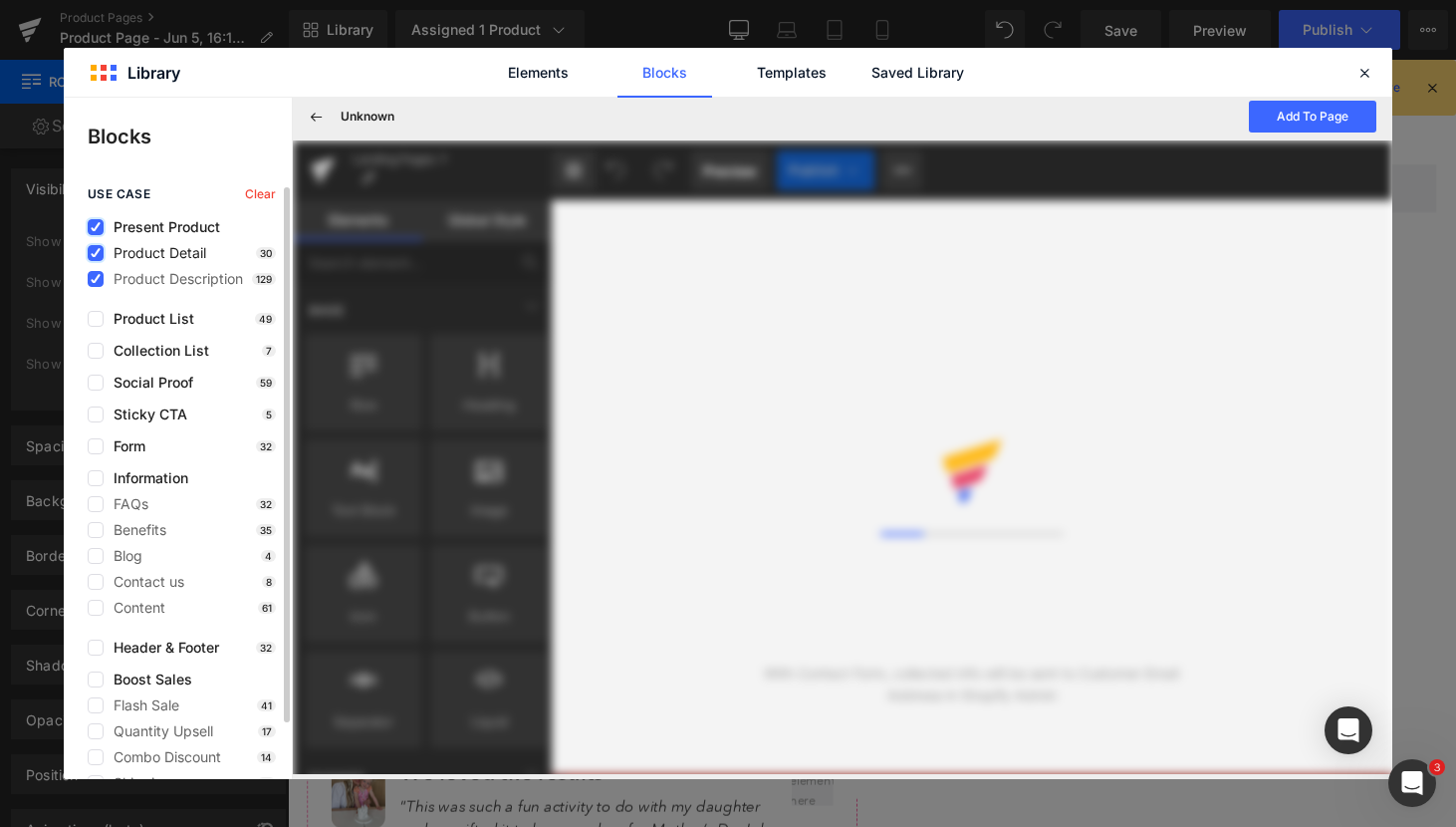 scroll, scrollTop: 0, scrollLeft: 0, axis: both 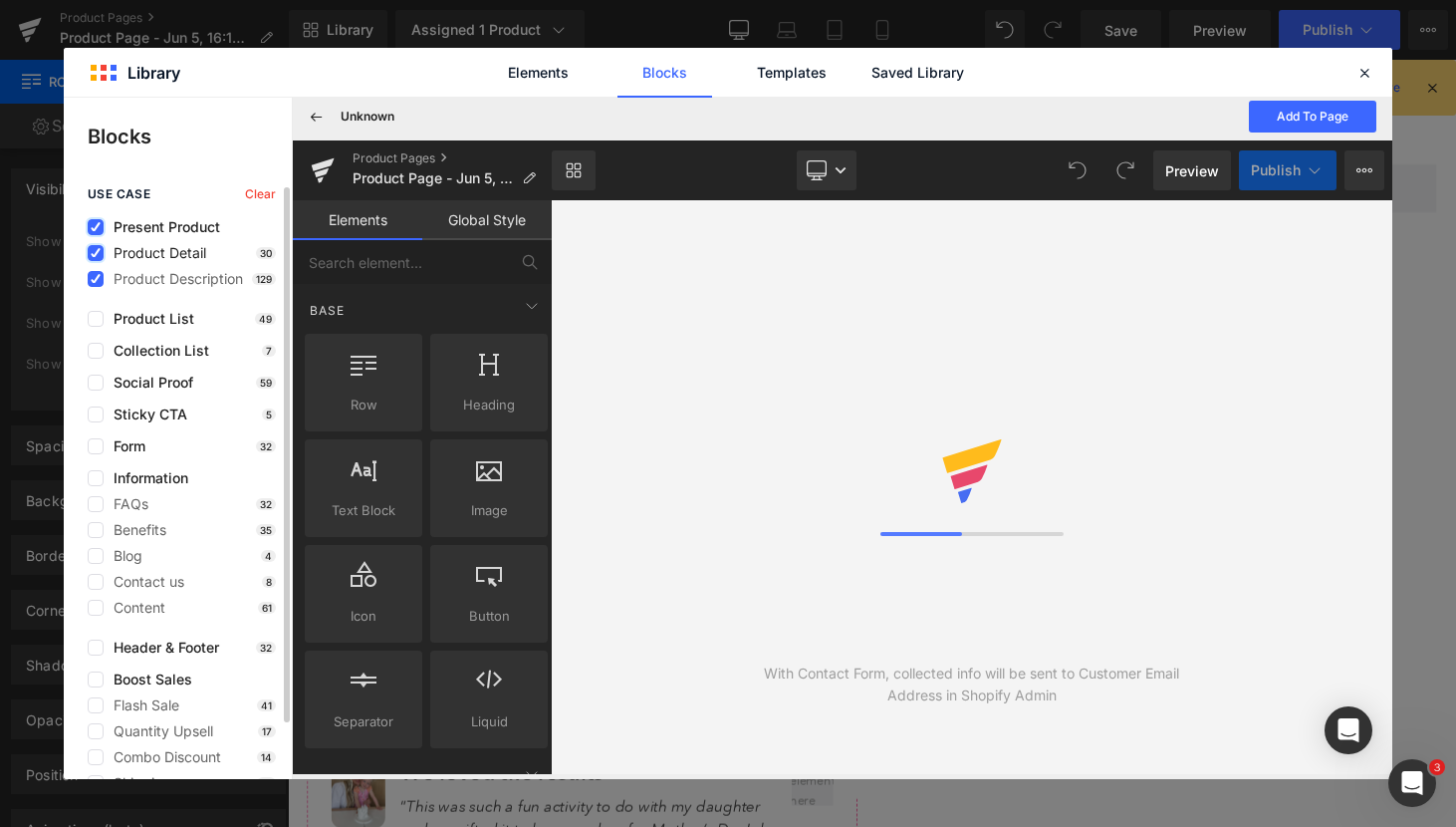 click at bounding box center (96, 227) 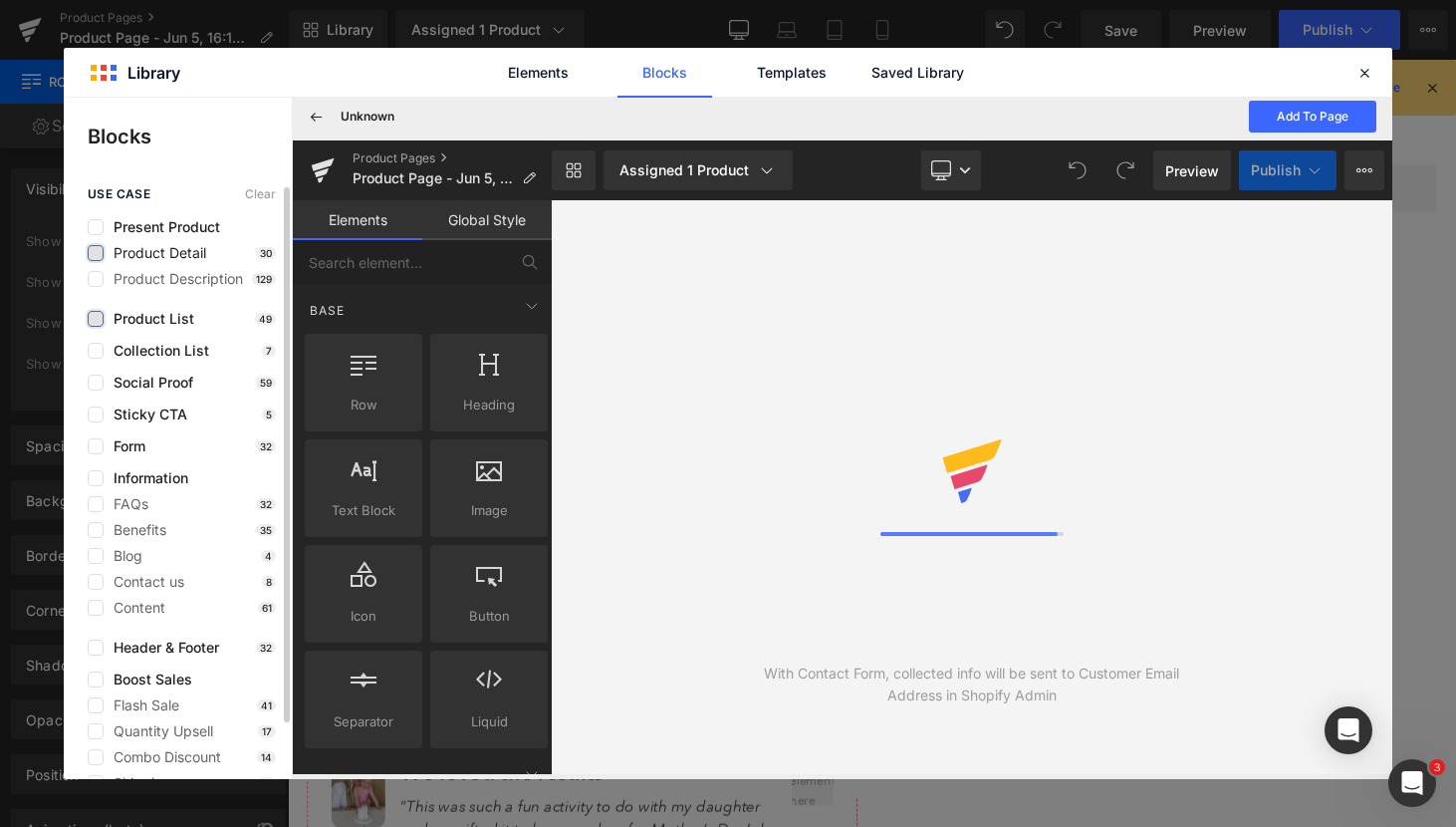 click at bounding box center [96, 319] 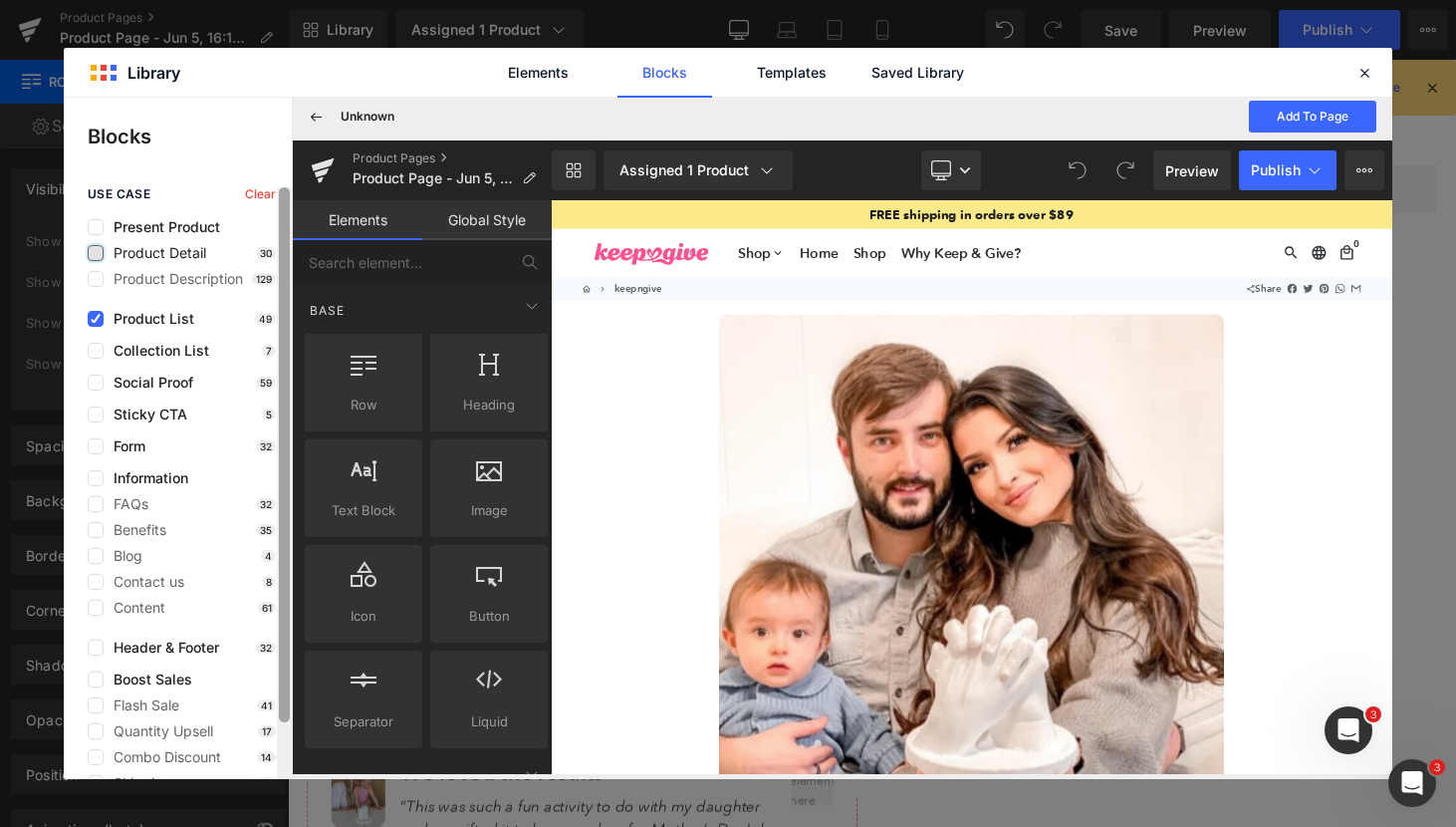 scroll, scrollTop: 0, scrollLeft: 0, axis: both 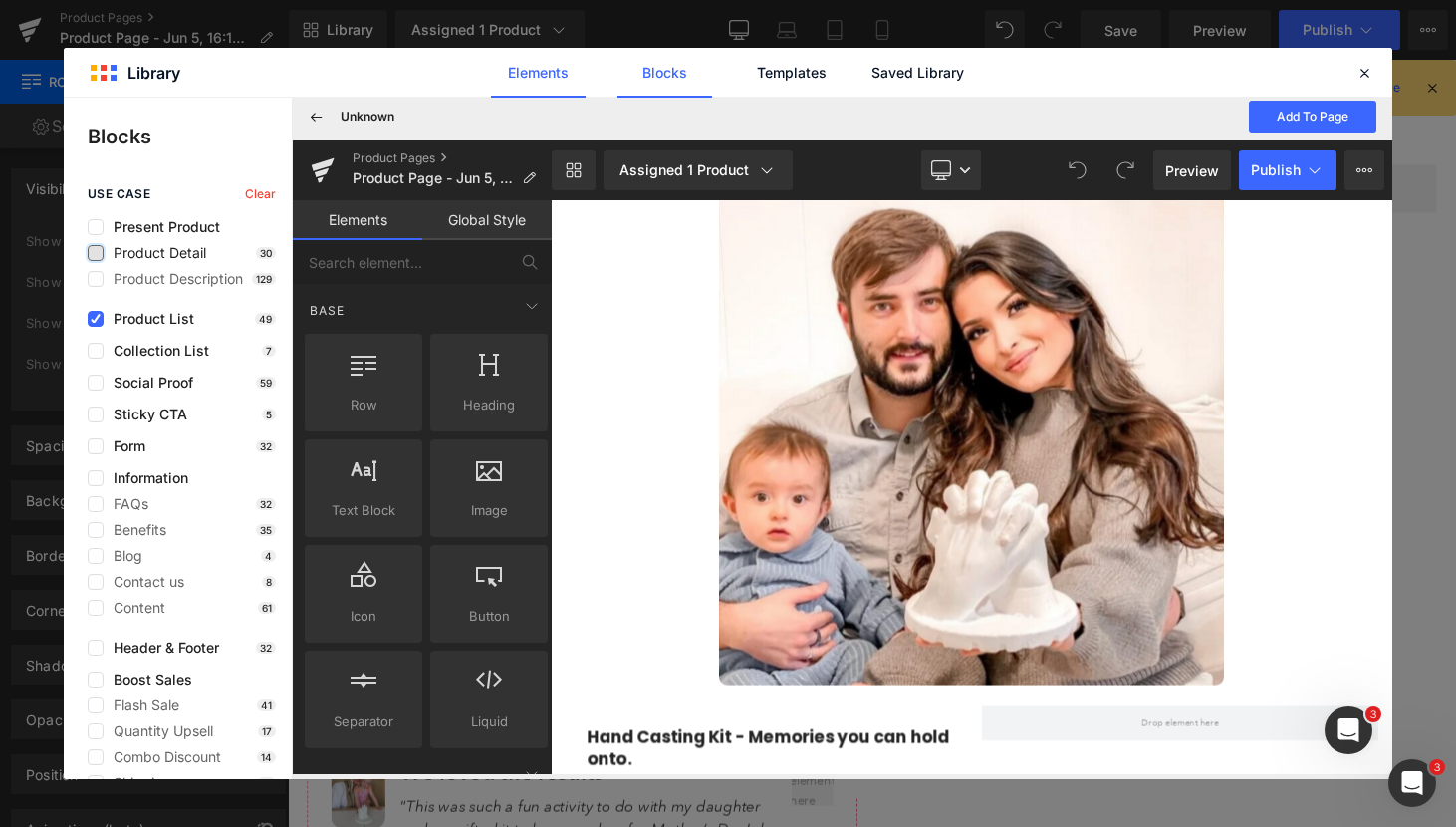 click on "Elements" 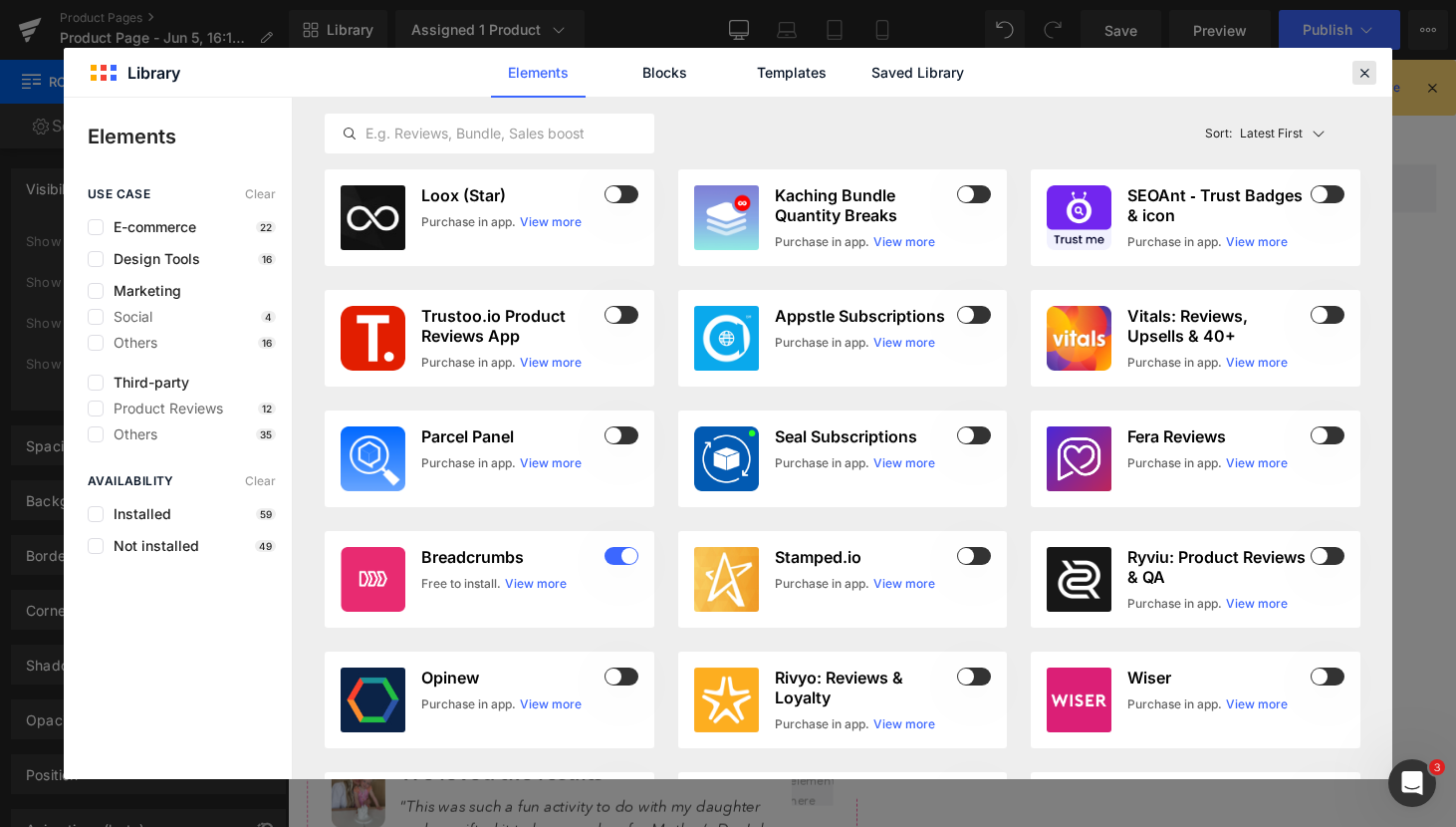 click at bounding box center [1364, 73] 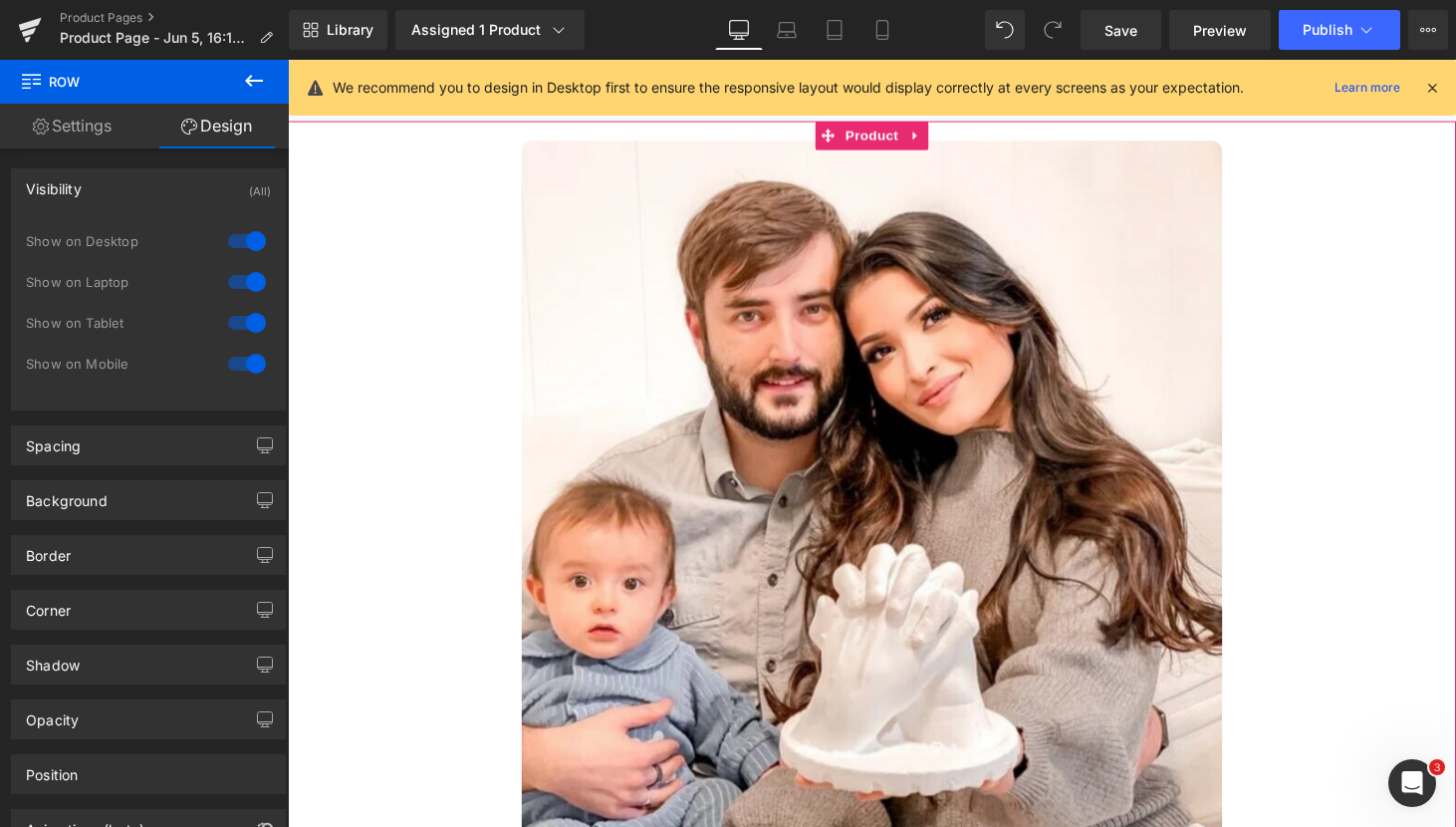 scroll, scrollTop: 0, scrollLeft: 0, axis: both 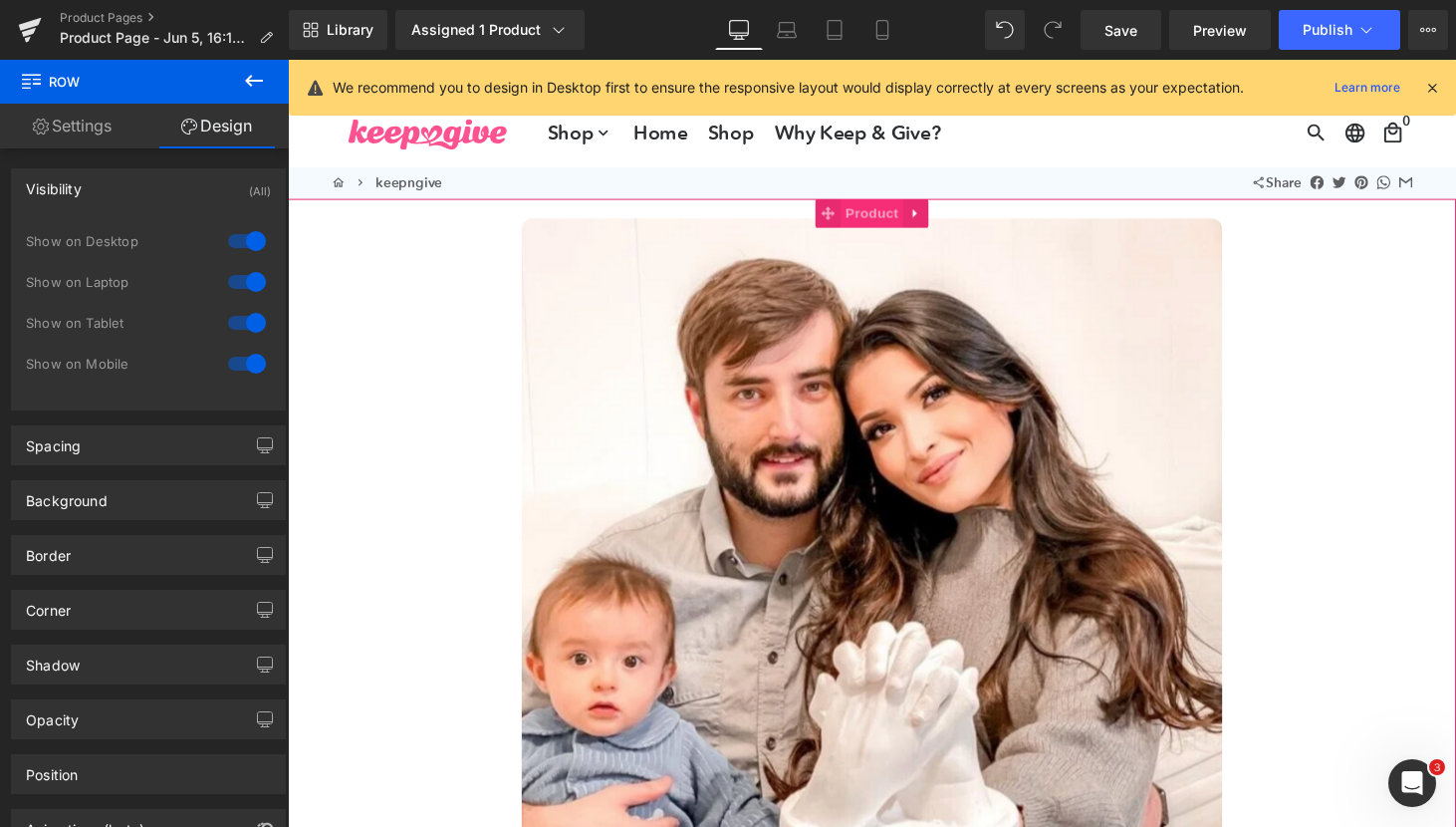 click on "Product" at bounding box center (890, 218) 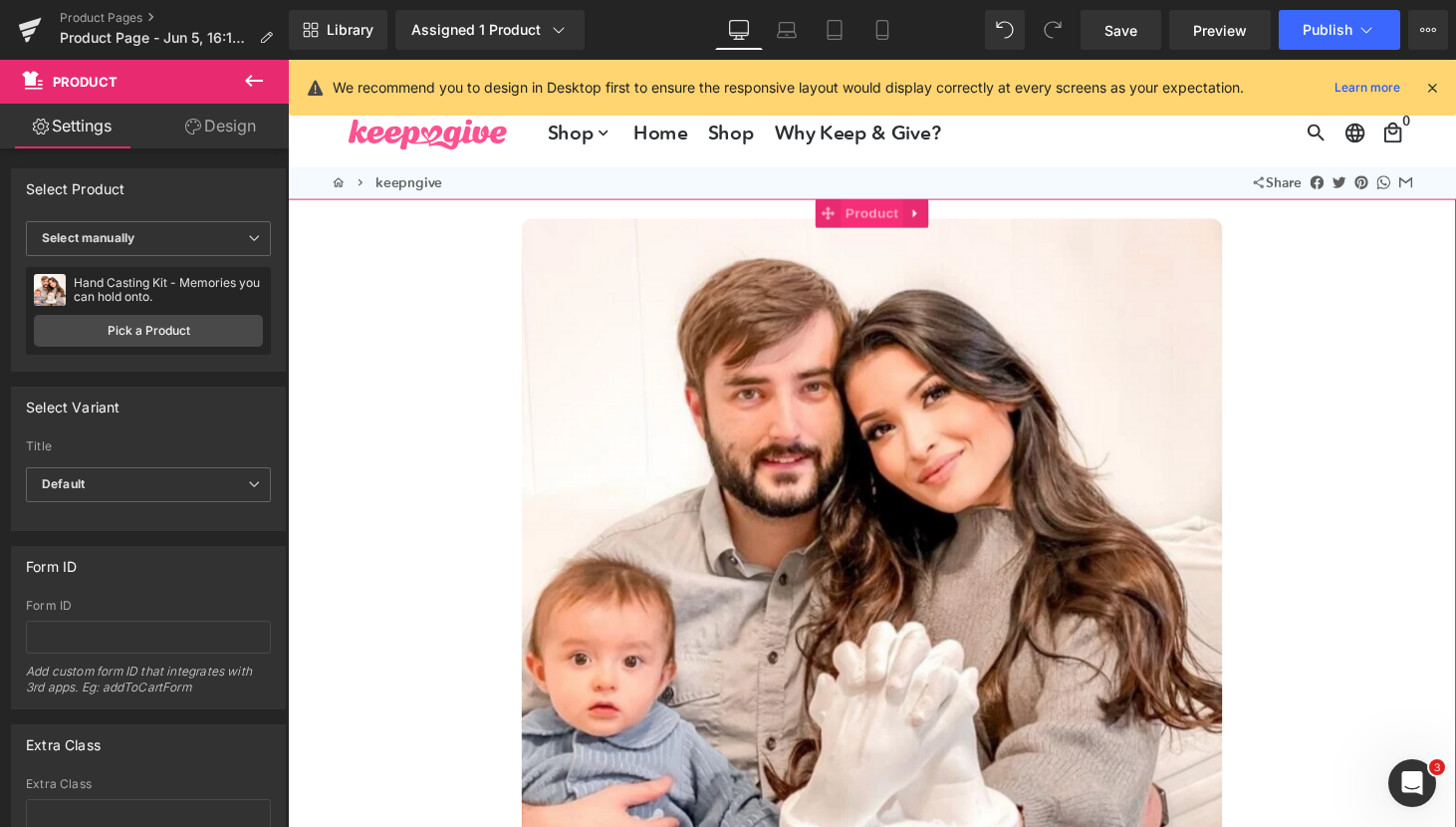 click on "Product" at bounding box center (890, 218) 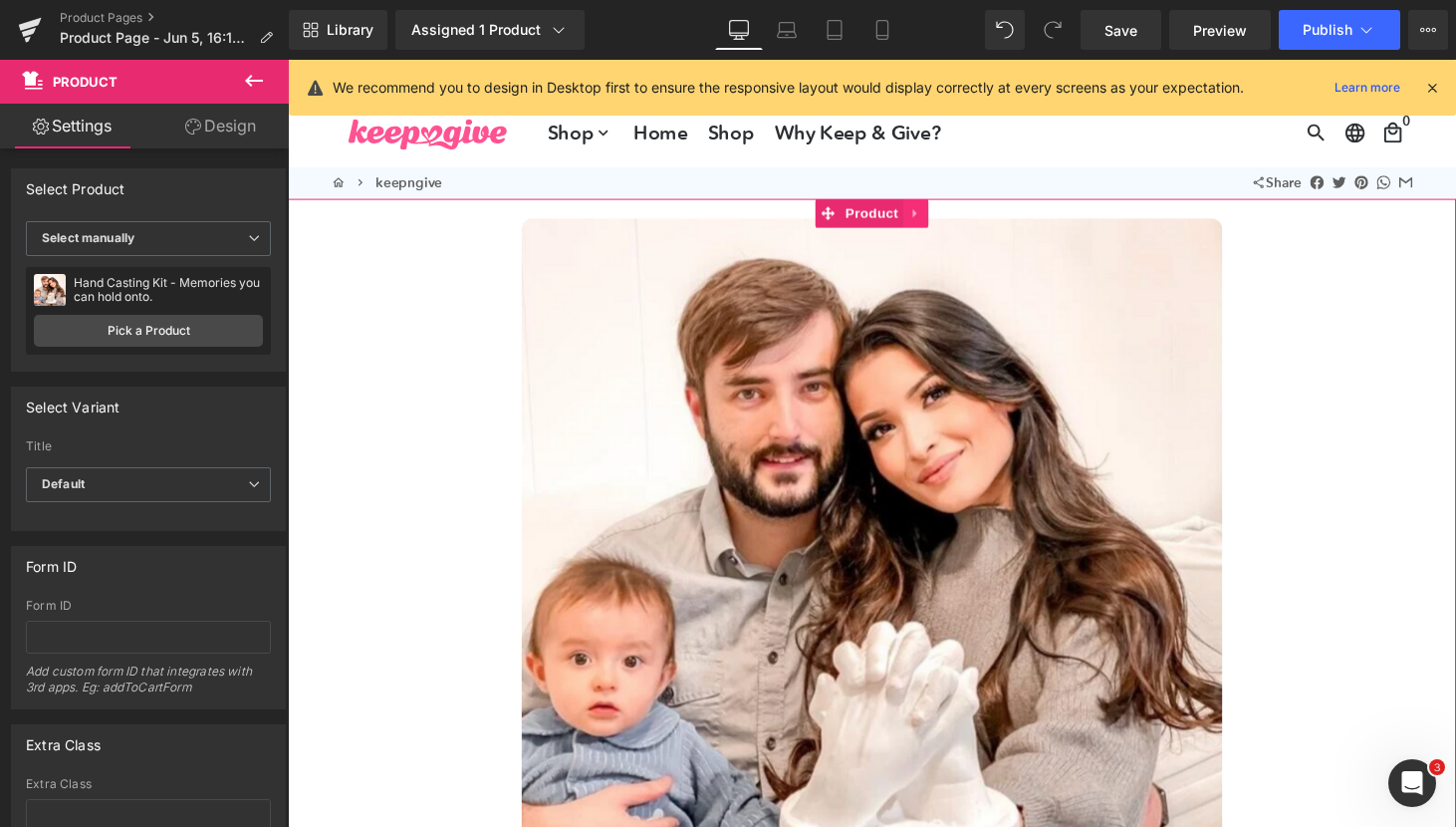 click at bounding box center [936, 218] 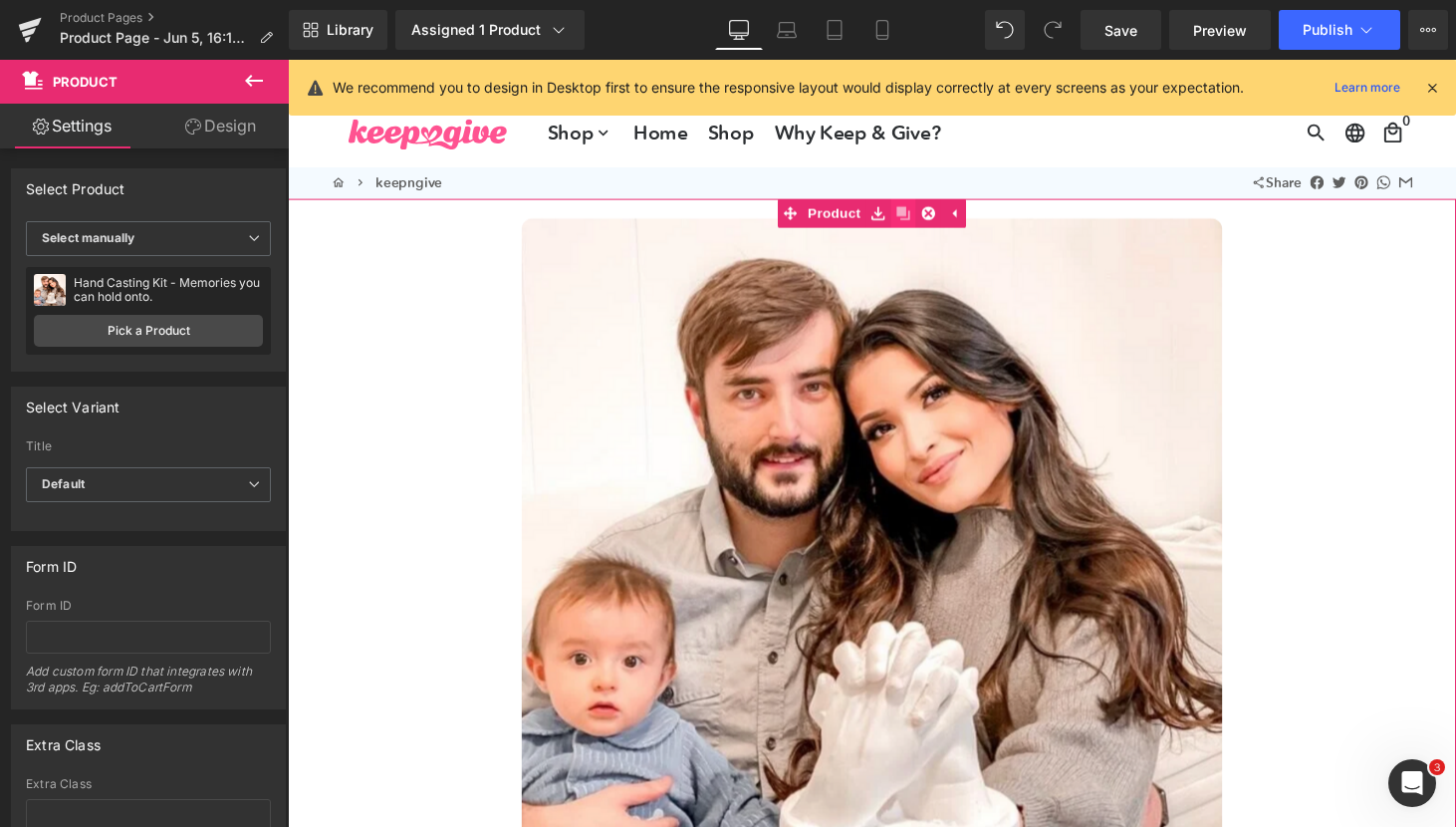 click 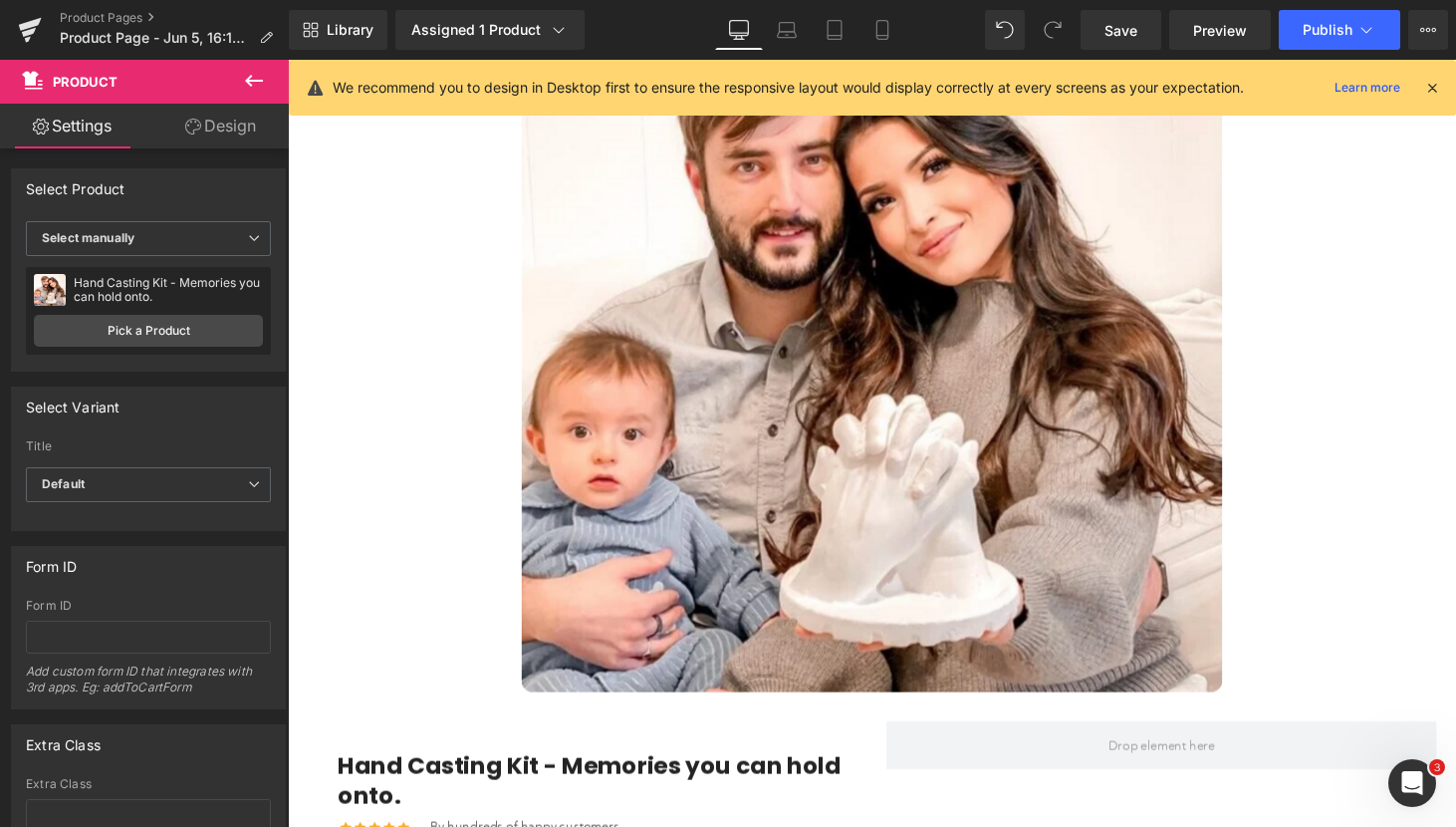 scroll, scrollTop: 0, scrollLeft: 0, axis: both 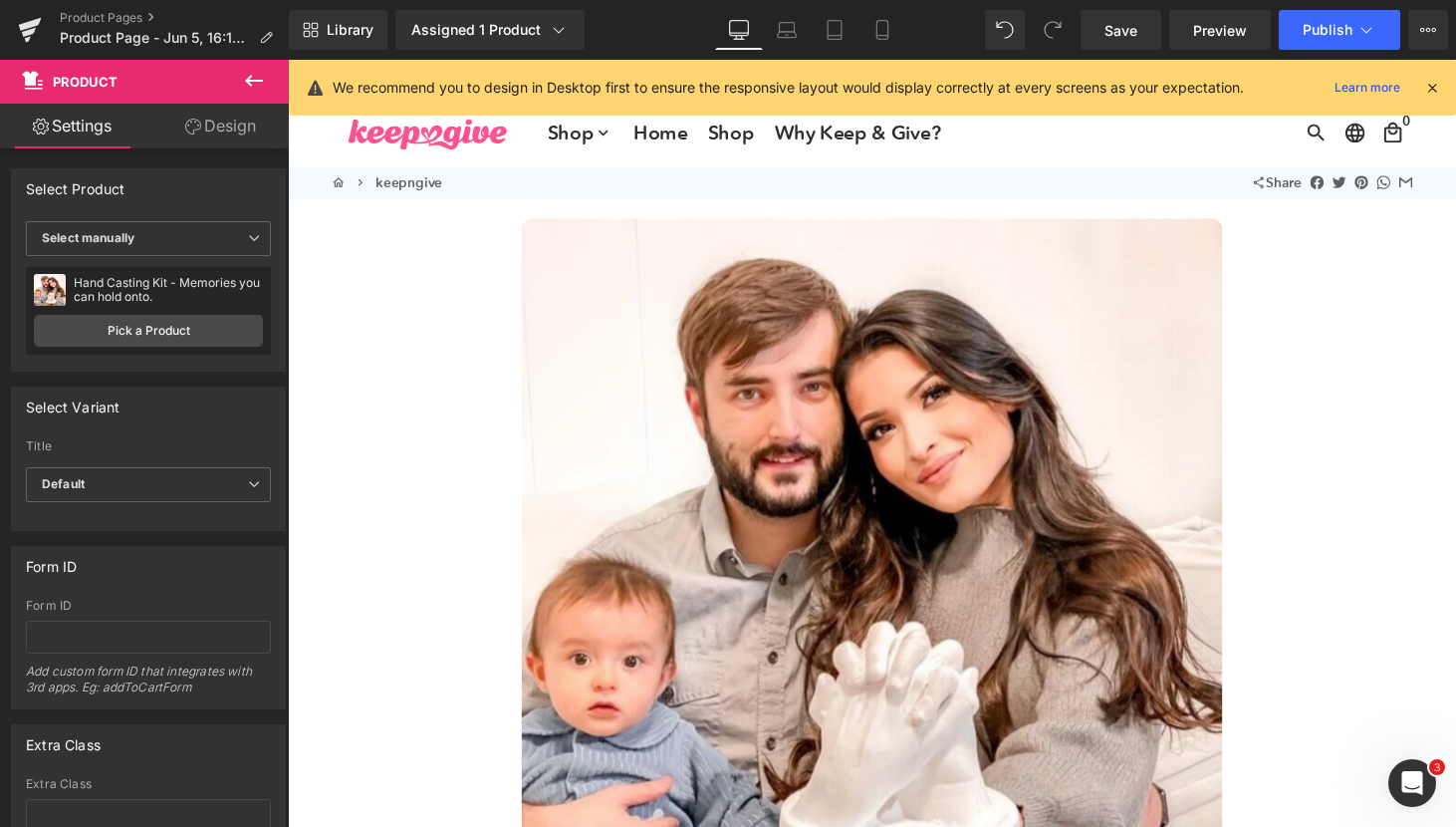 click at bounding box center [890, 585] 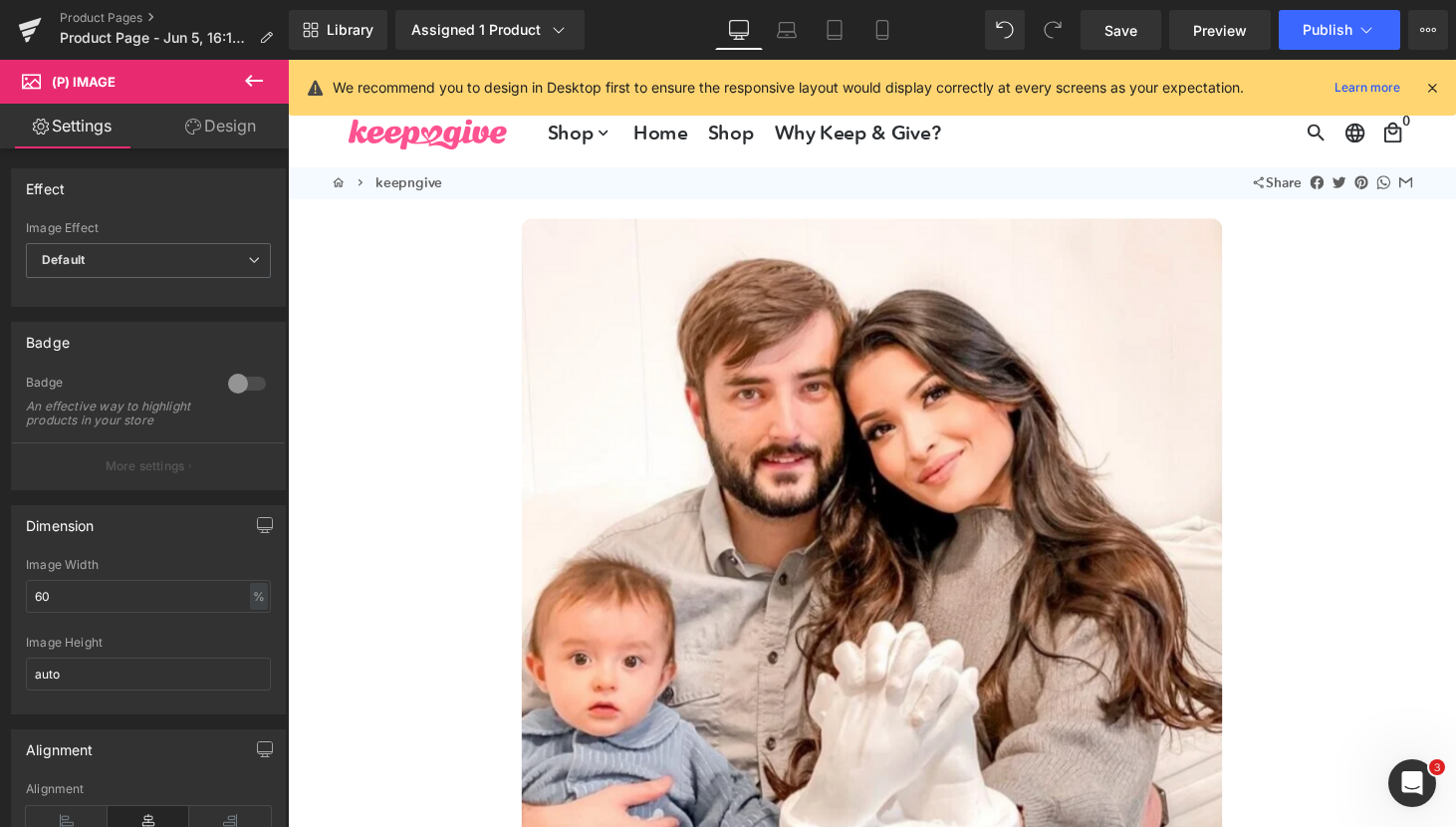 click on "Design" at bounding box center (220, 126) 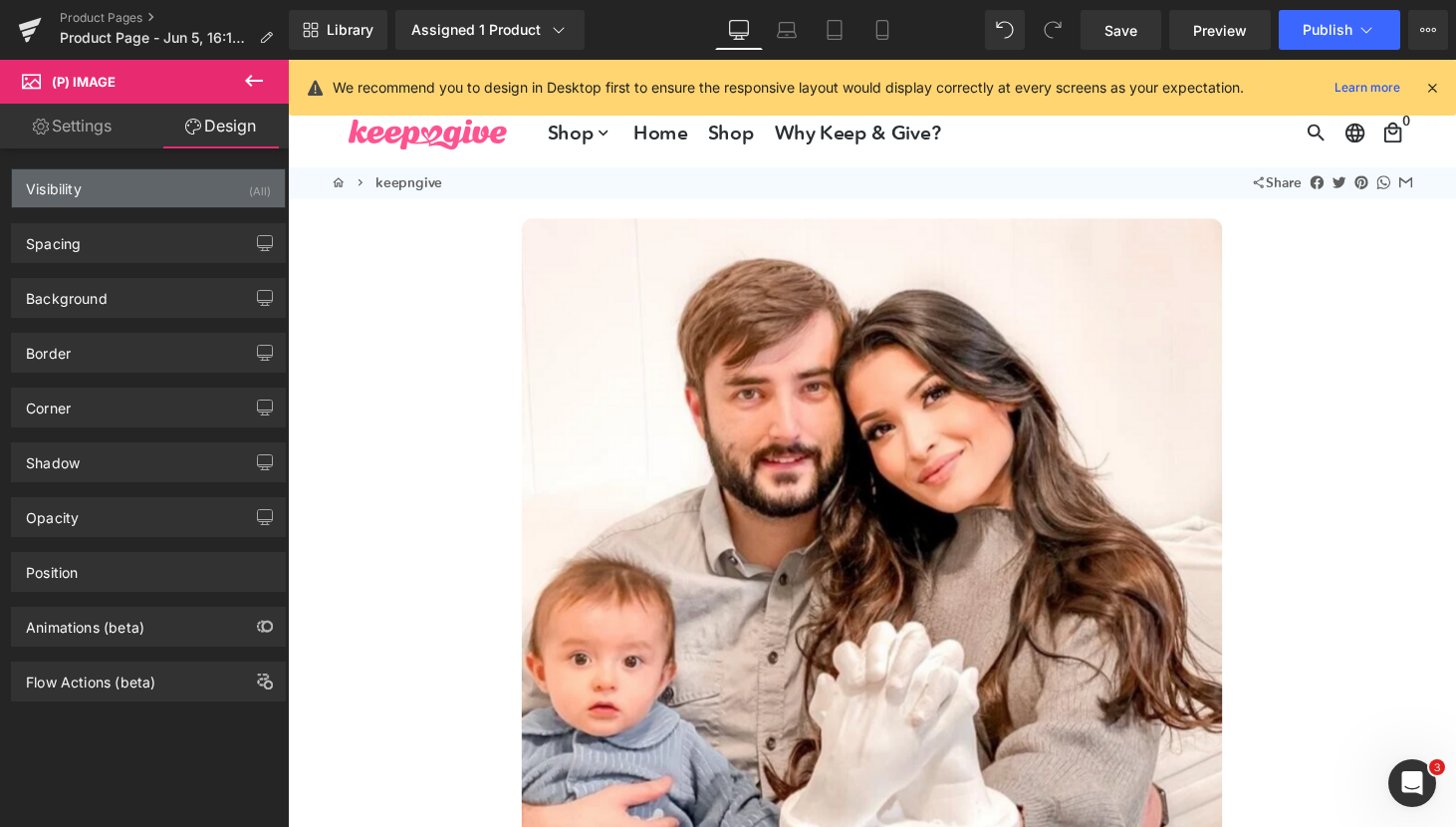 click on "Visibility
(All)" at bounding box center (148, 188) 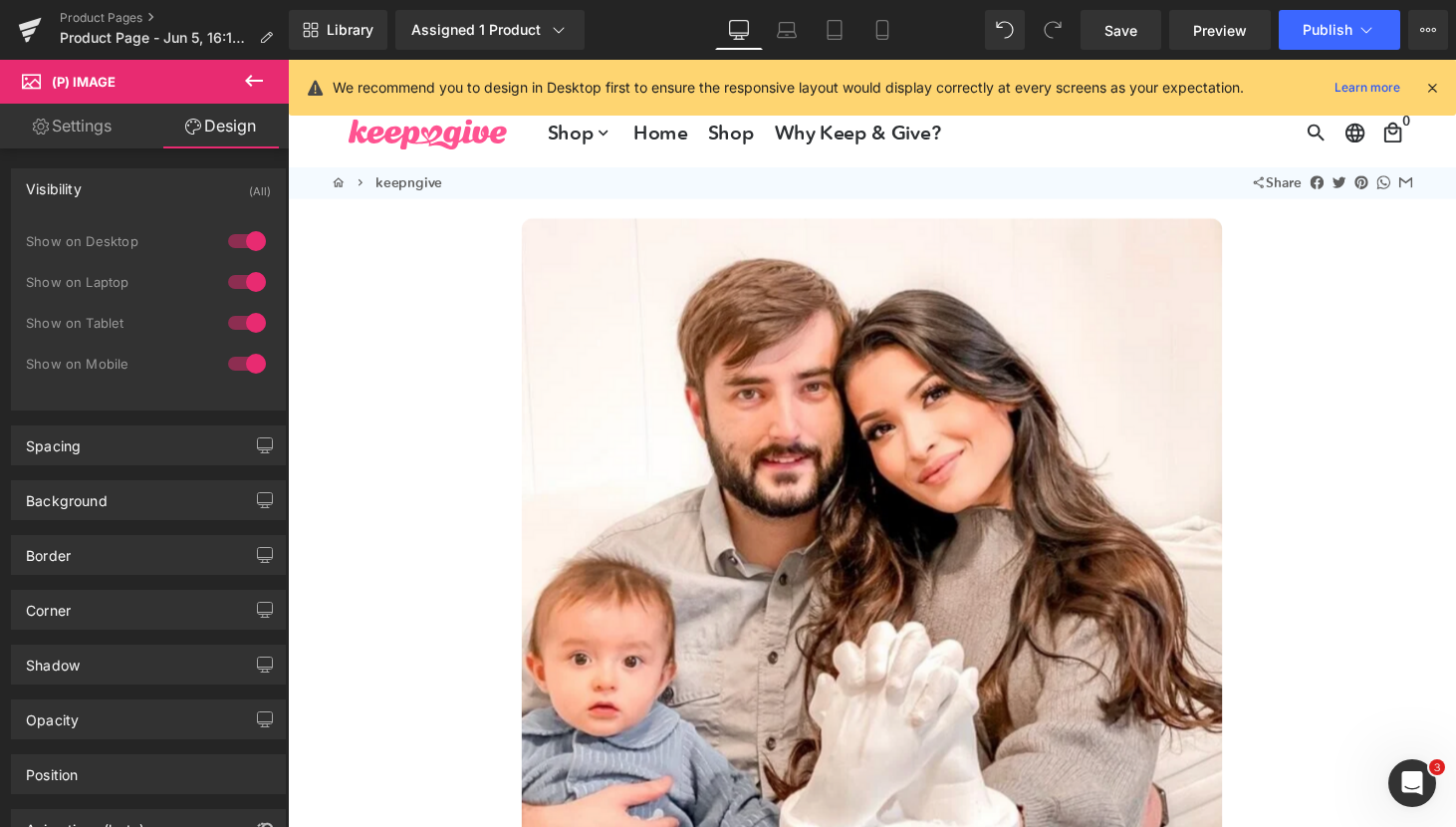 click at bounding box center (247, 323) 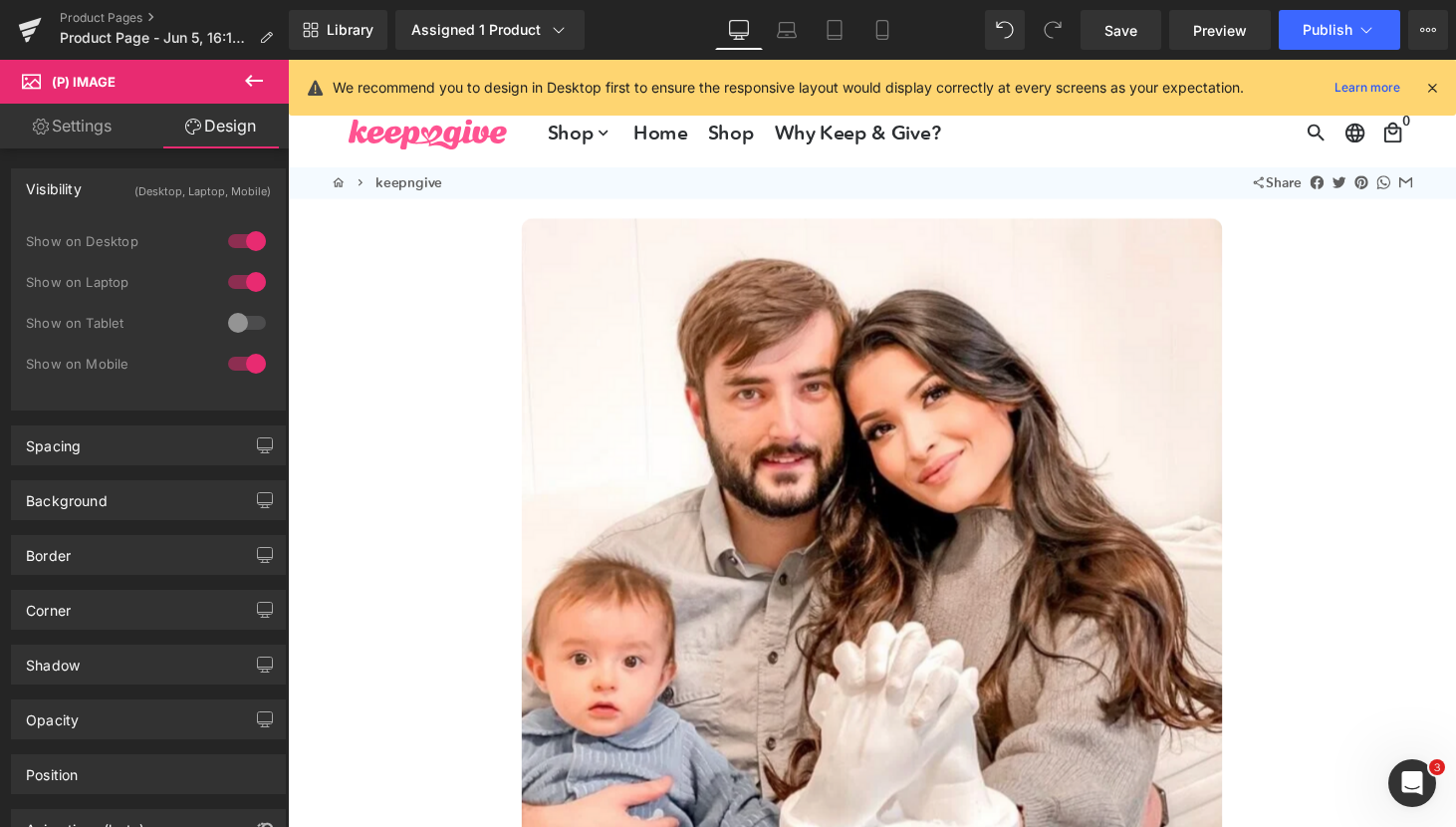 click at bounding box center [247, 282] 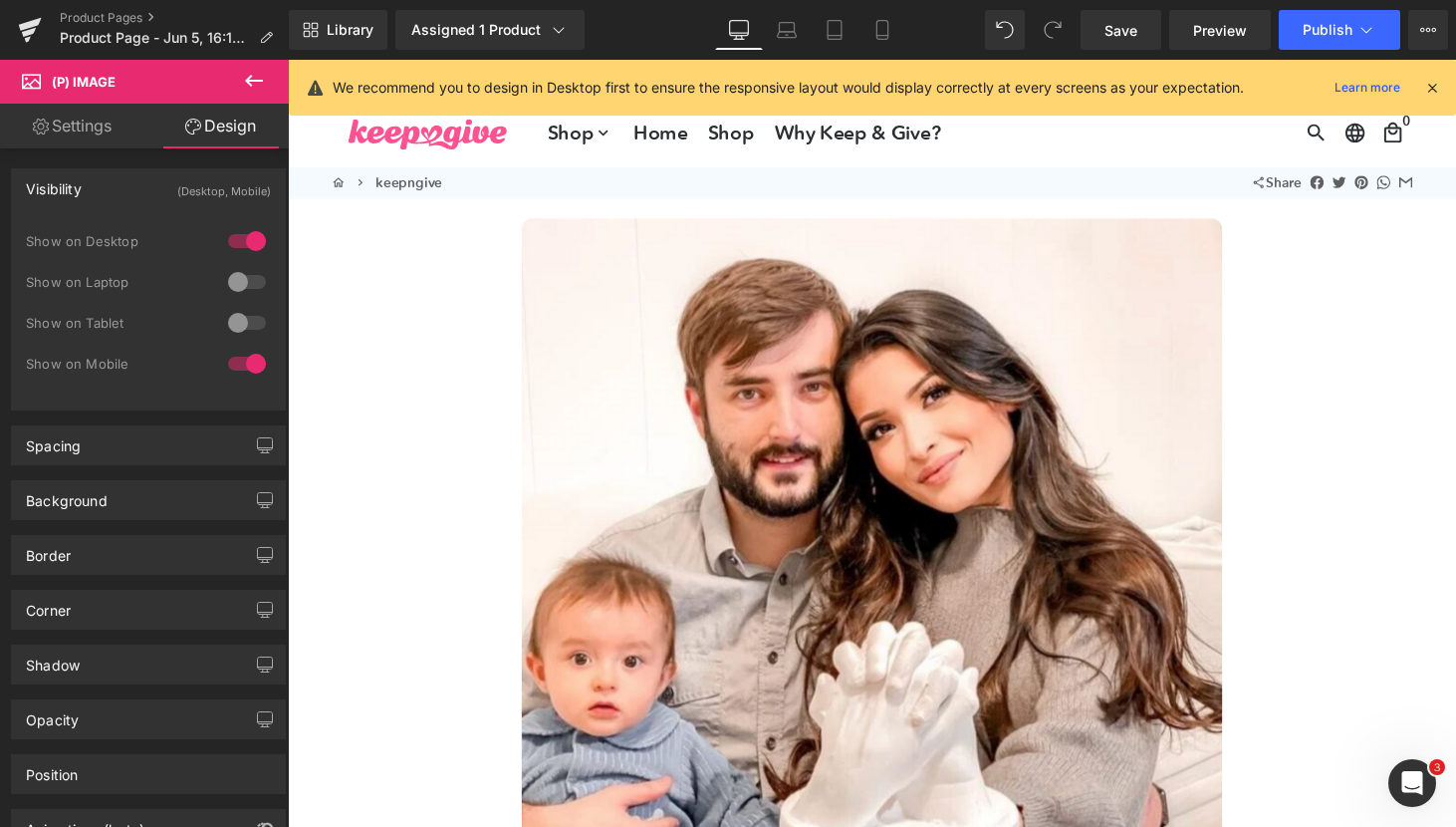click at bounding box center [247, 241] 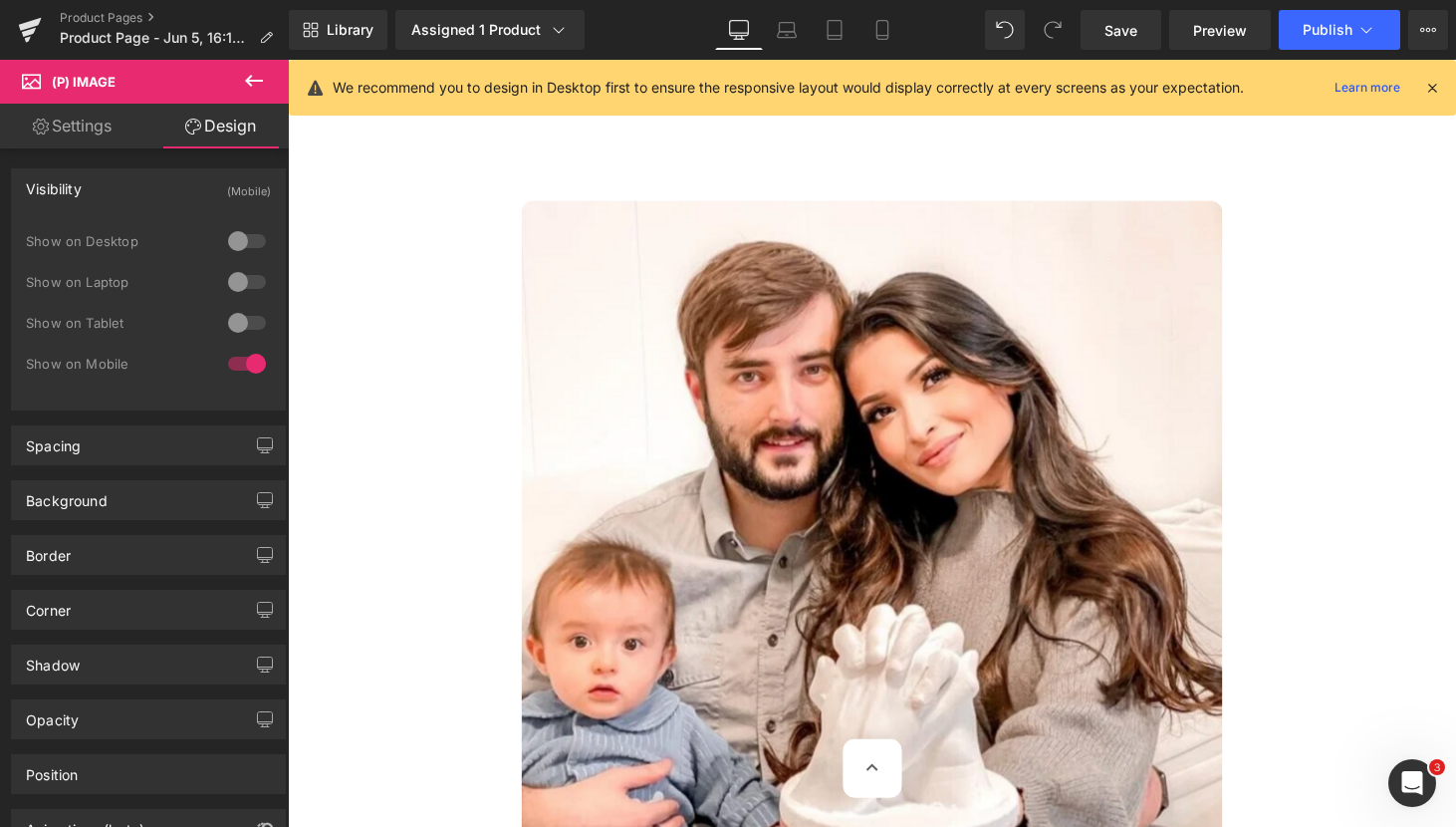 scroll, scrollTop: 930, scrollLeft: 0, axis: vertical 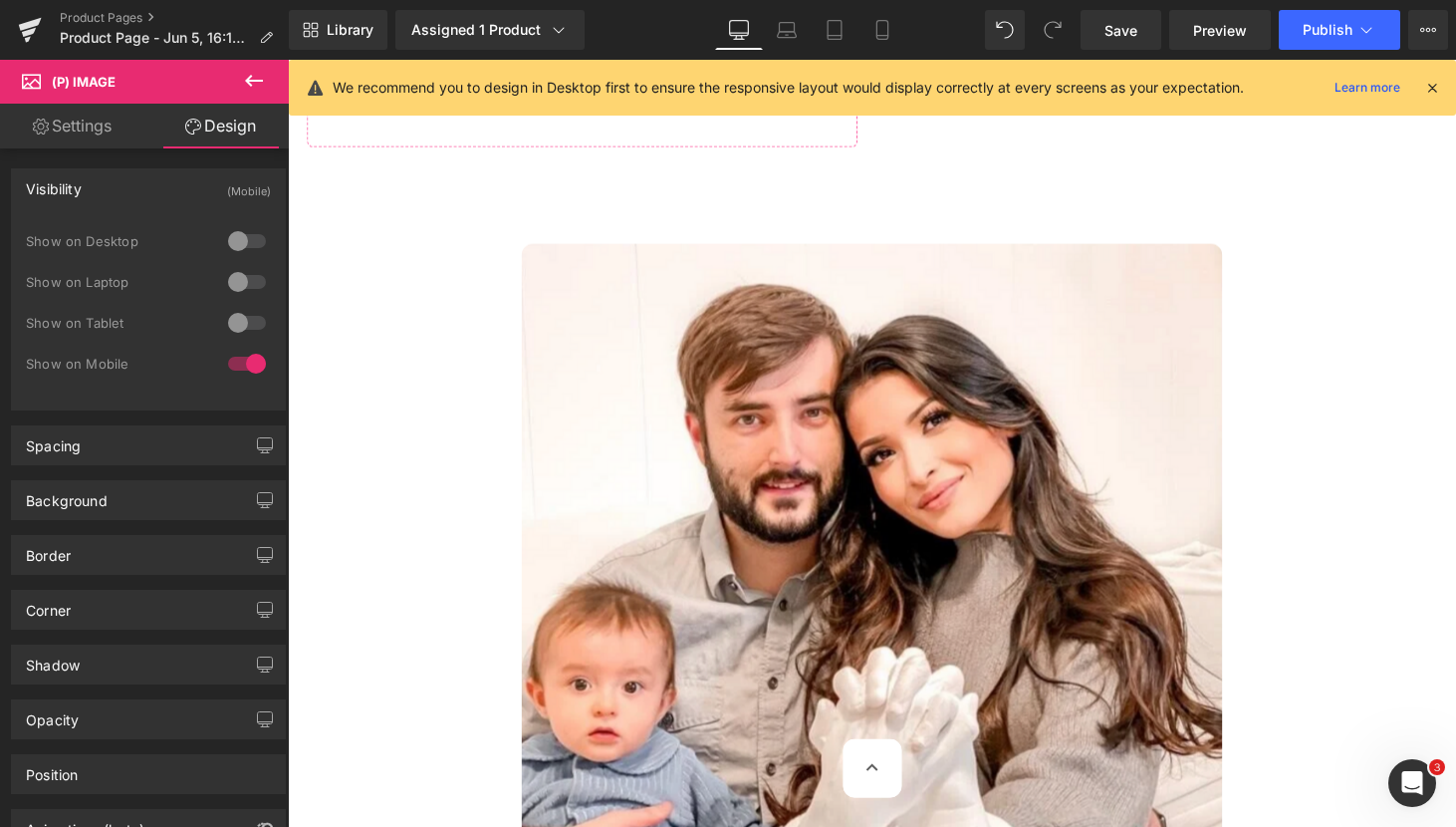 click at bounding box center [890, 611] 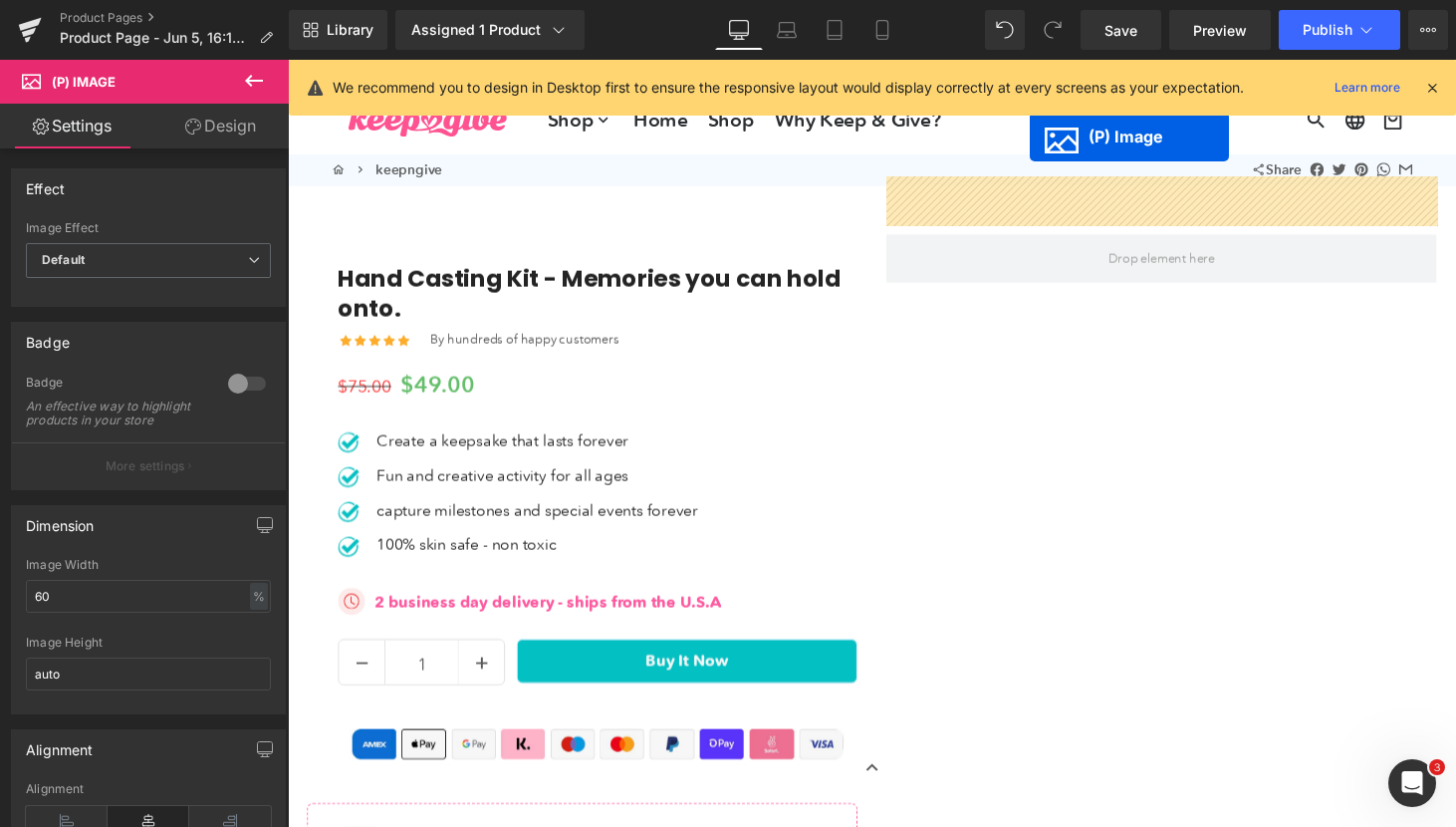 scroll, scrollTop: 0, scrollLeft: 0, axis: both 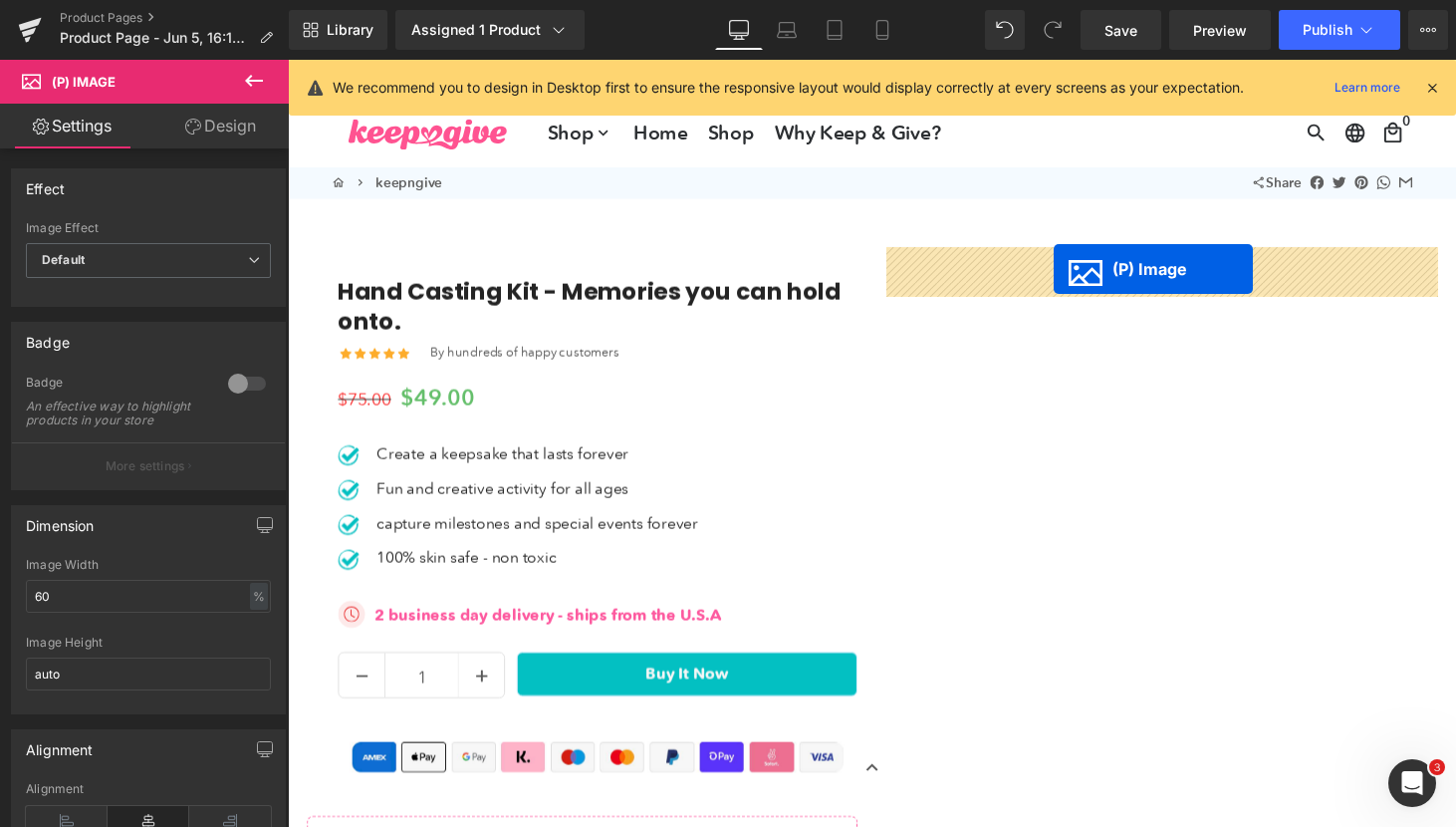 drag, startPoint x: 836, startPoint y: 614, endPoint x: 1078, endPoint y: 276, distance: 415.7018 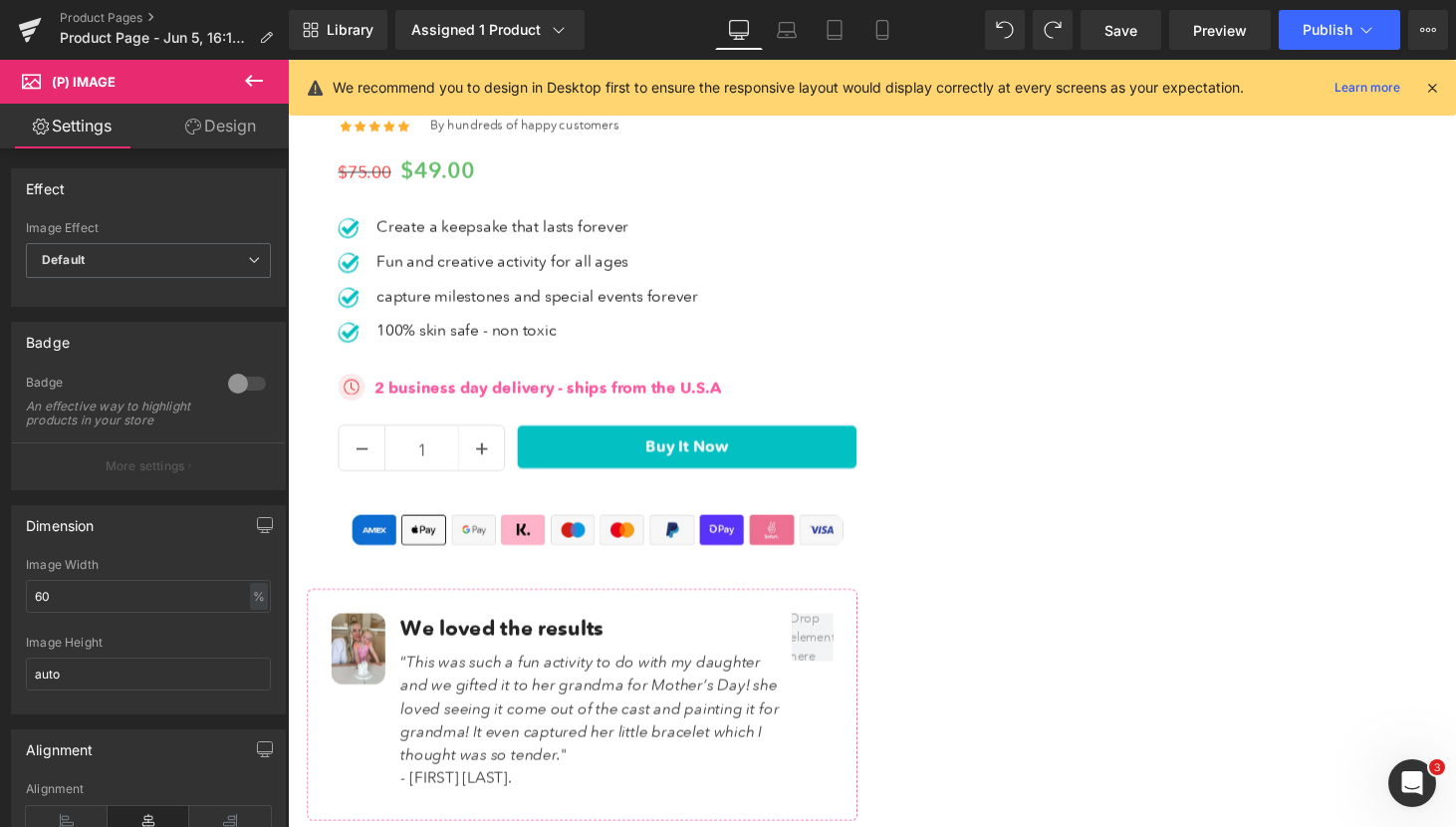 scroll, scrollTop: 0, scrollLeft: 0, axis: both 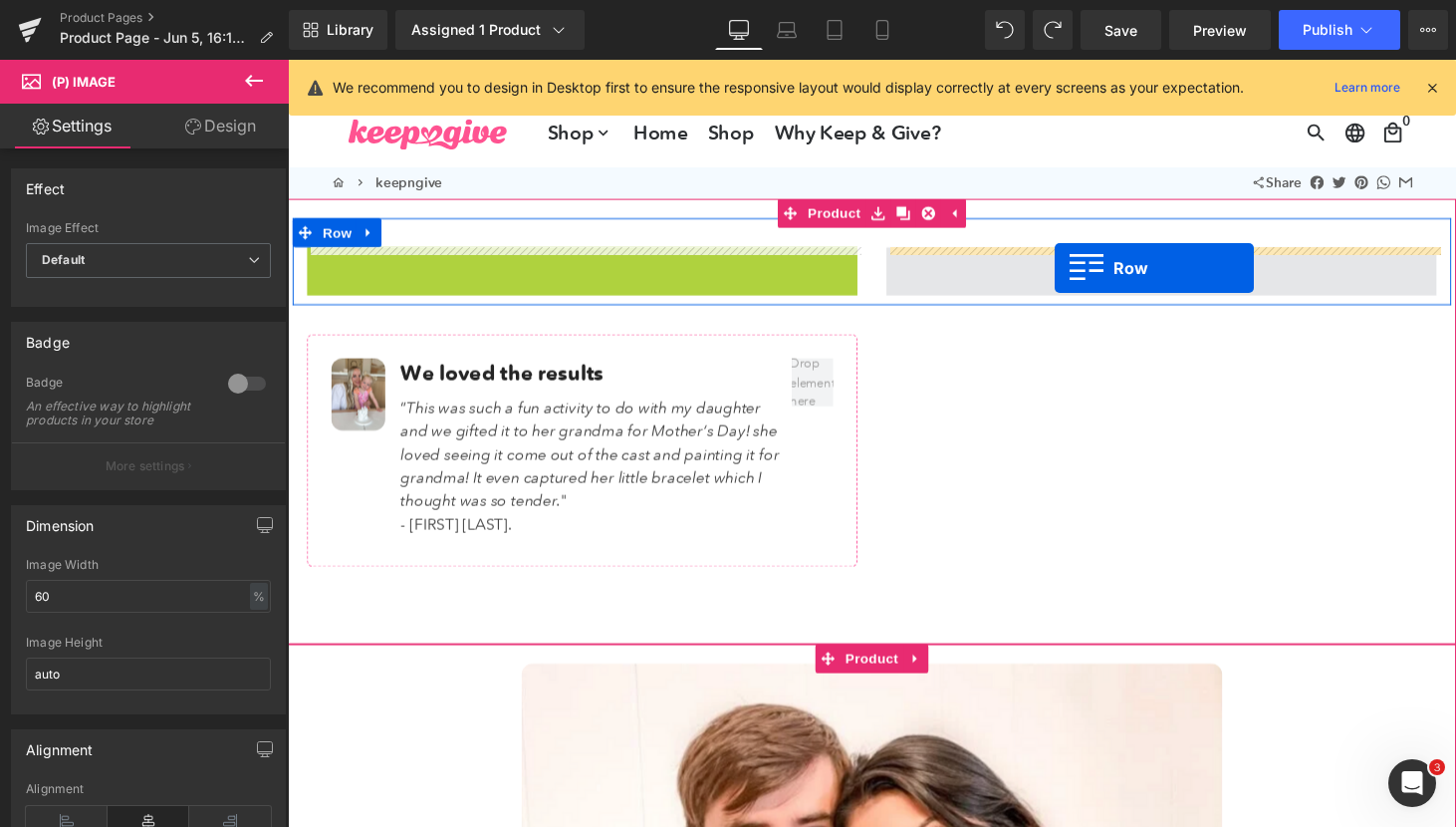 drag, startPoint x: 325, startPoint y: 274, endPoint x: 1078, endPoint y: 276, distance: 753.0027 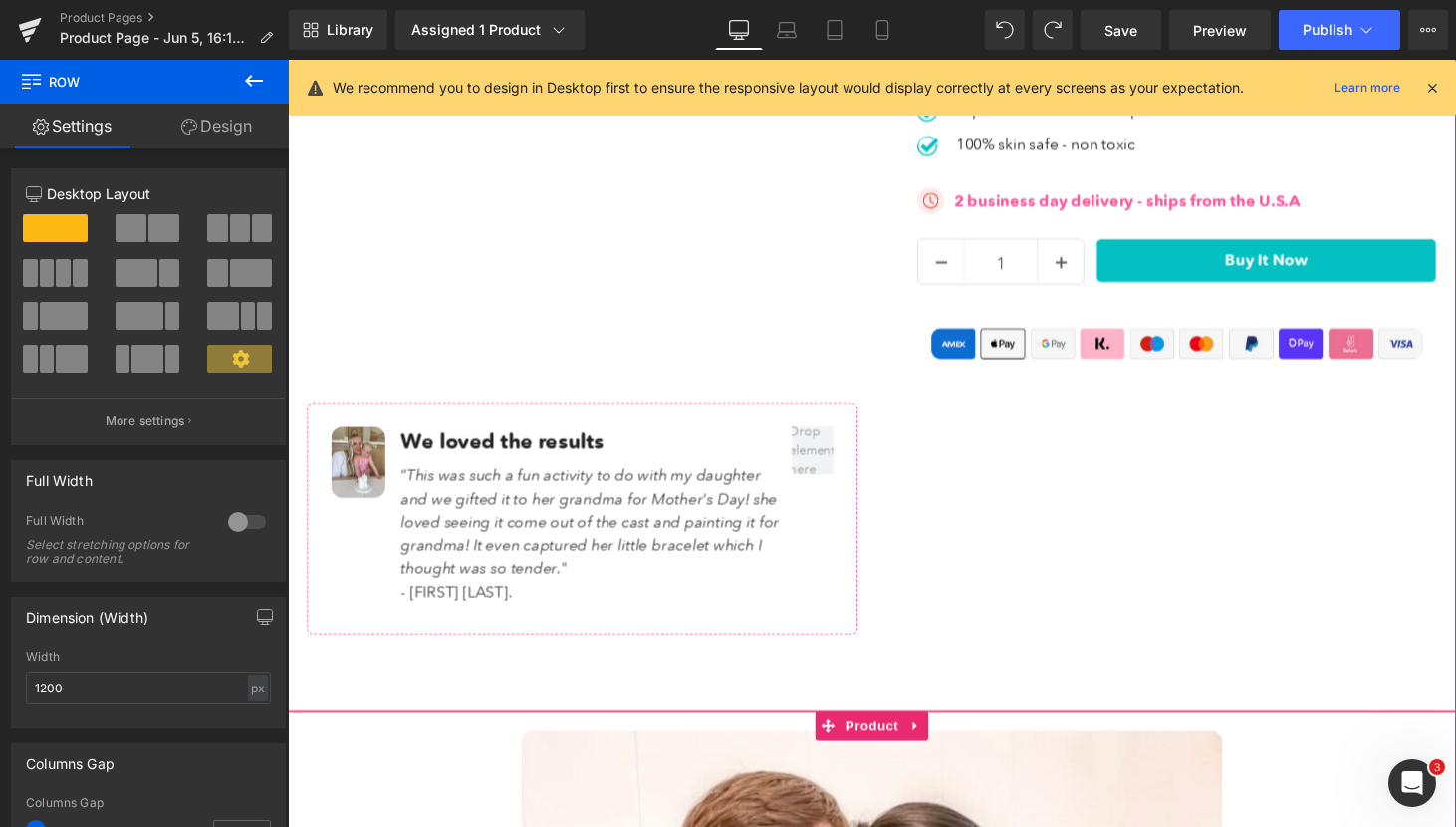 scroll, scrollTop: 425, scrollLeft: 0, axis: vertical 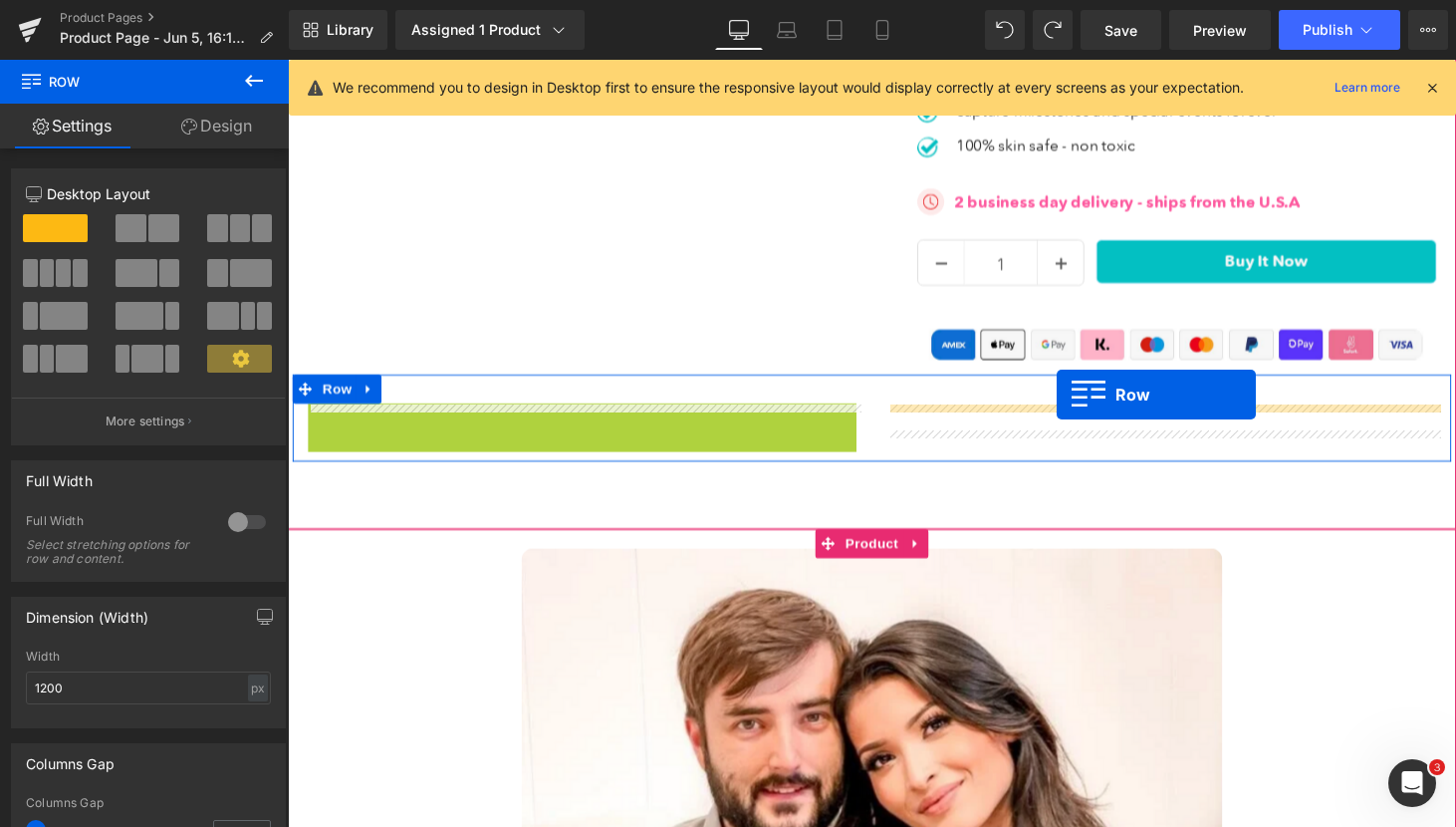 drag, startPoint x: 326, startPoint y: 431, endPoint x: 1081, endPoint y: 406, distance: 755.4138 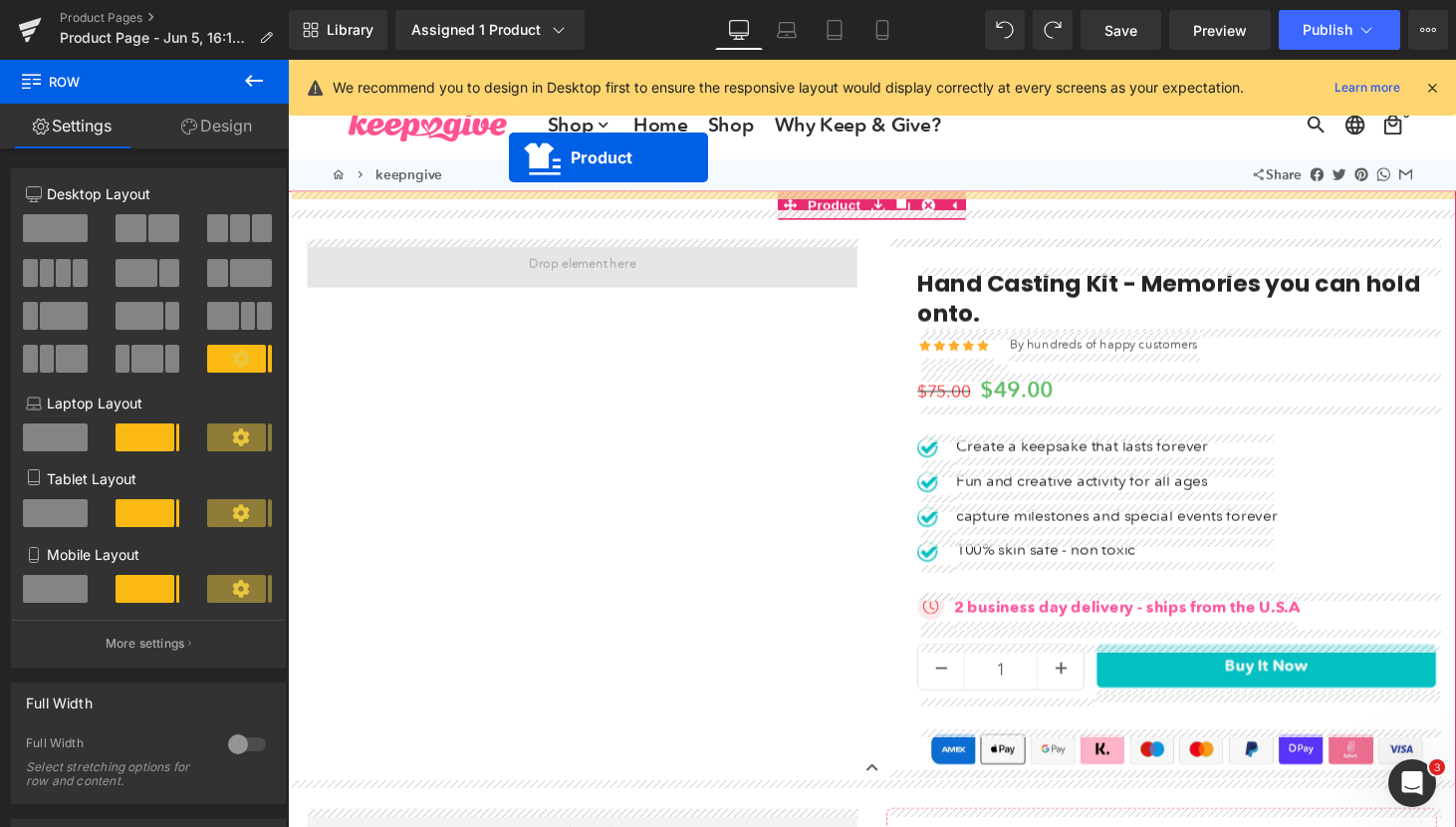 scroll, scrollTop: 0, scrollLeft: 0, axis: both 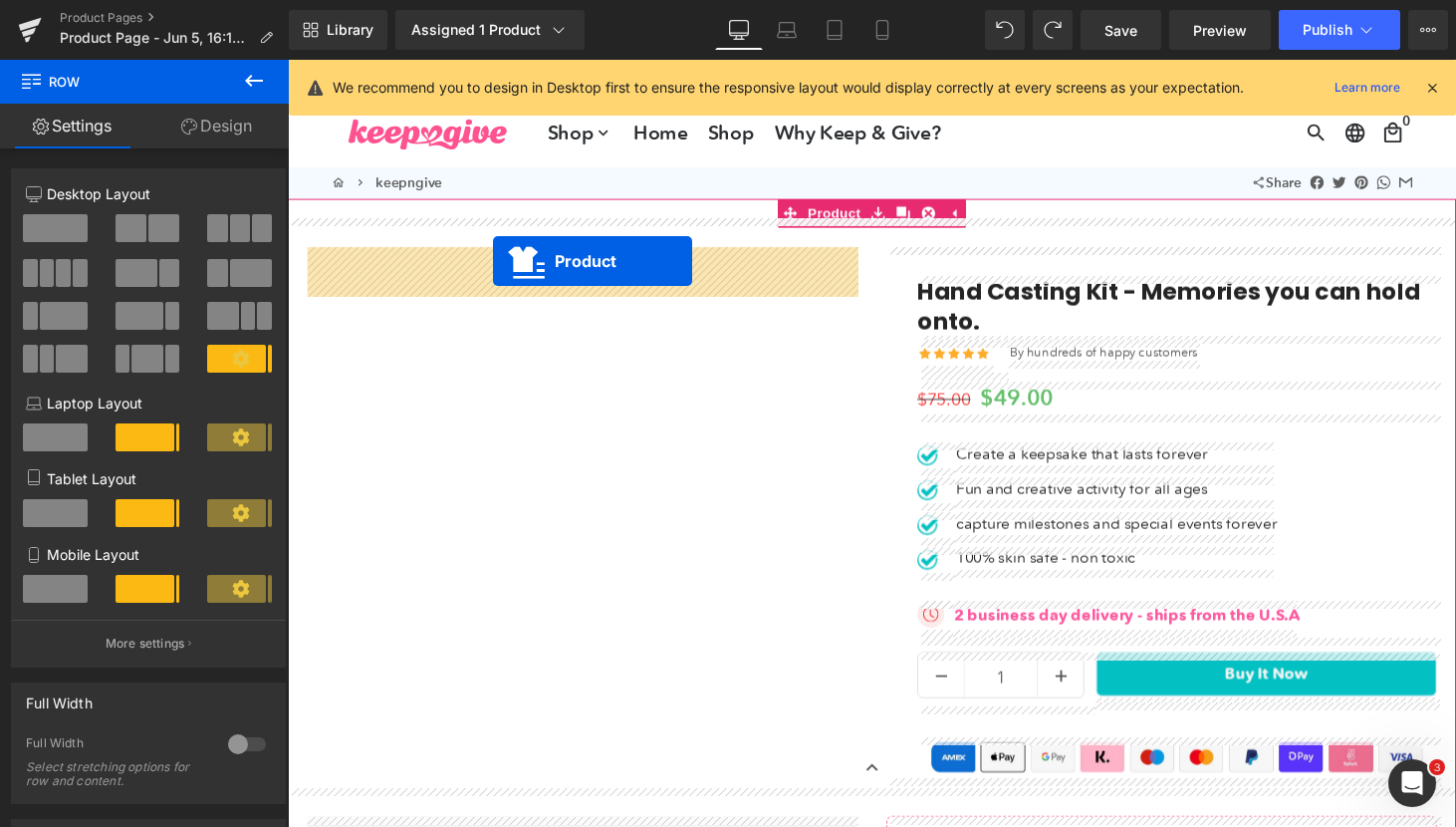 drag, startPoint x: 841, startPoint y: 537, endPoint x: 500, endPoint y: 267, distance: 434.94942 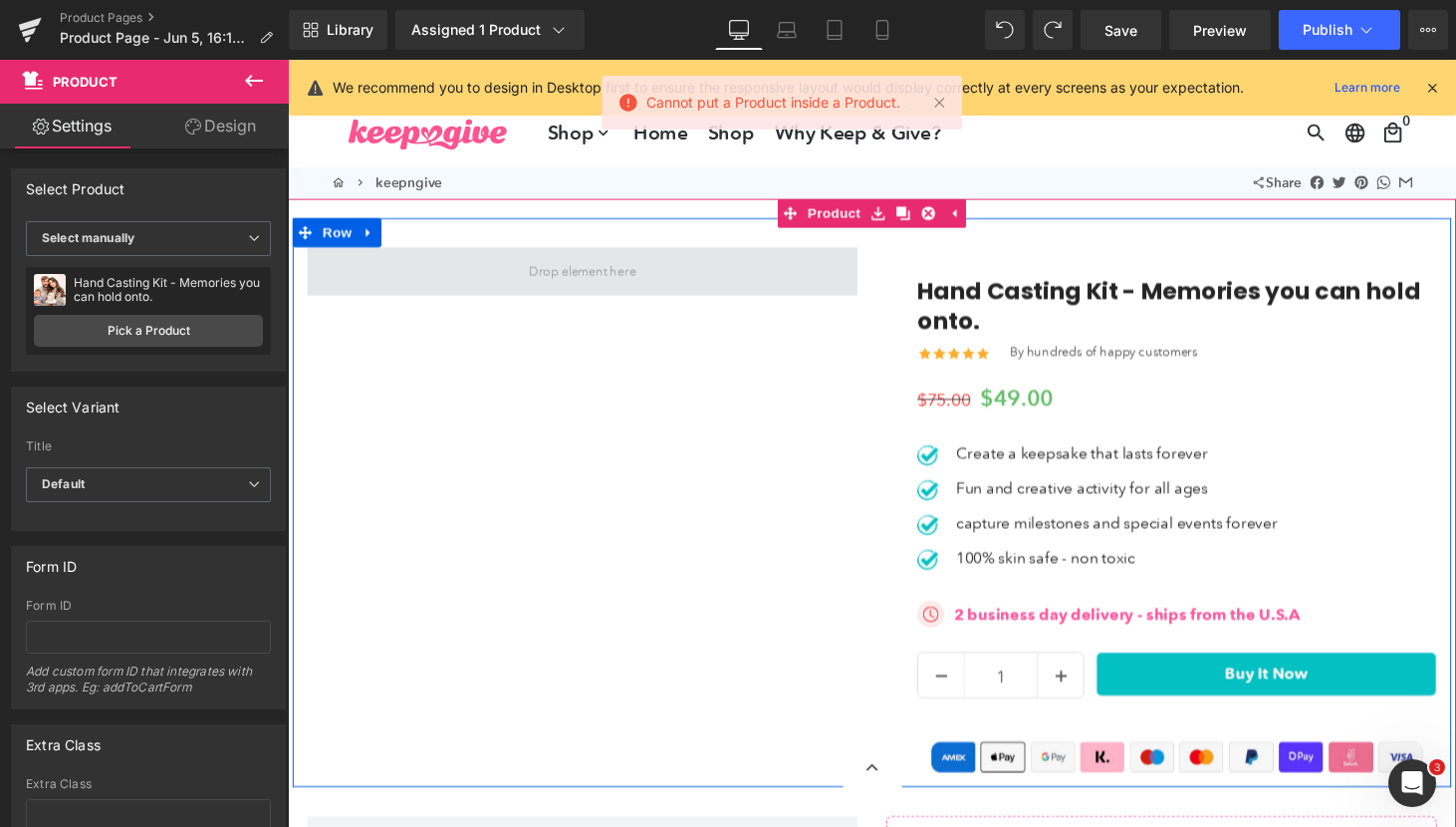 click at bounding box center [592, 278] 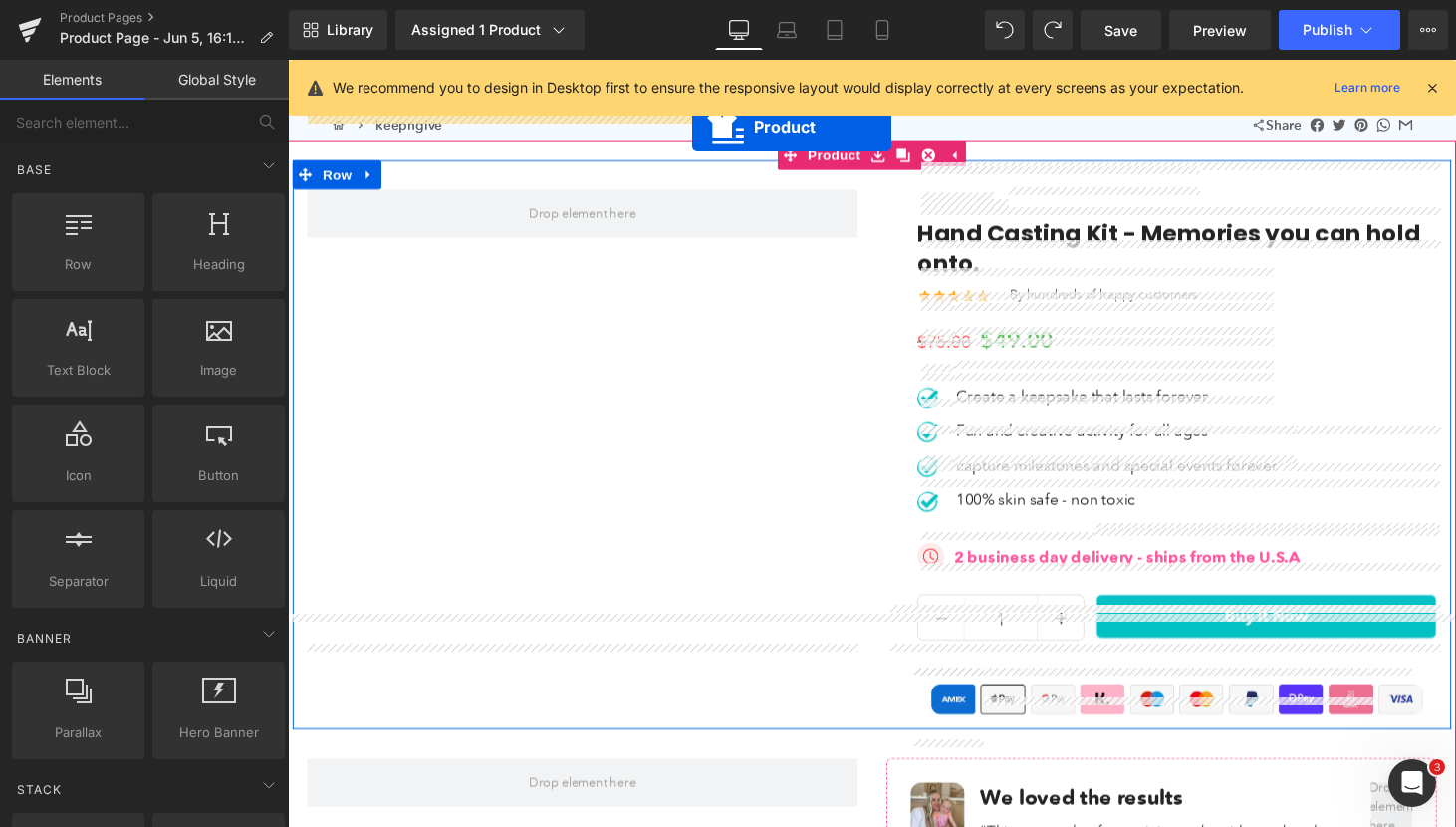 scroll, scrollTop: 0, scrollLeft: 0, axis: both 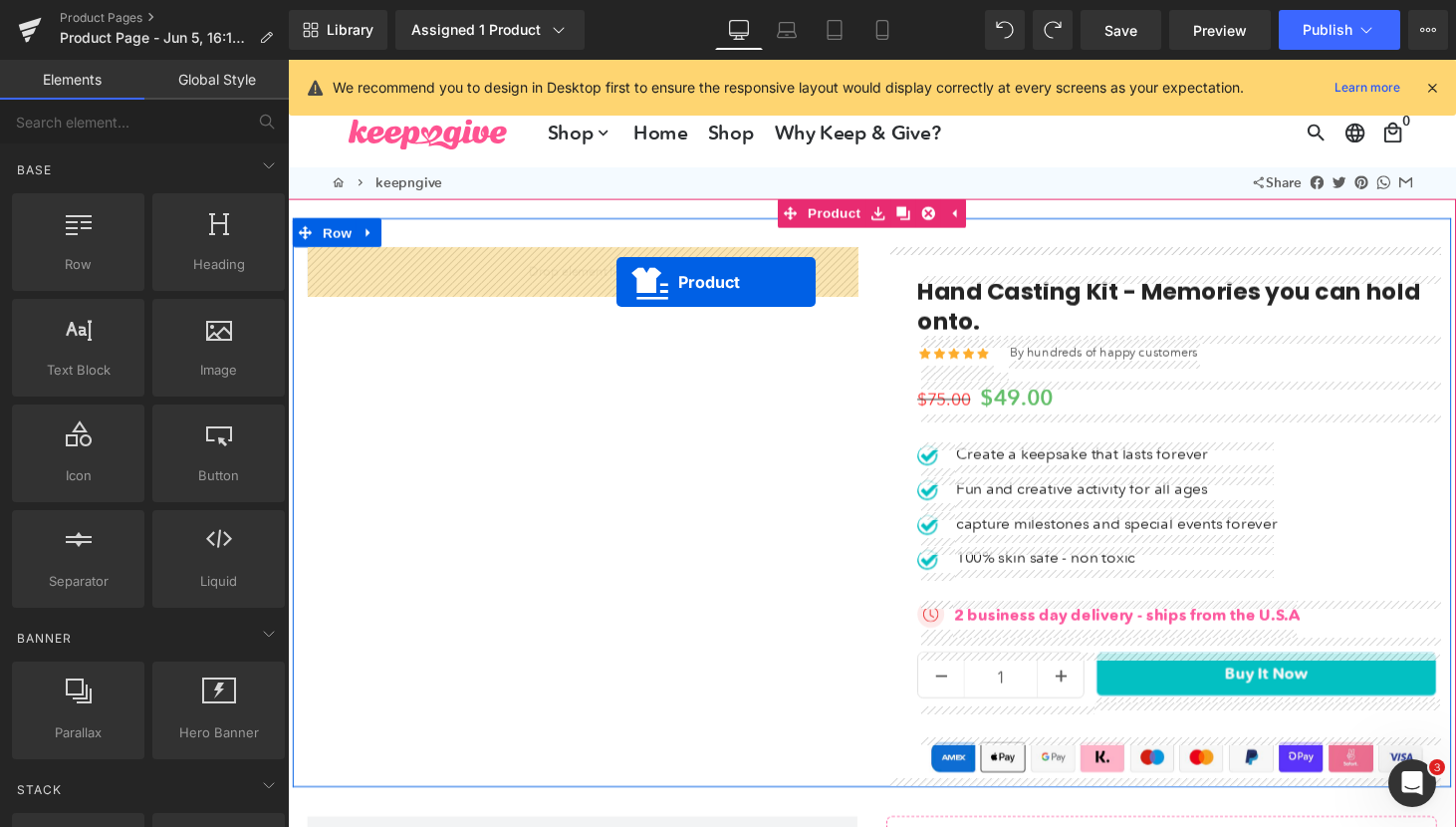 drag, startPoint x: 867, startPoint y: 613, endPoint x: 625, endPoint y: 289, distance: 404.40079 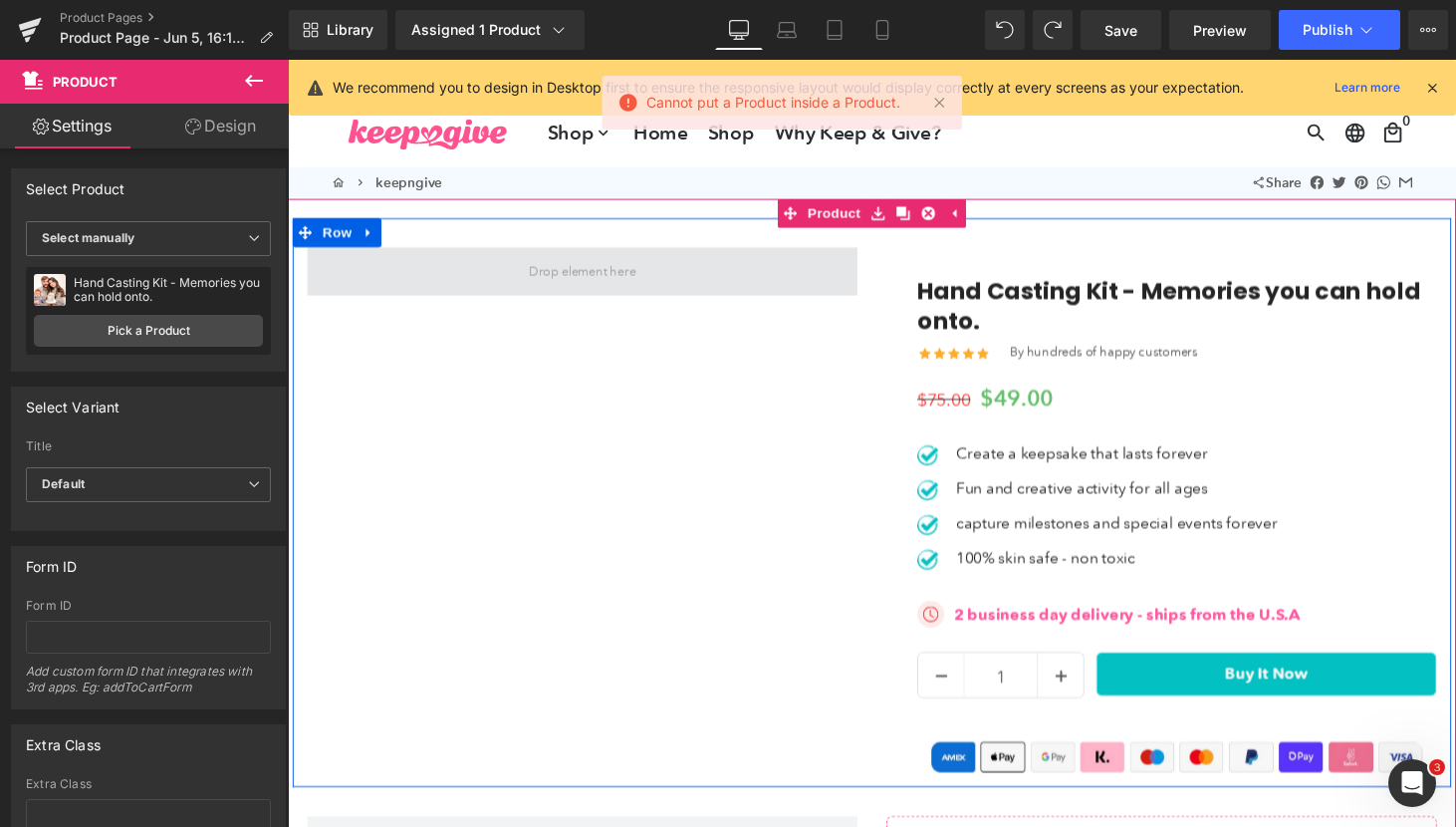 click at bounding box center [592, 278] 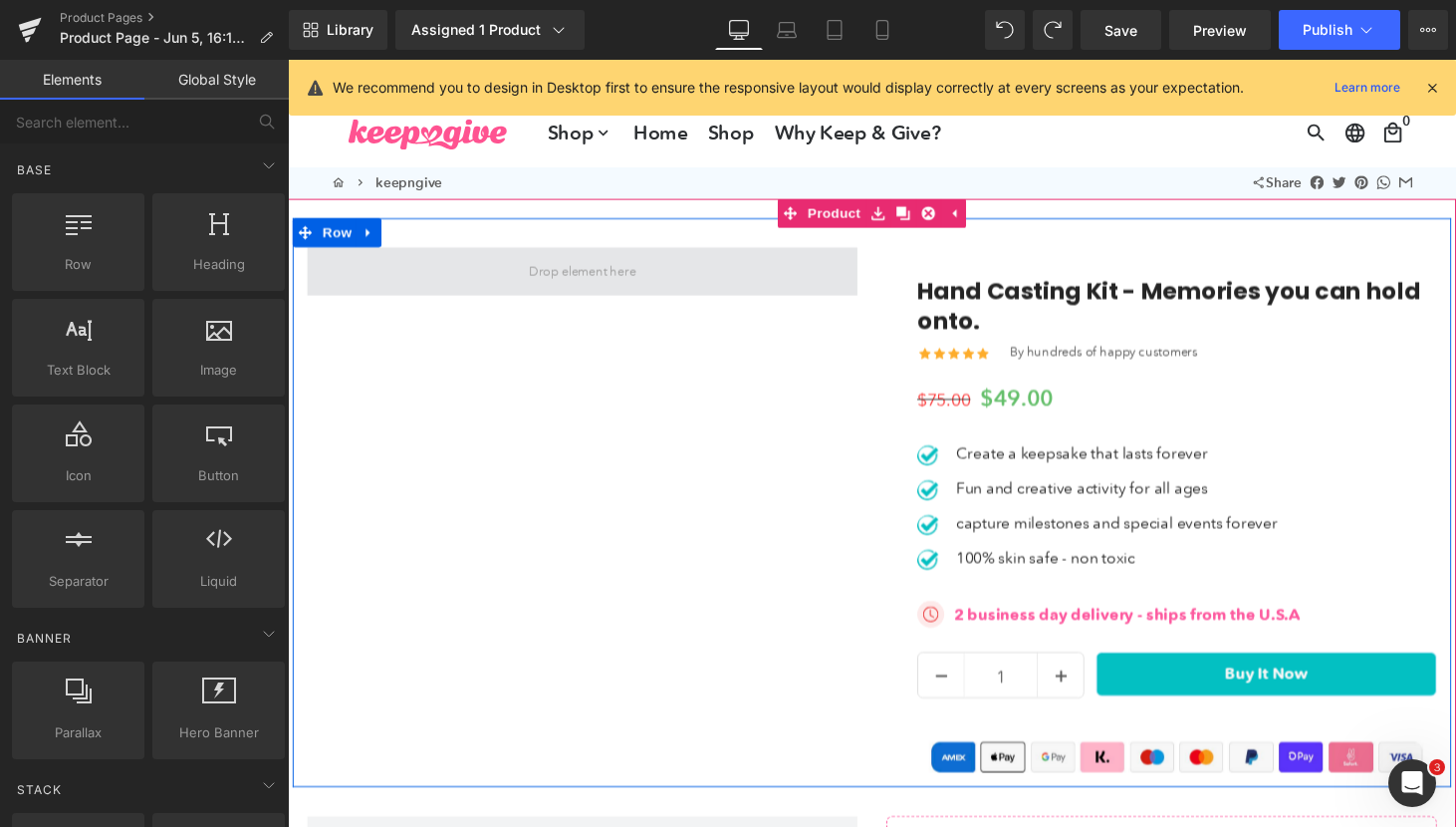 click at bounding box center (592, 278) 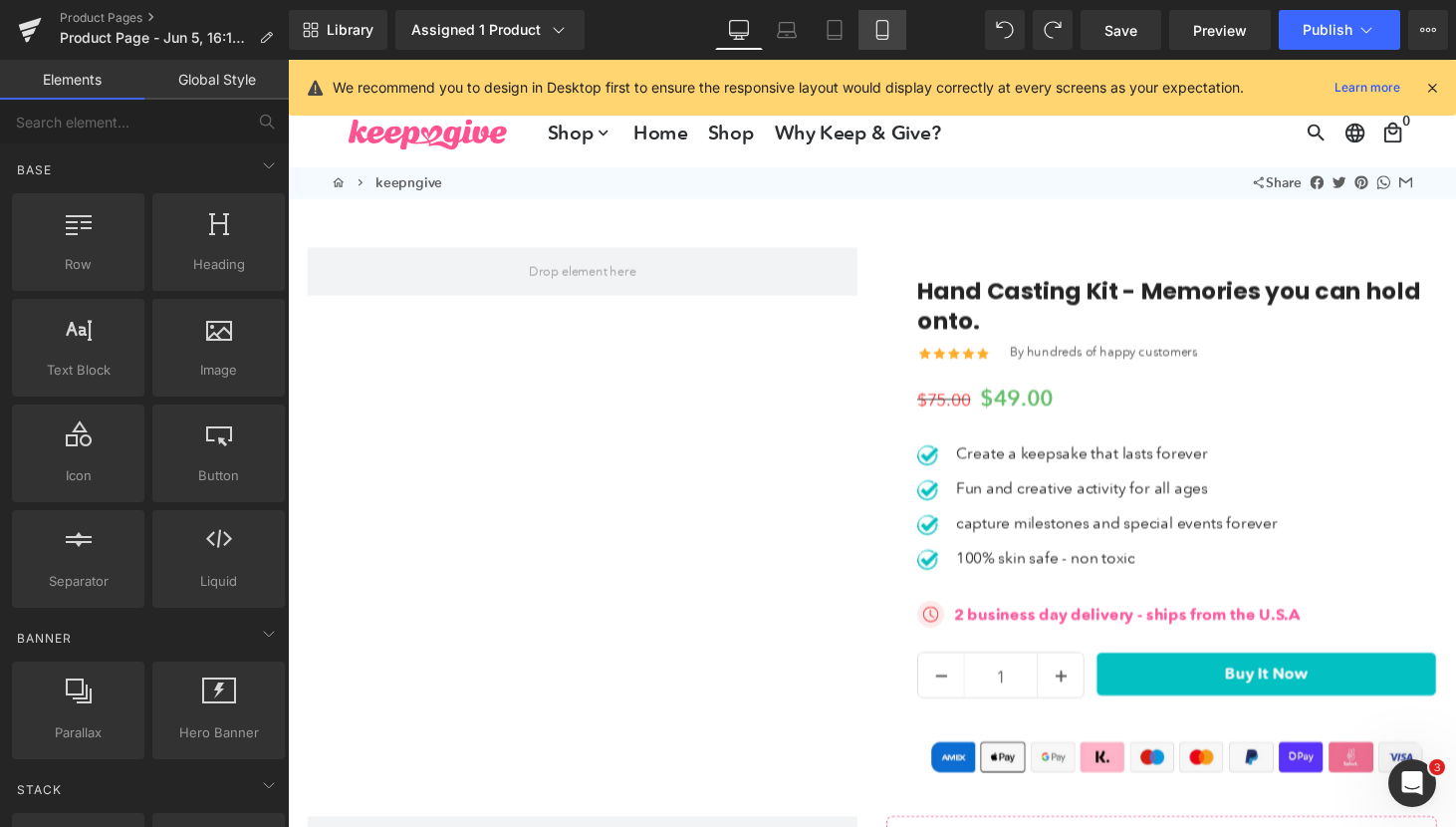 click on "Mobile" at bounding box center (882, 30) 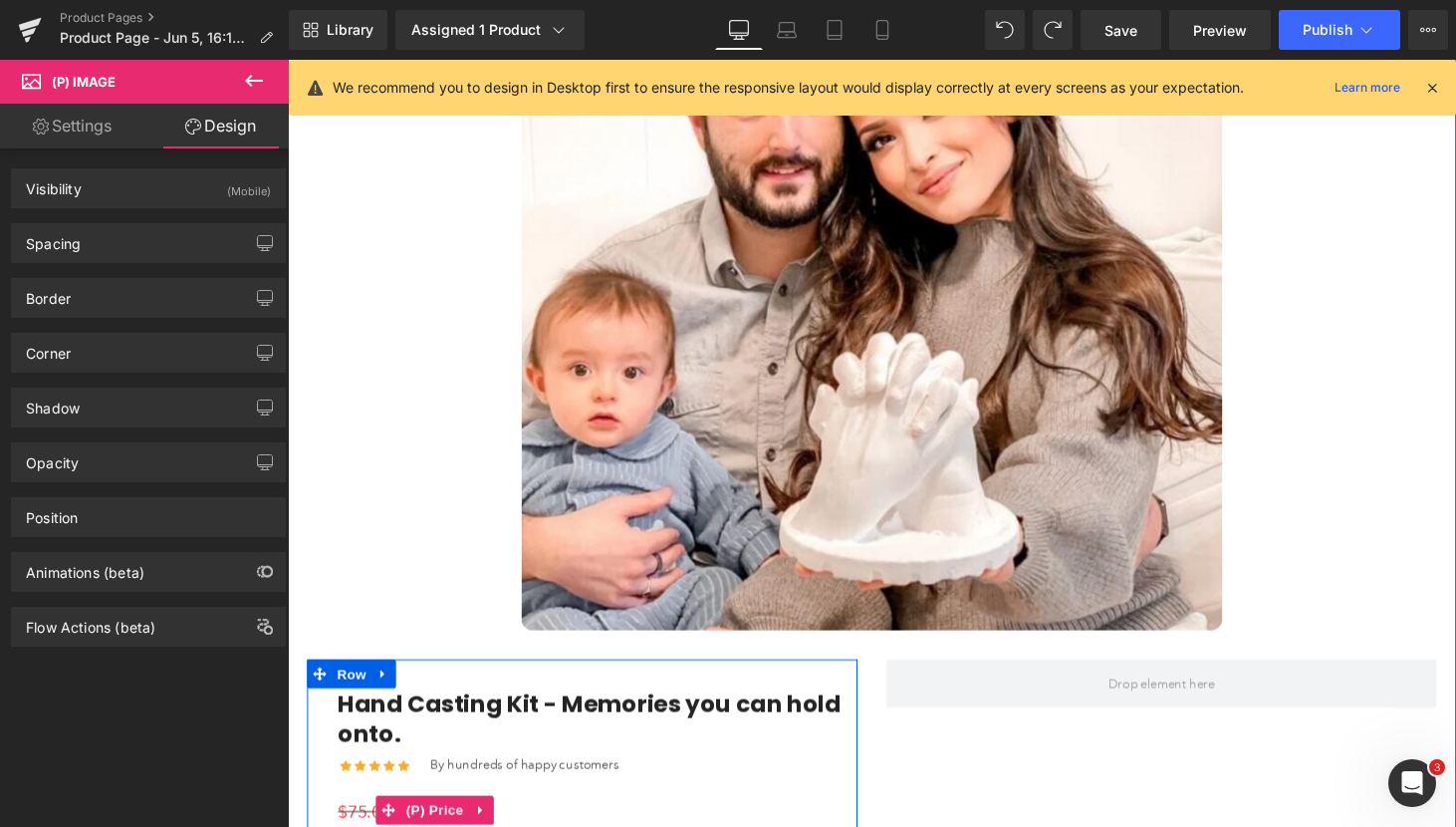 scroll, scrollTop: 385, scrollLeft: 0, axis: vertical 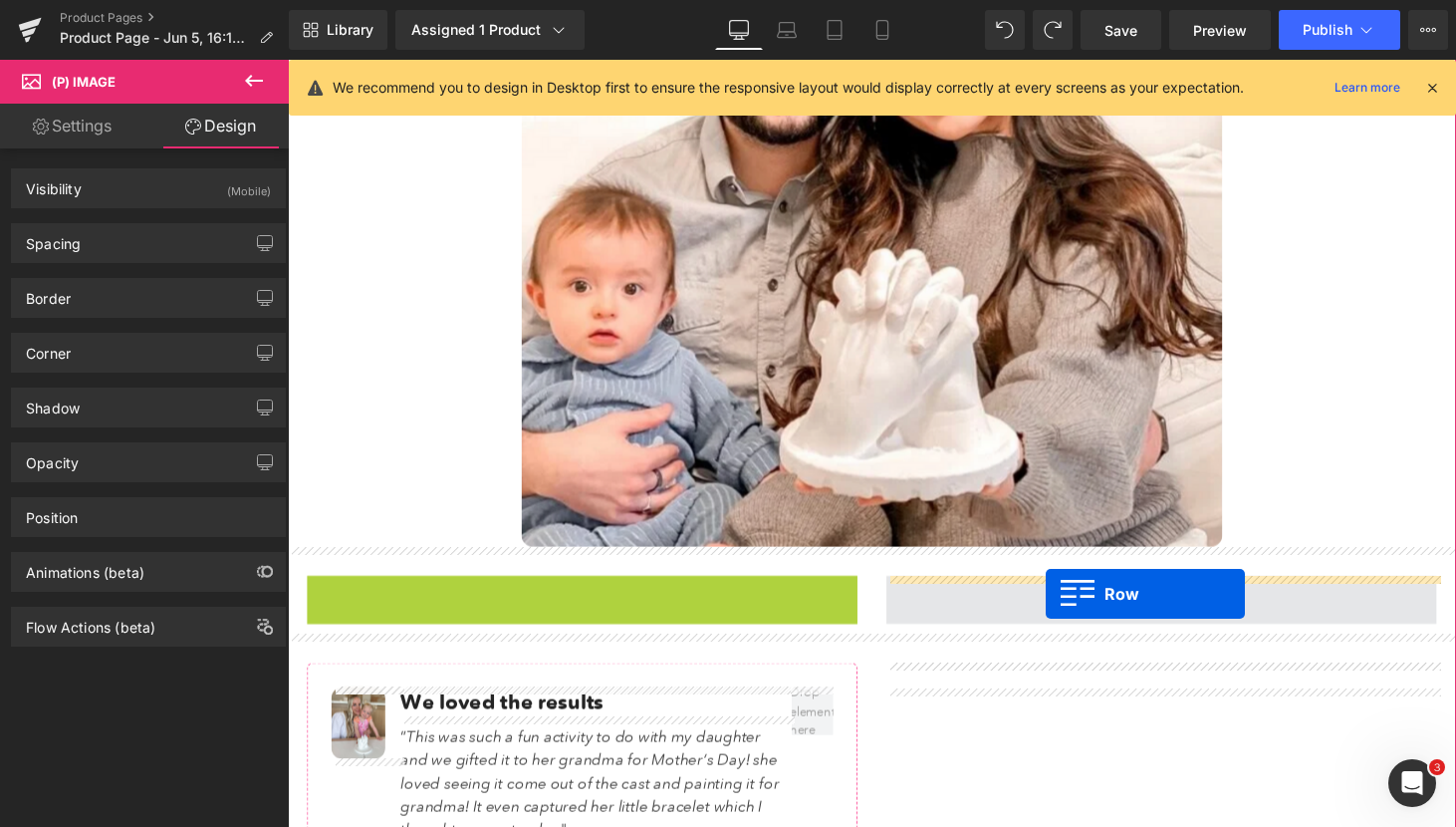 drag, startPoint x: 323, startPoint y: 610, endPoint x: 1070, endPoint y: 611, distance: 747.0007 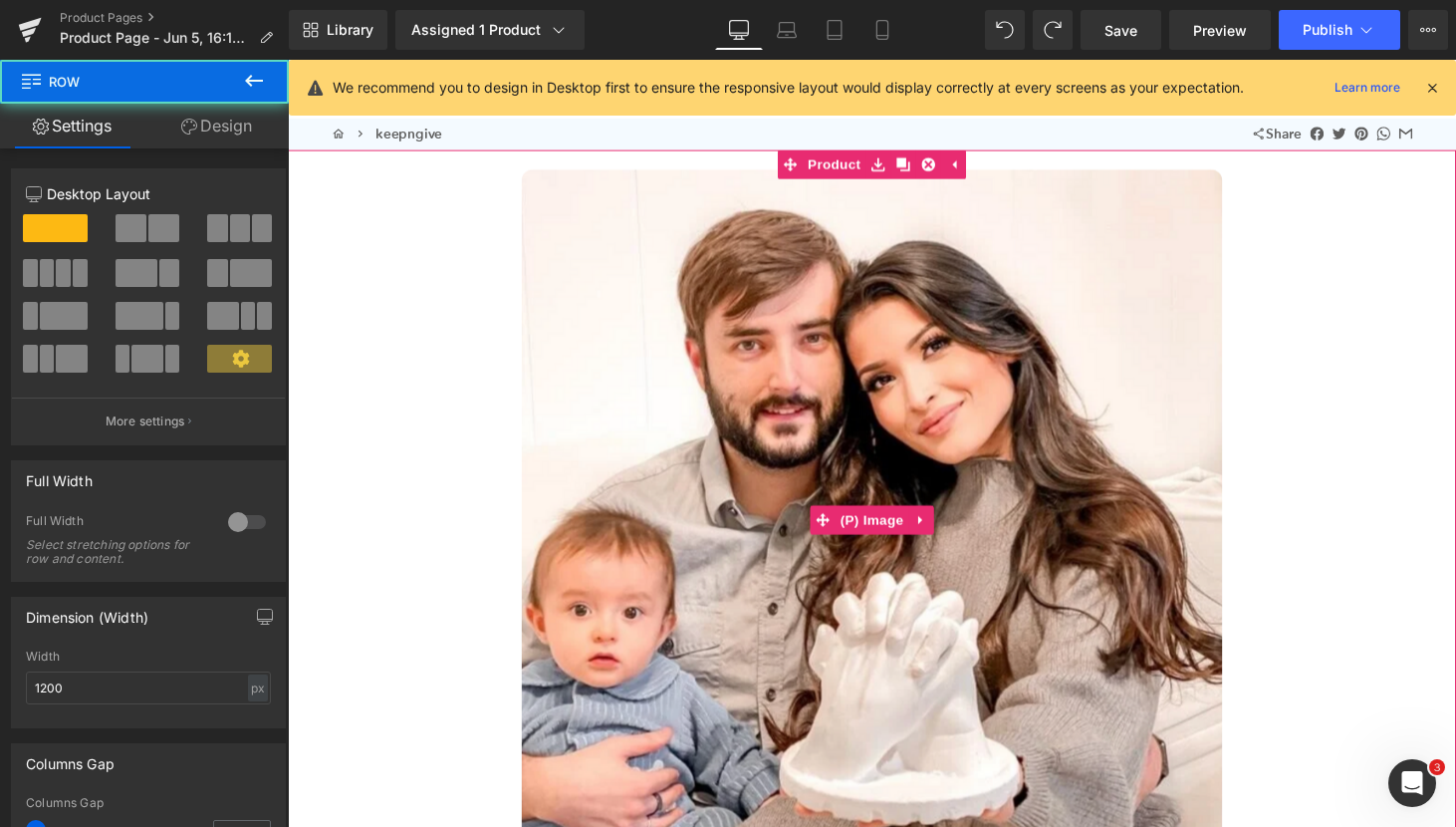 scroll, scrollTop: 0, scrollLeft: 0, axis: both 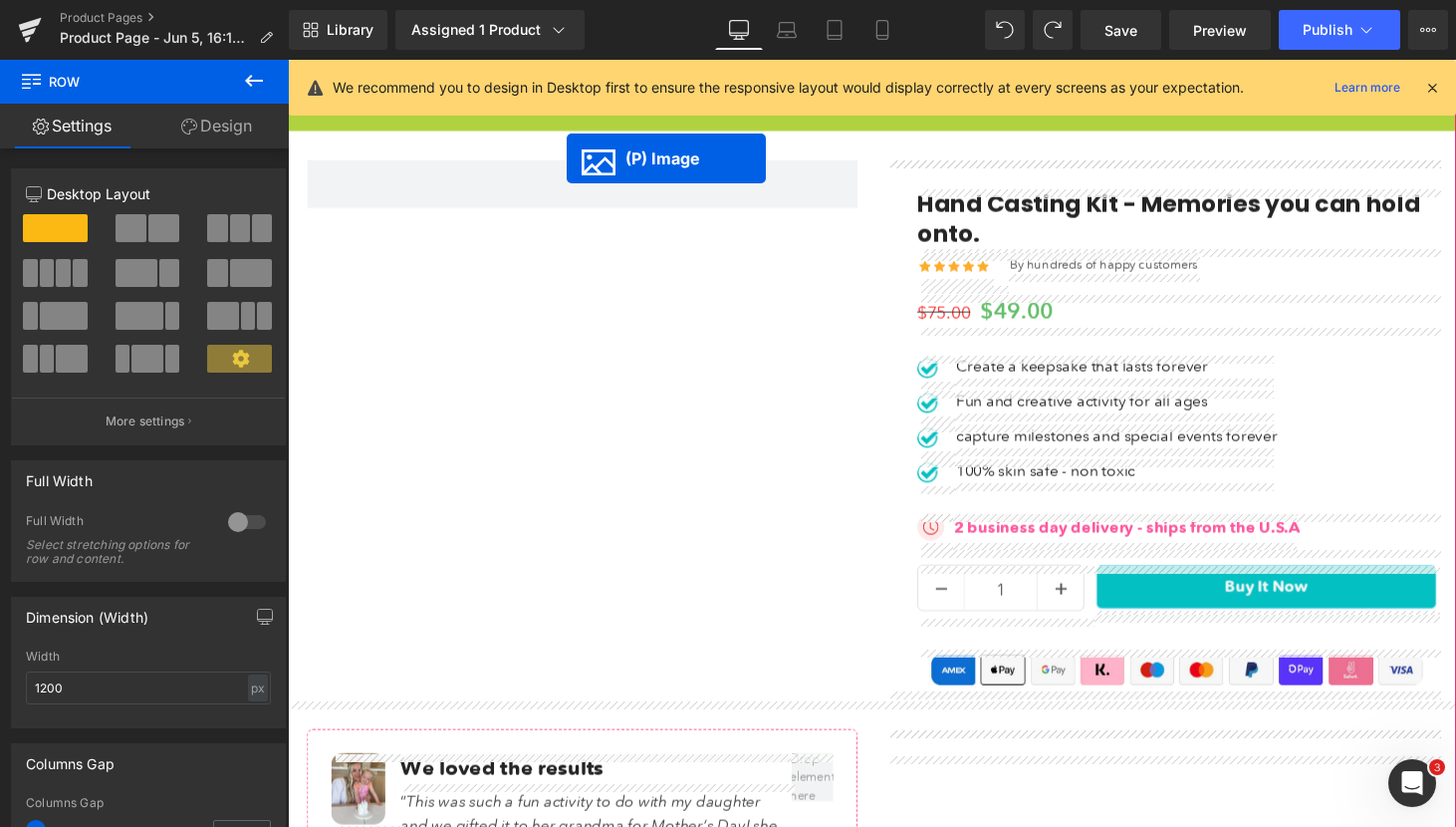 drag, startPoint x: 840, startPoint y: 580, endPoint x: 576, endPoint y: 141, distance: 512.267 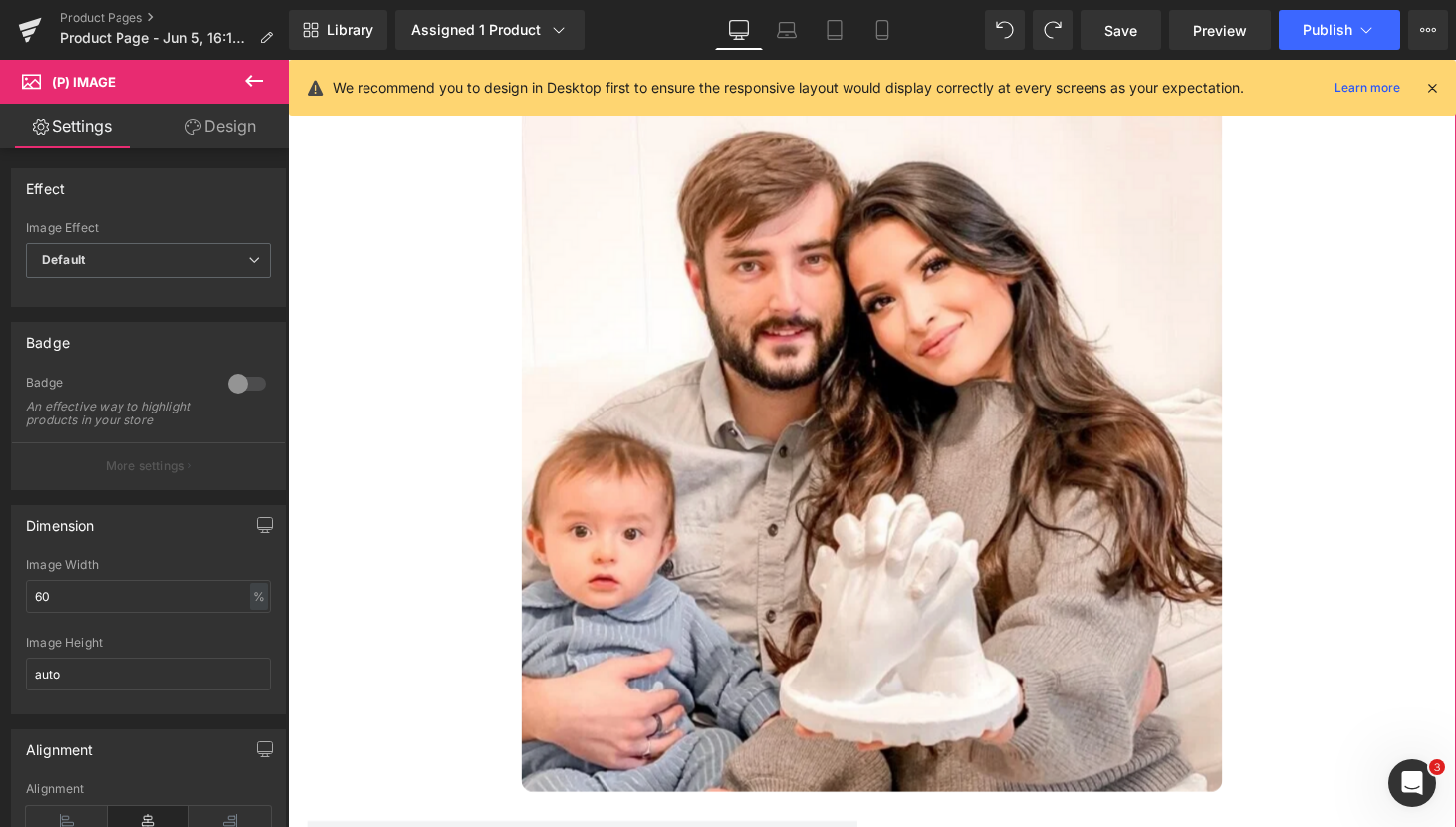 scroll, scrollTop: 67, scrollLeft: 0, axis: vertical 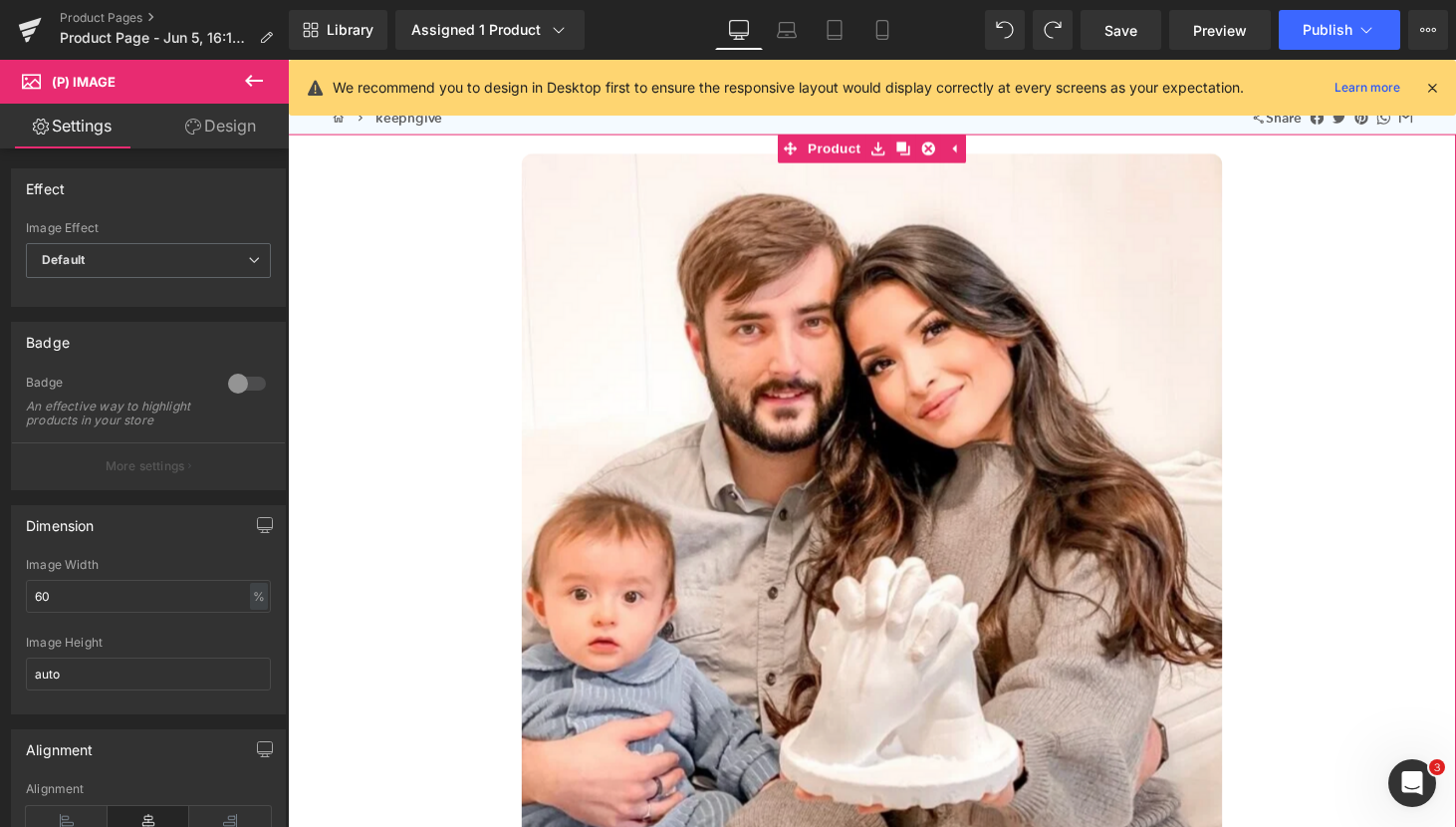 click at bounding box center (890, 518) 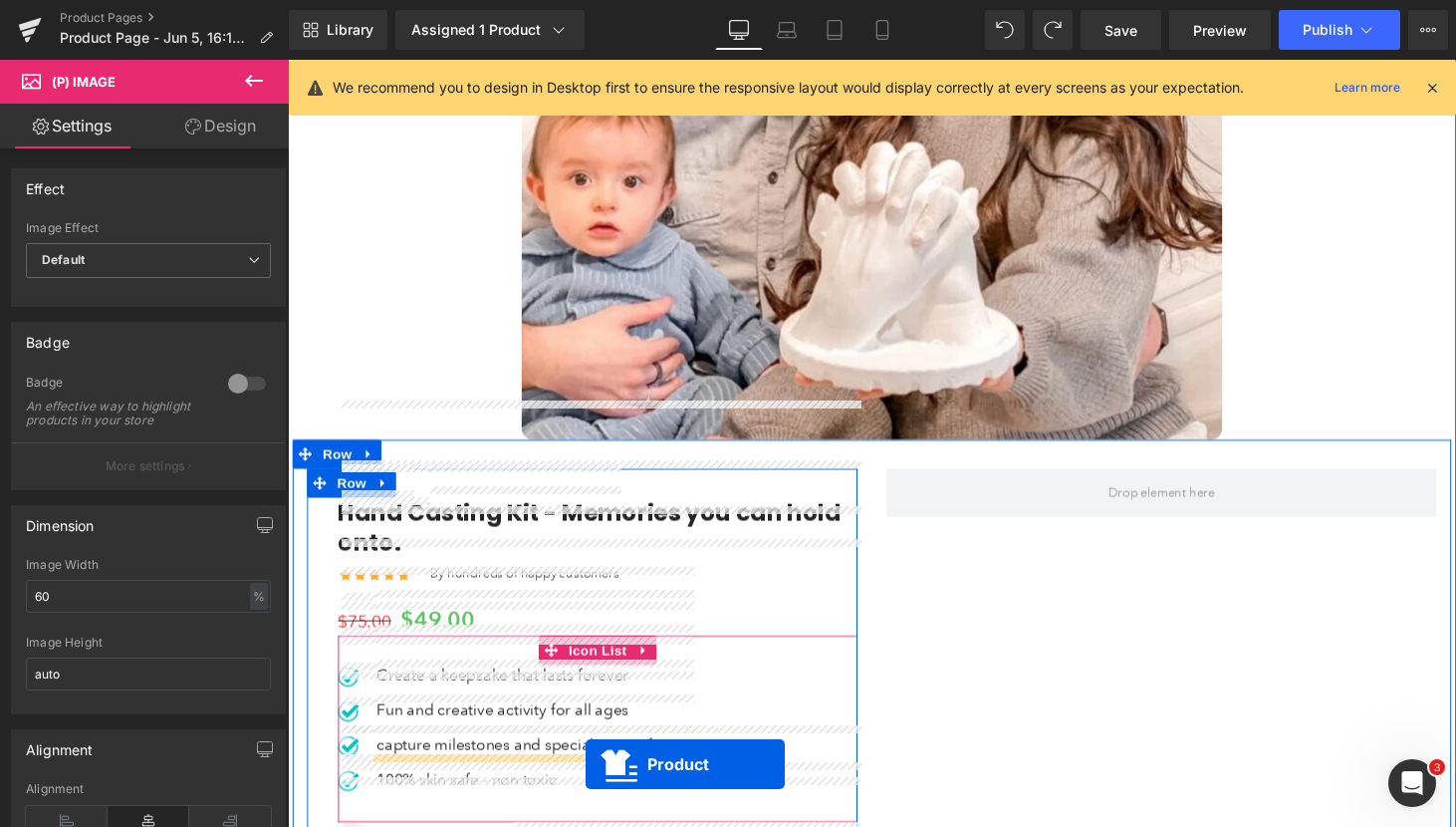 scroll, scrollTop: 645, scrollLeft: 0, axis: vertical 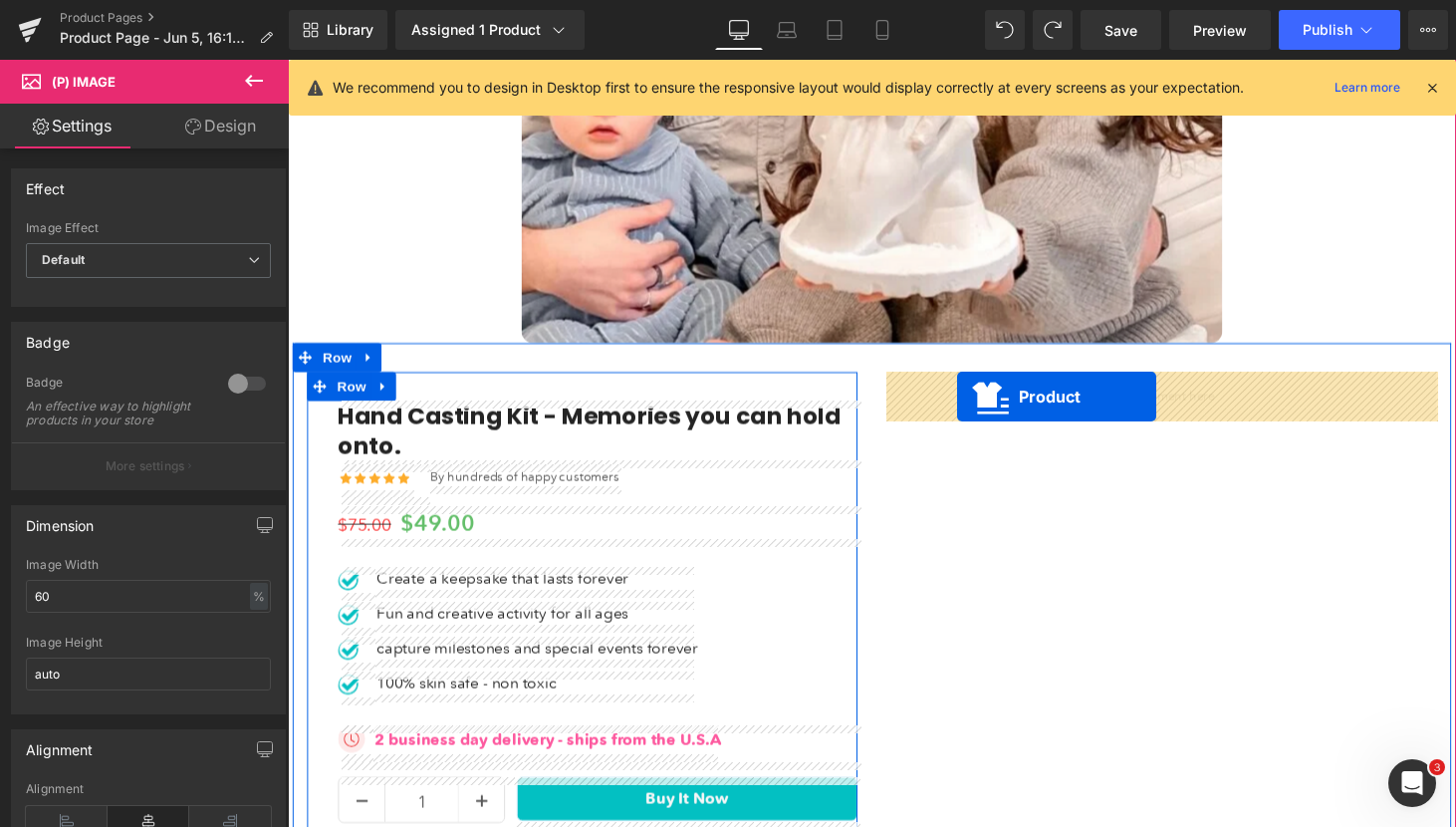 drag, startPoint x: 810, startPoint y: 147, endPoint x: 978, endPoint y: 408, distance: 310.3949 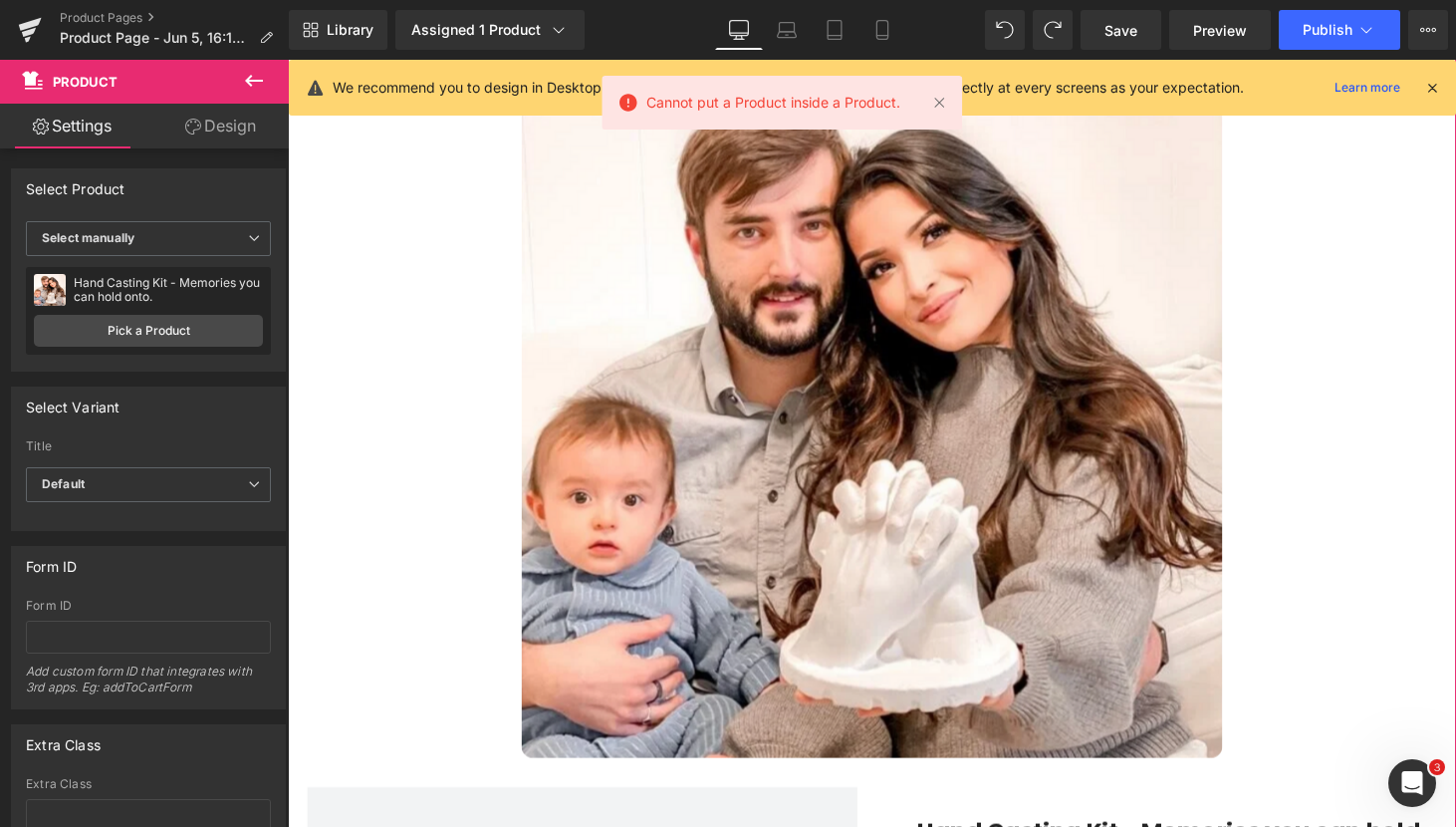 scroll, scrollTop: 0, scrollLeft: 0, axis: both 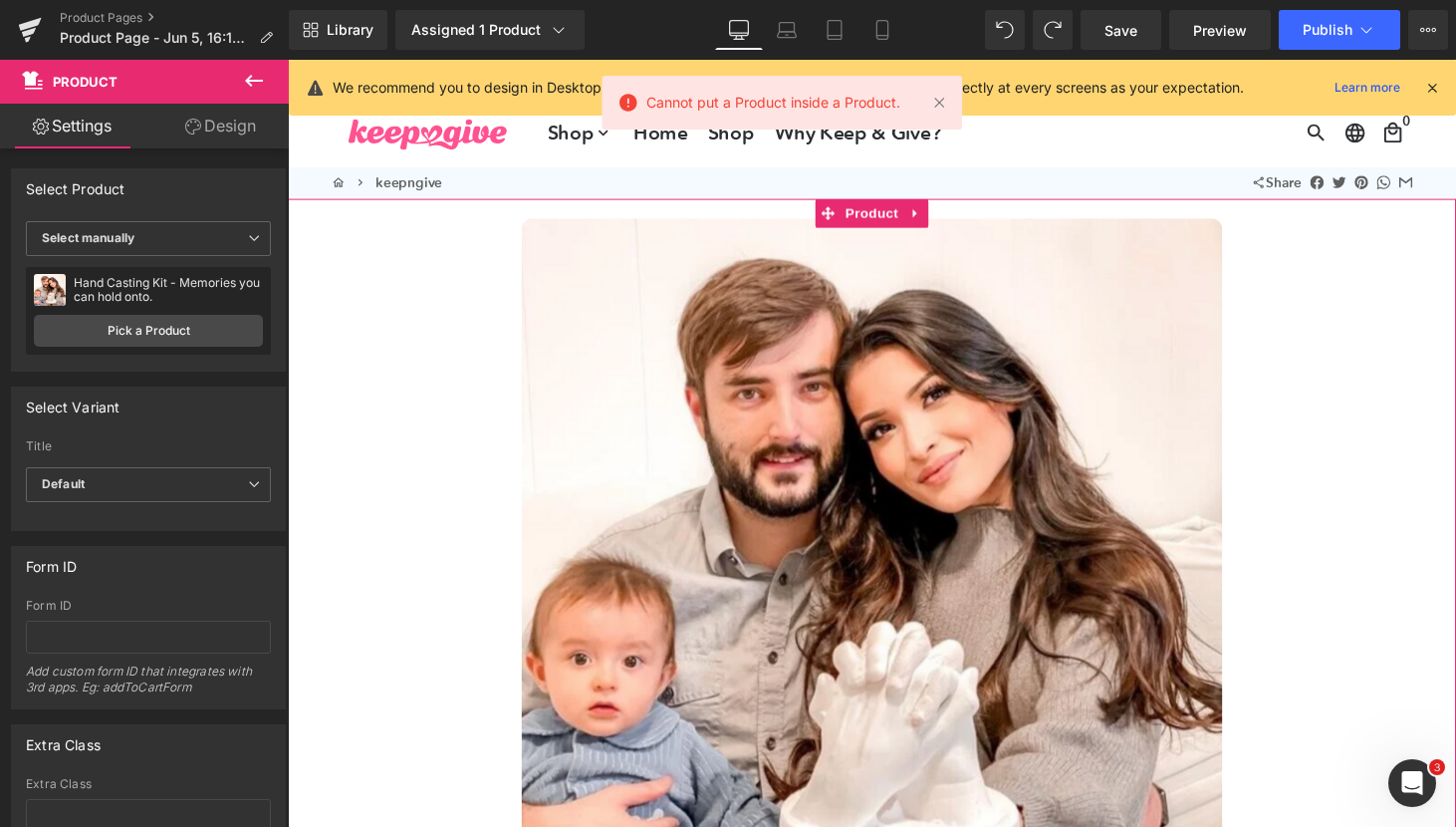 click at bounding box center (890, 585) 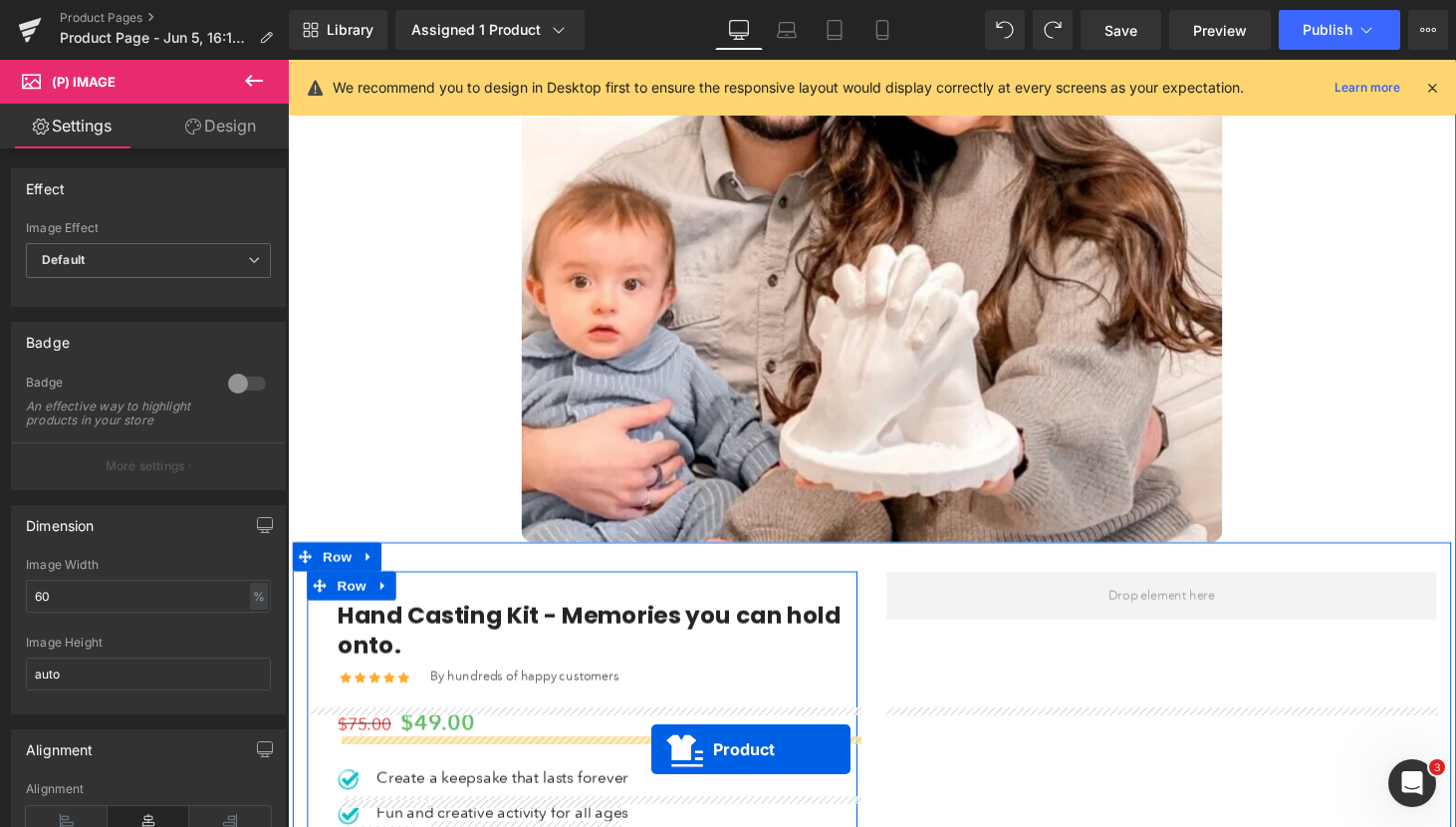 scroll, scrollTop: 478, scrollLeft: 0, axis: vertical 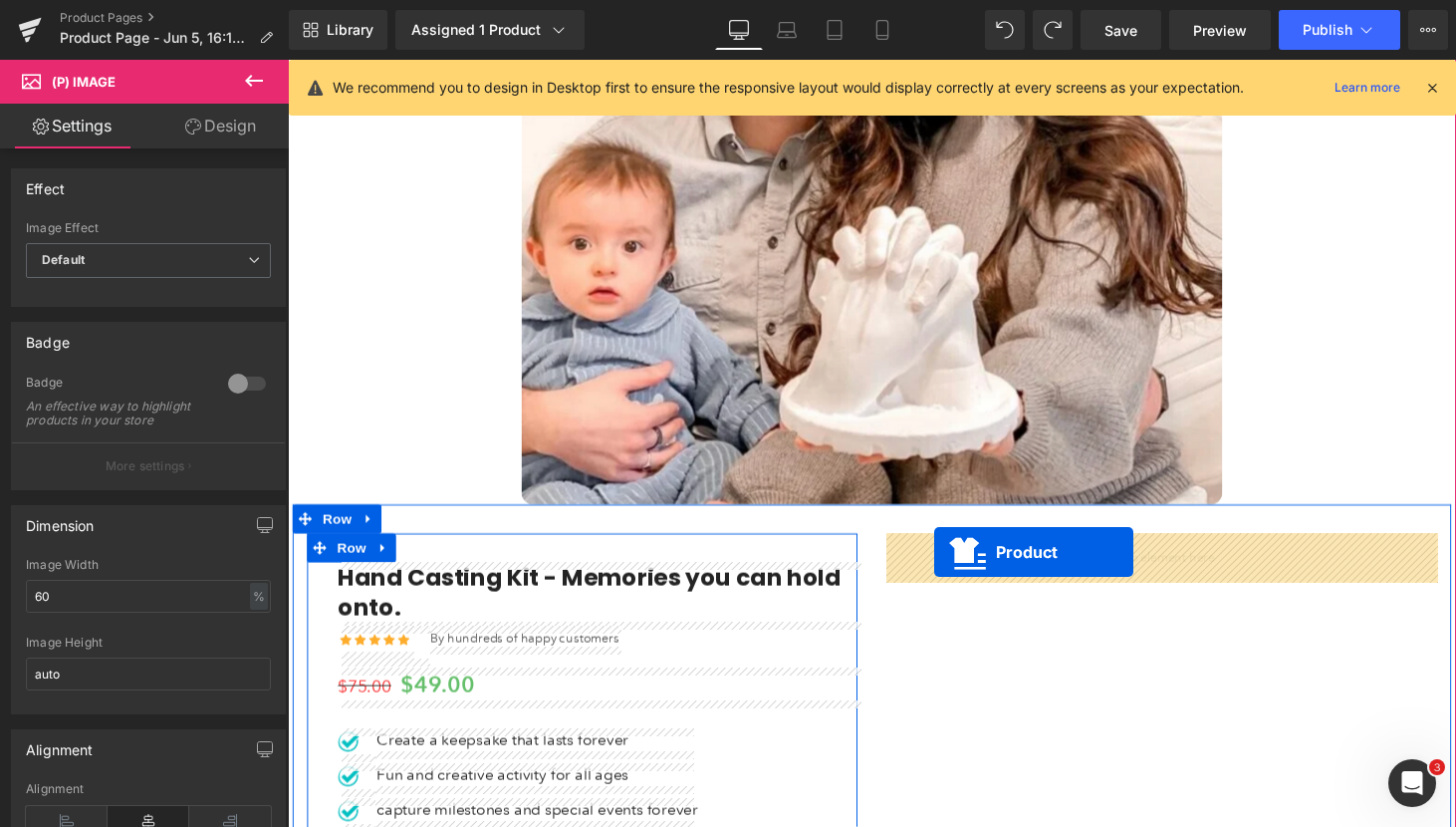 drag, startPoint x: 859, startPoint y: 222, endPoint x: 953, endPoint y: 571, distance: 361.43741 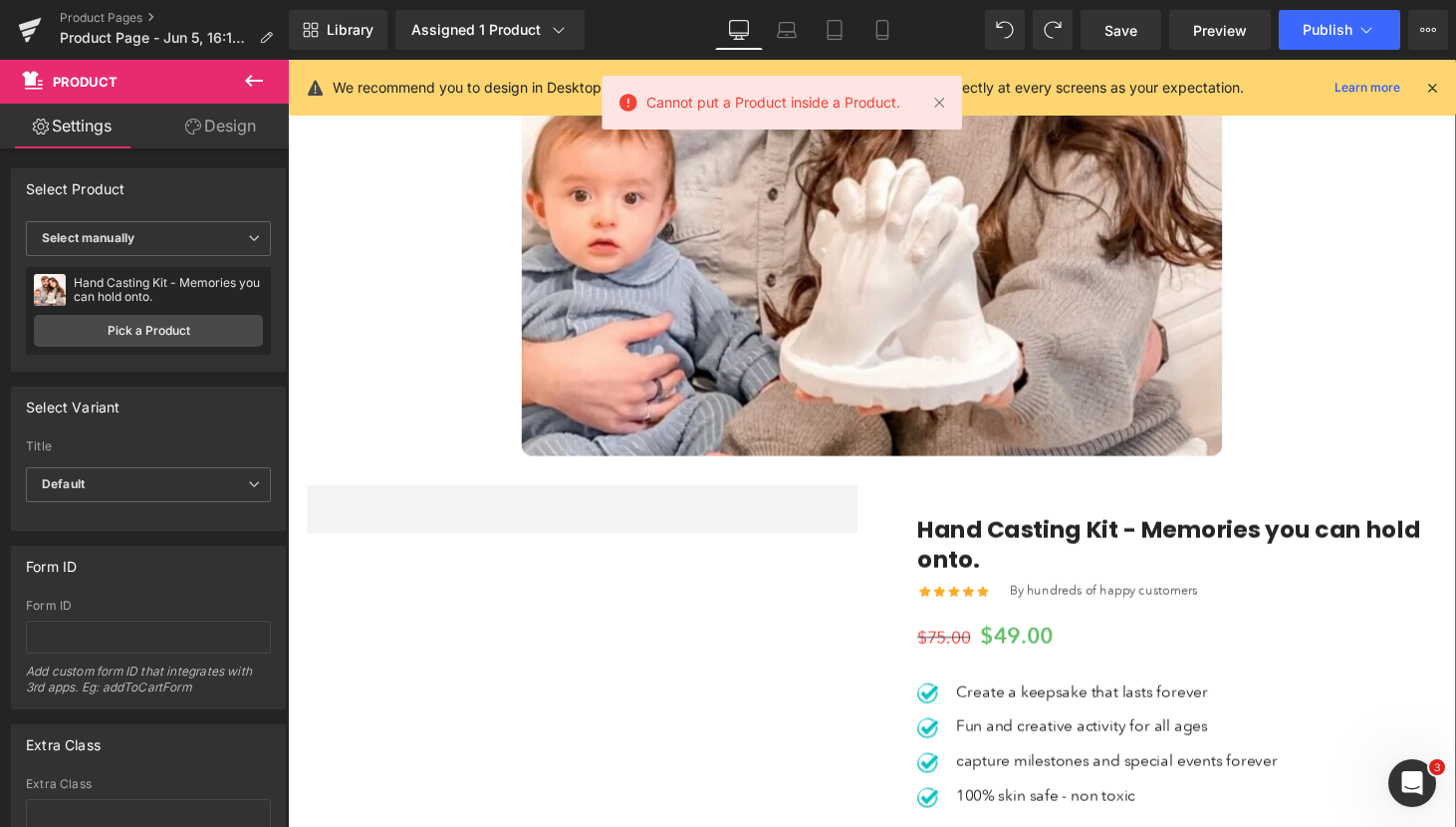 scroll, scrollTop: 477, scrollLeft: 0, axis: vertical 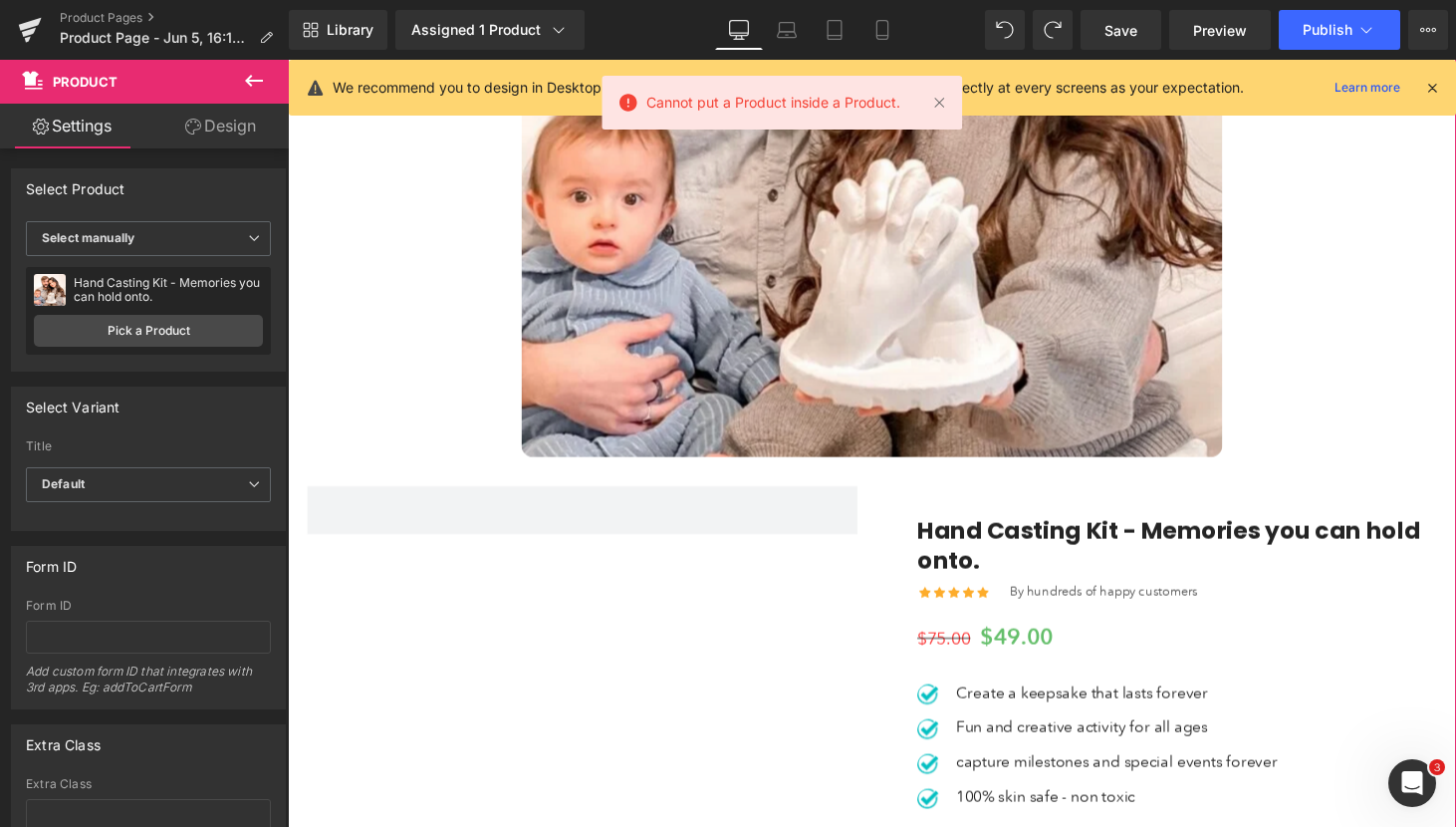 click at bounding box center [890, 108] 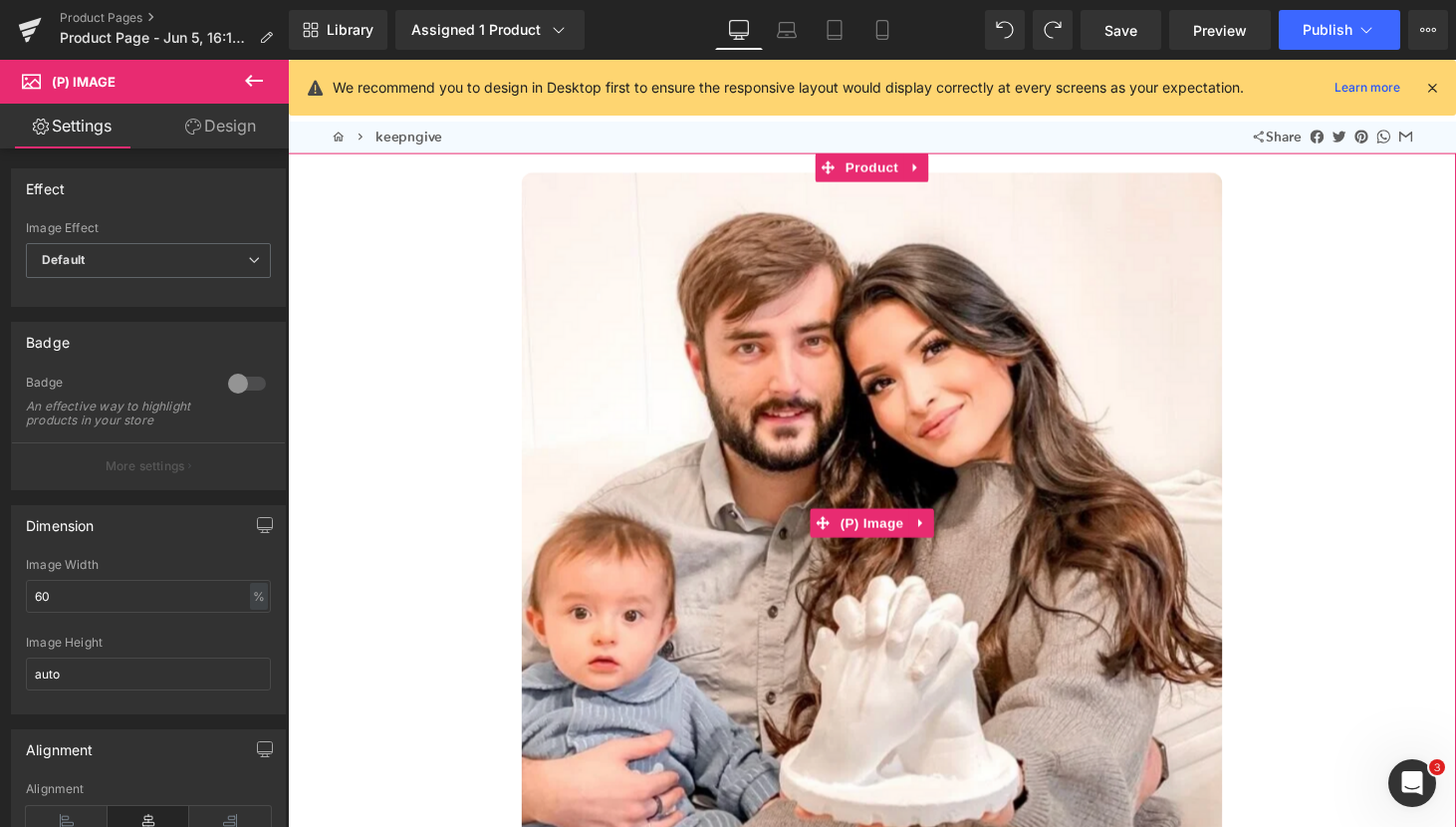 scroll, scrollTop: 0, scrollLeft: 0, axis: both 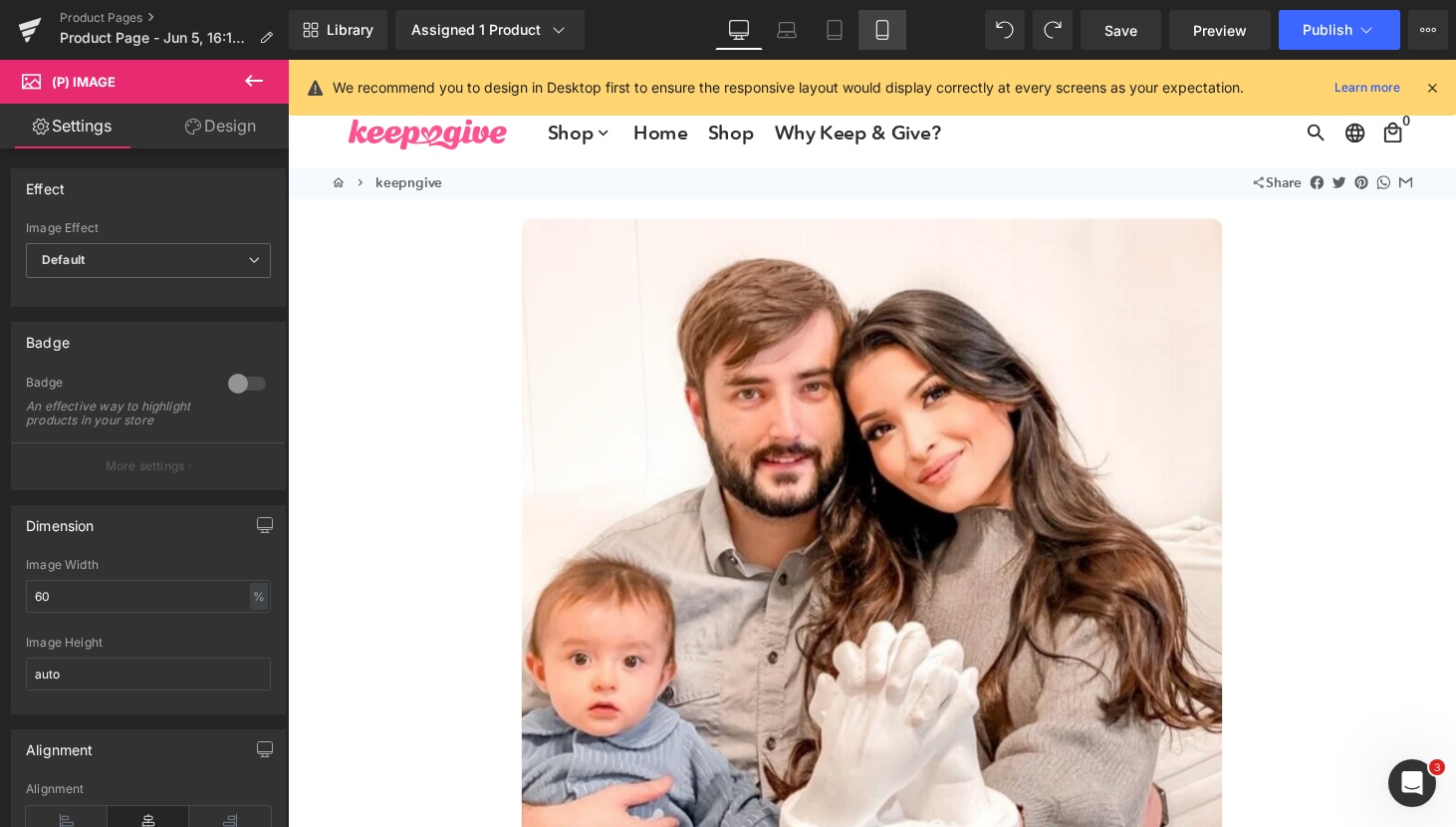 click on "Mobile" at bounding box center (882, 30) 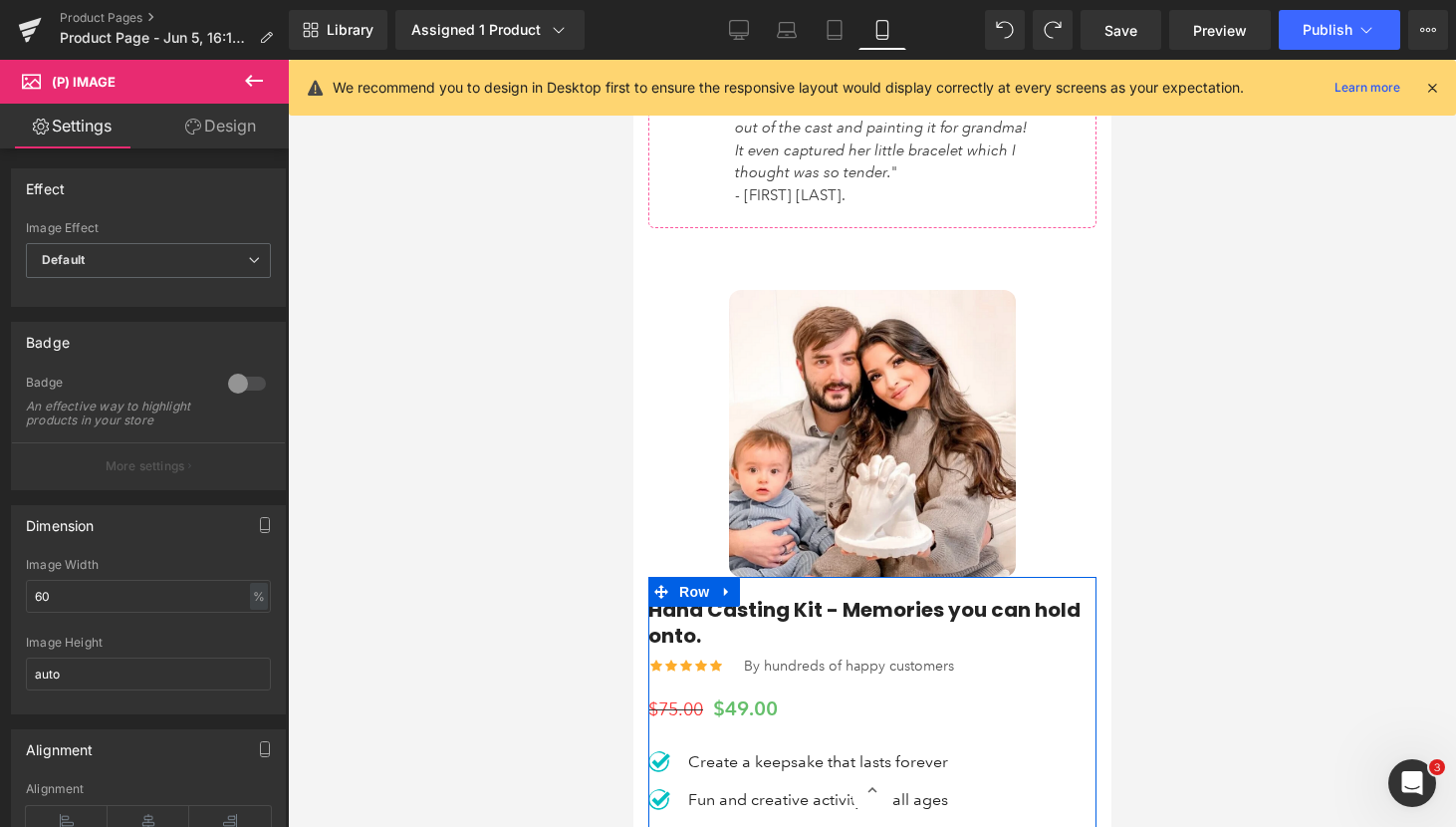 scroll, scrollTop: 1246, scrollLeft: 0, axis: vertical 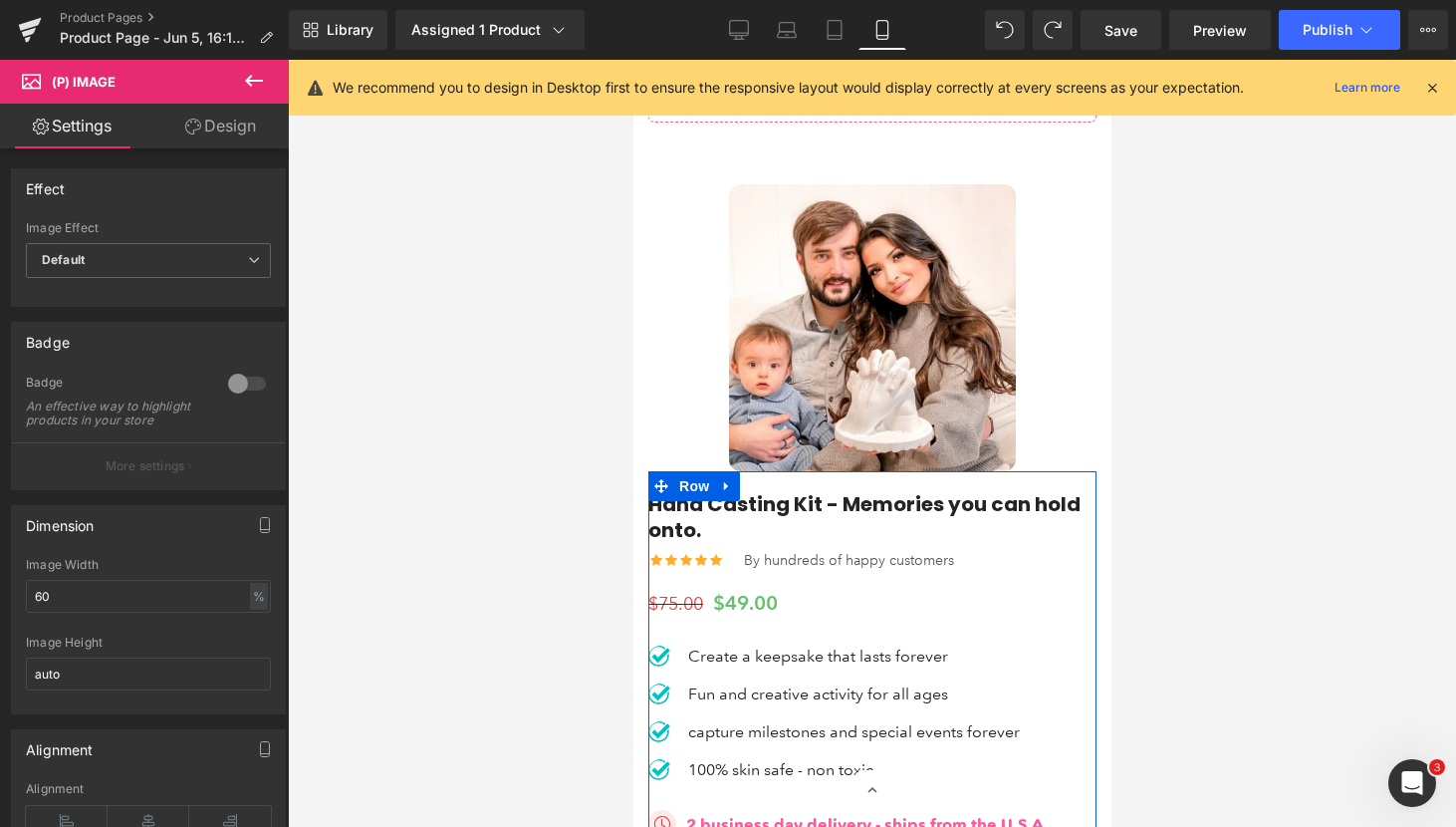 click at bounding box center (871, 328) 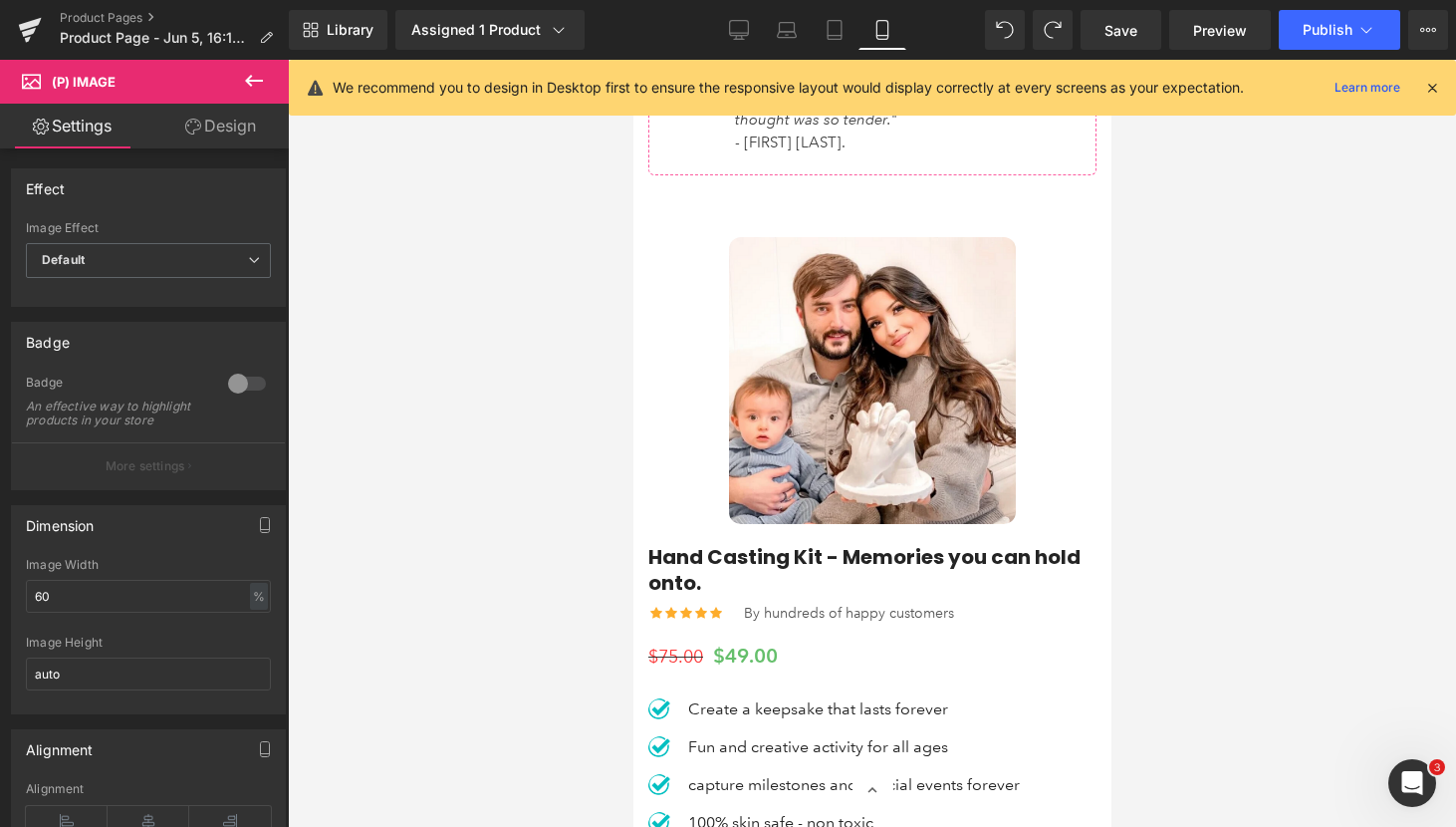 scroll, scrollTop: 1189, scrollLeft: 0, axis: vertical 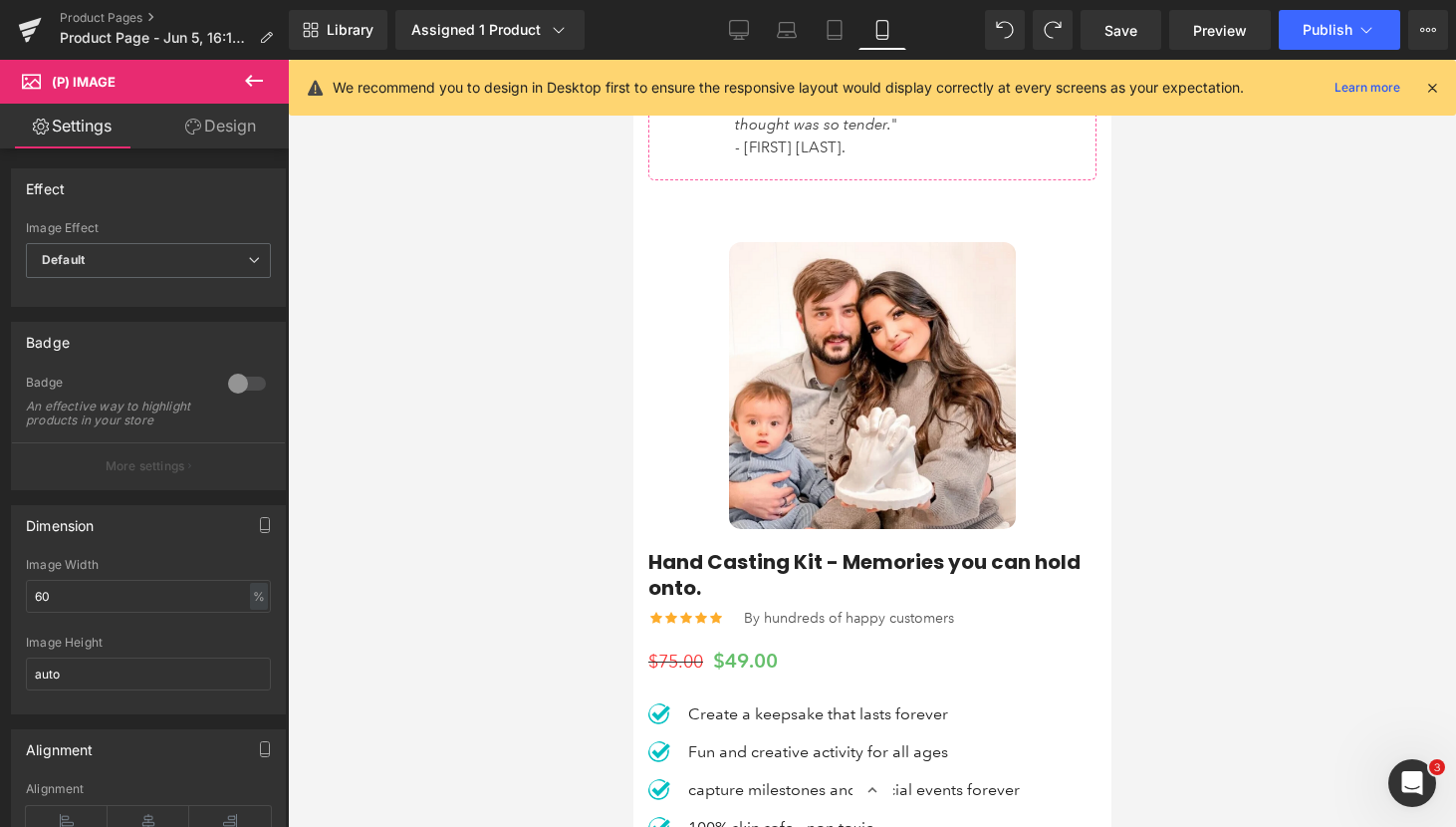 click at bounding box center [871, 386] 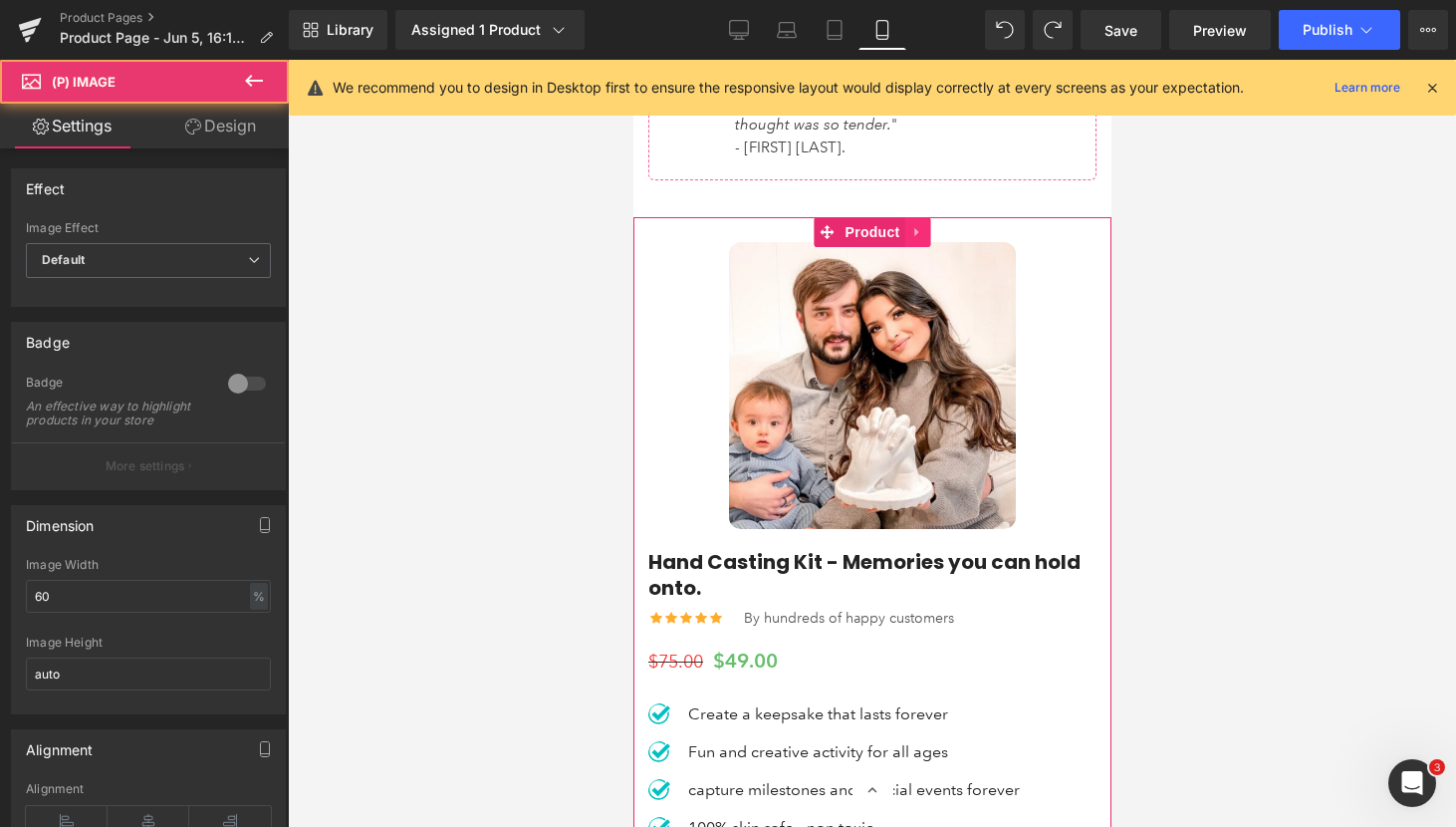 click at bounding box center (917, 232) 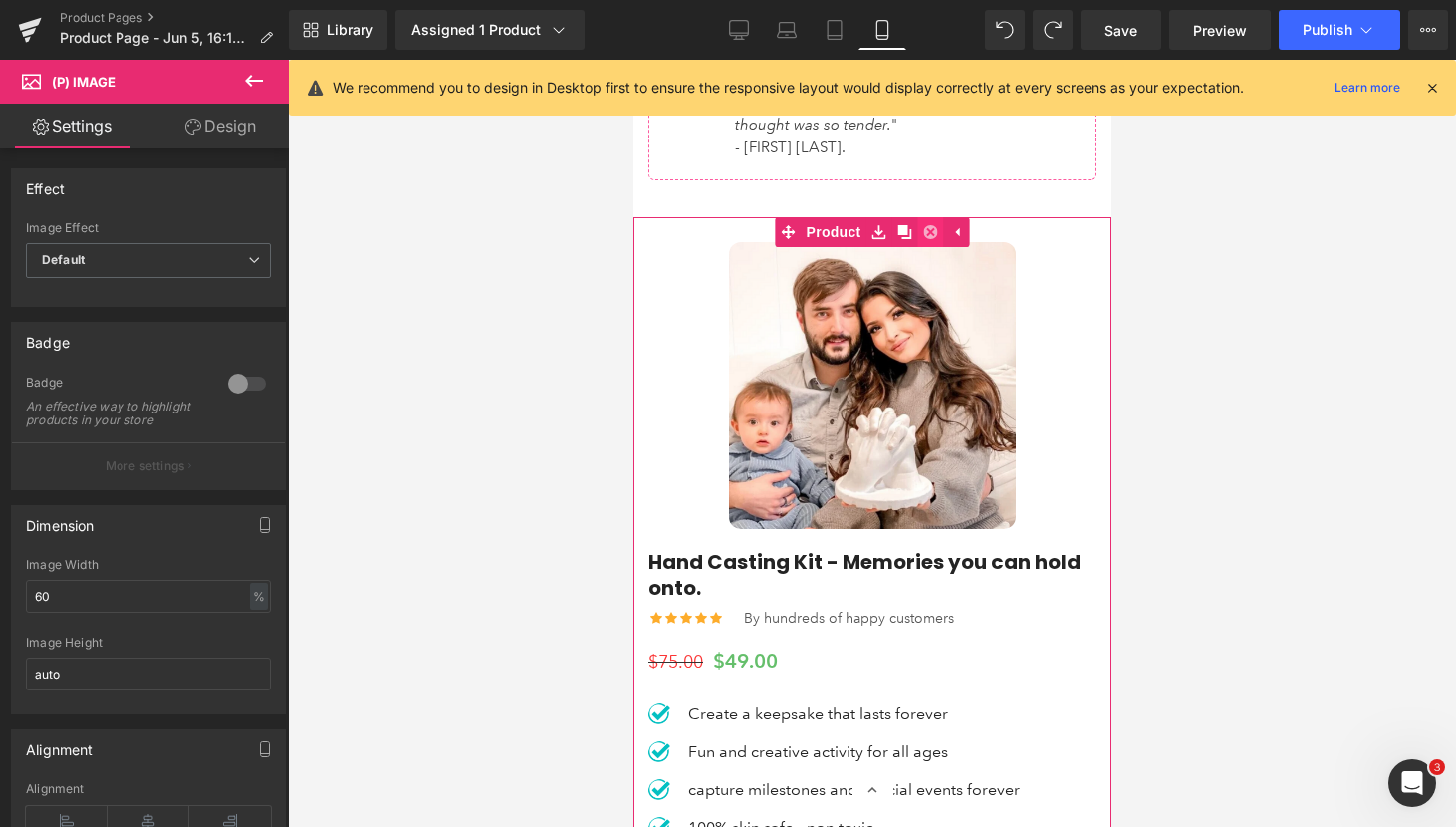 click 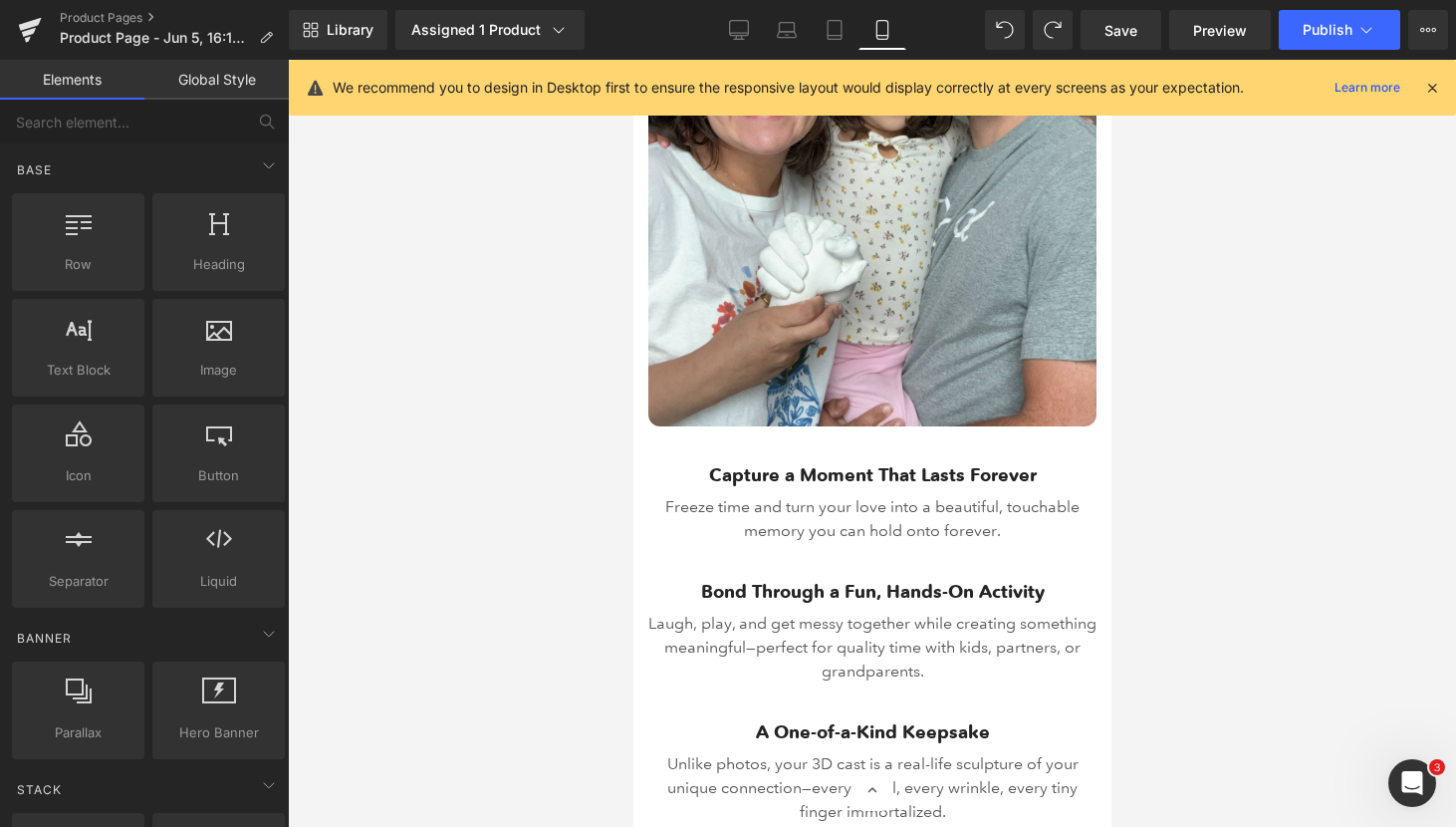 scroll, scrollTop: 2375, scrollLeft: 0, axis: vertical 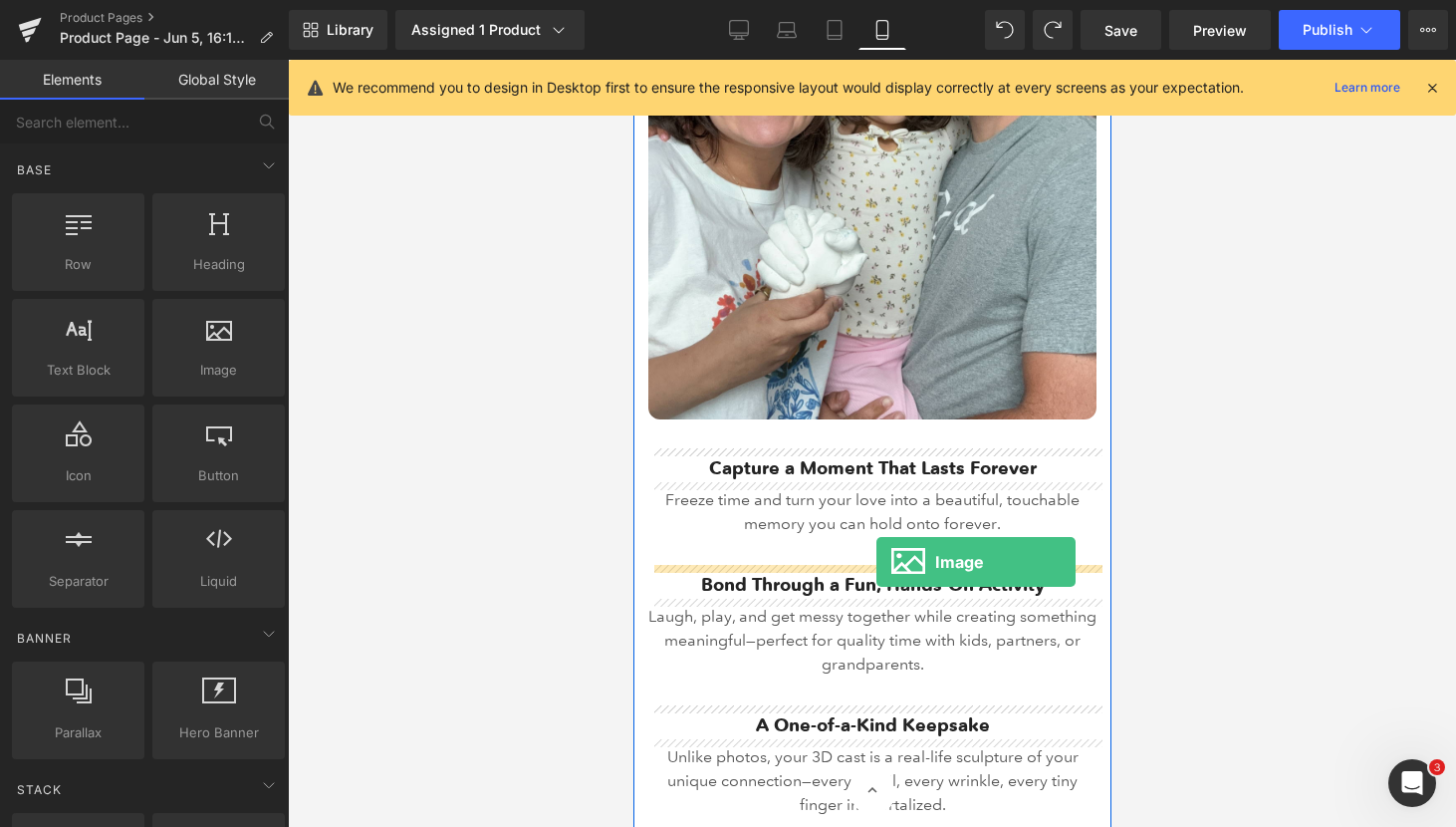drag, startPoint x: 877, startPoint y: 401, endPoint x: 875, endPoint y: 562, distance: 161.01242 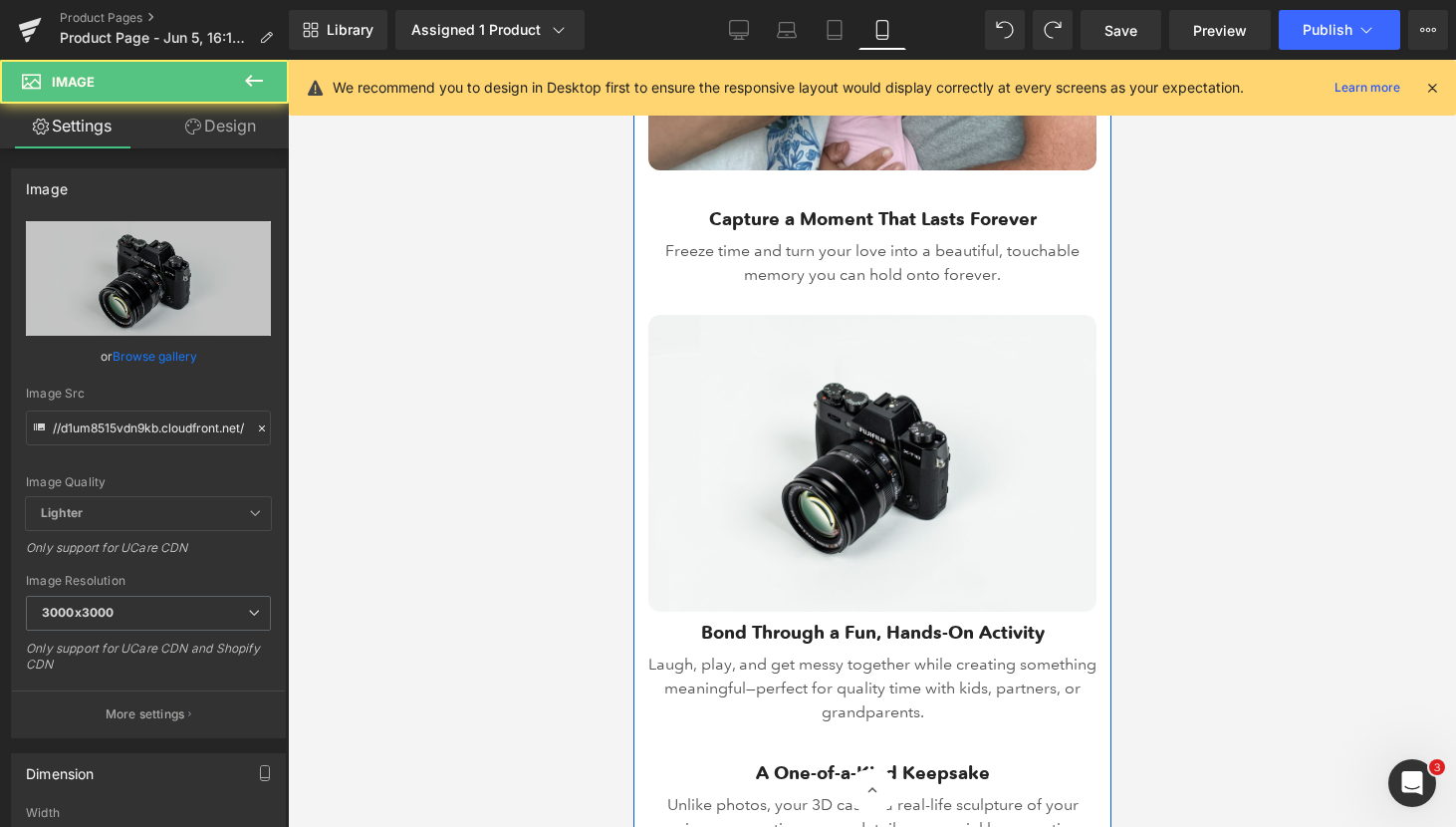 scroll, scrollTop: 2695, scrollLeft: 0, axis: vertical 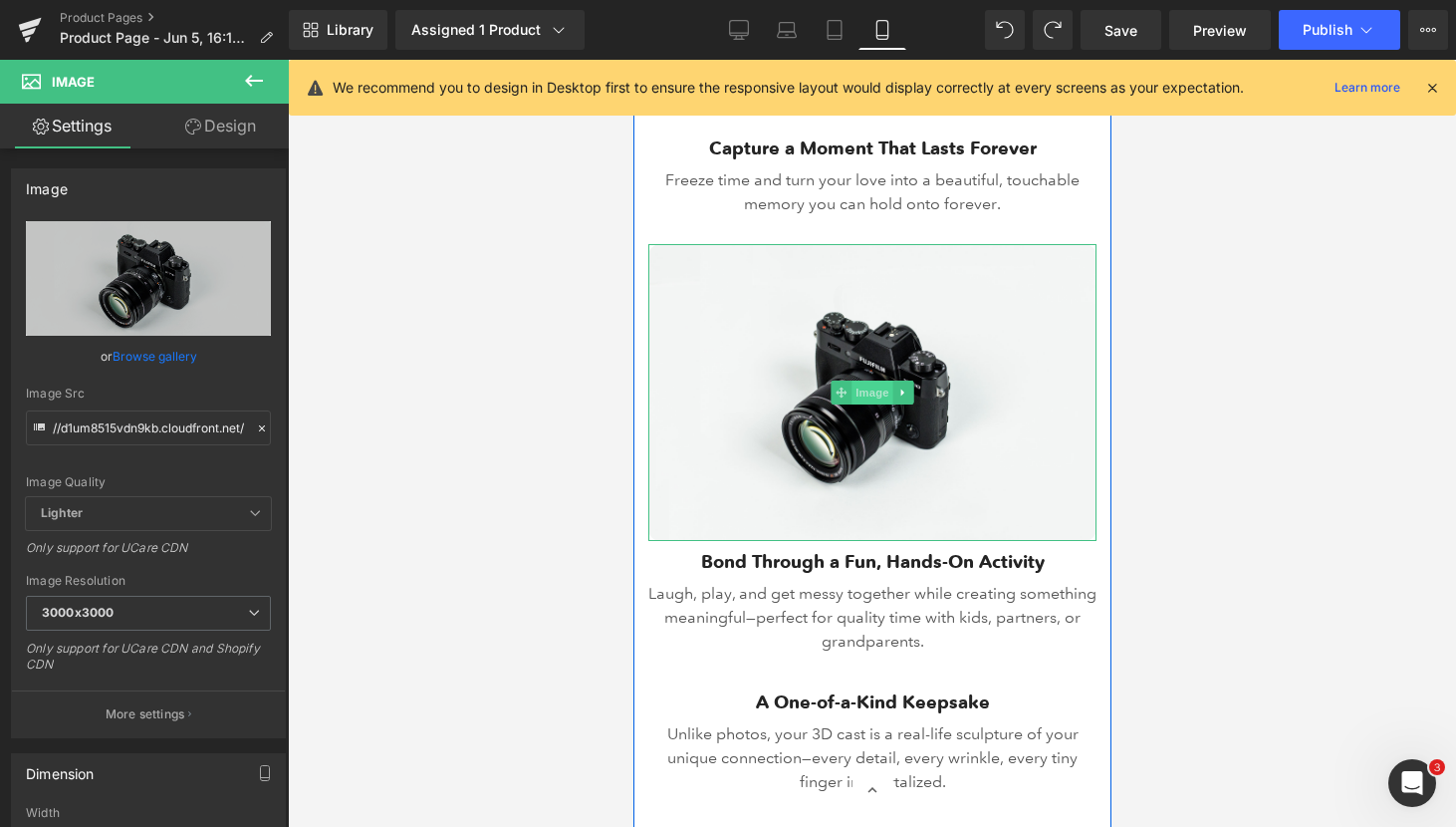 click on "Image" at bounding box center (871, 393) 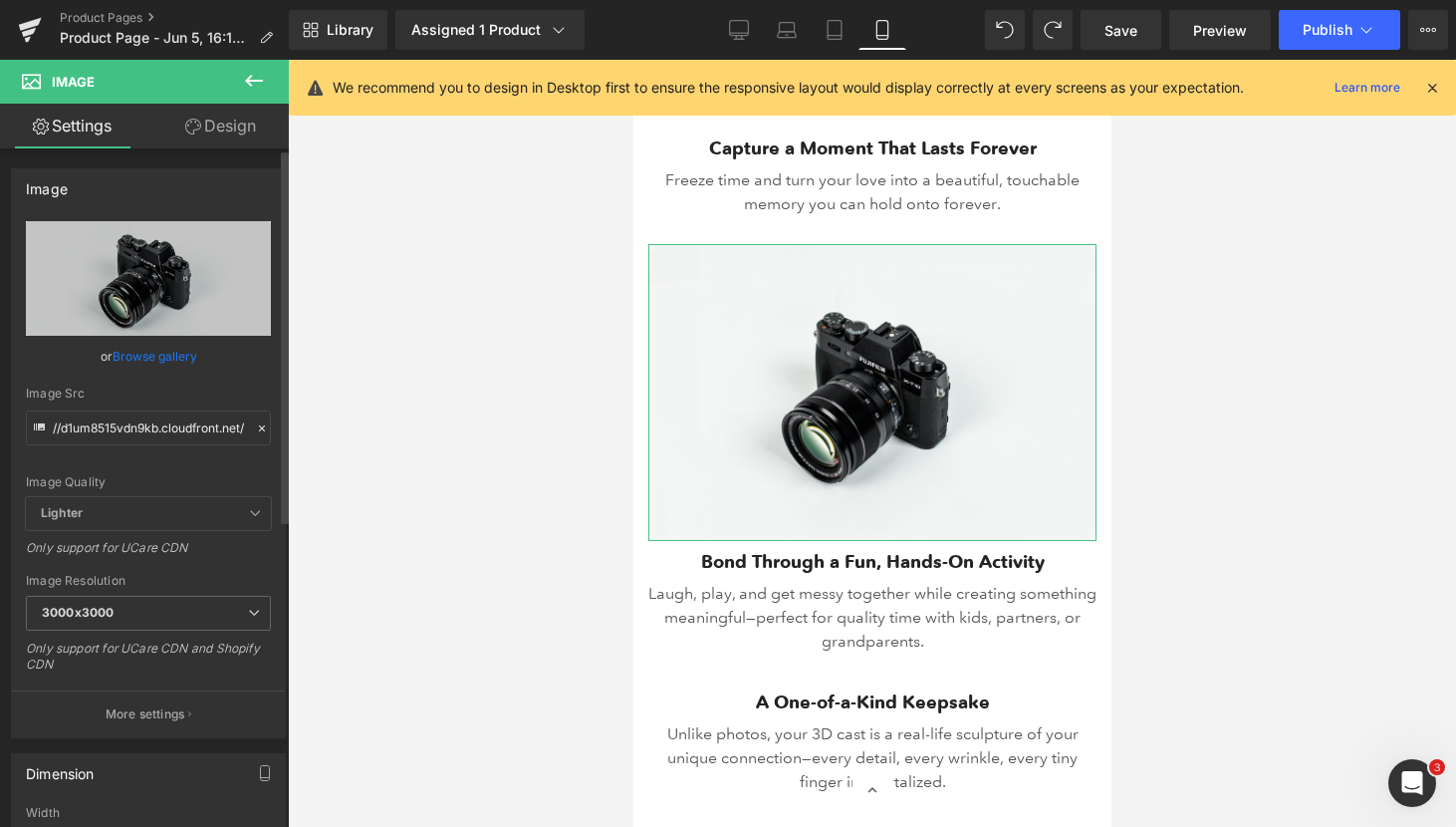 click on "Browse gallery" at bounding box center [154, 356] 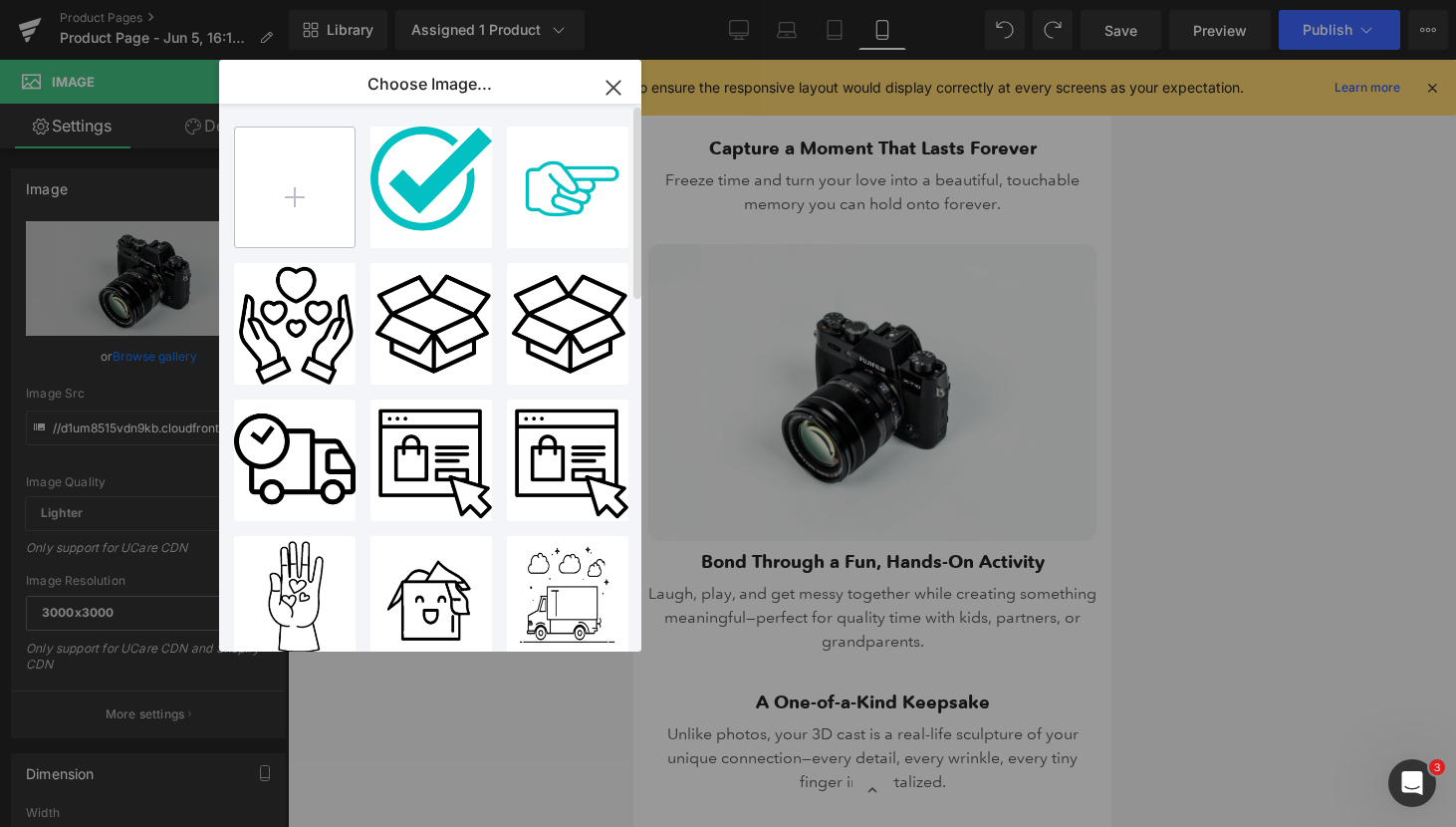 click at bounding box center [295, 187] 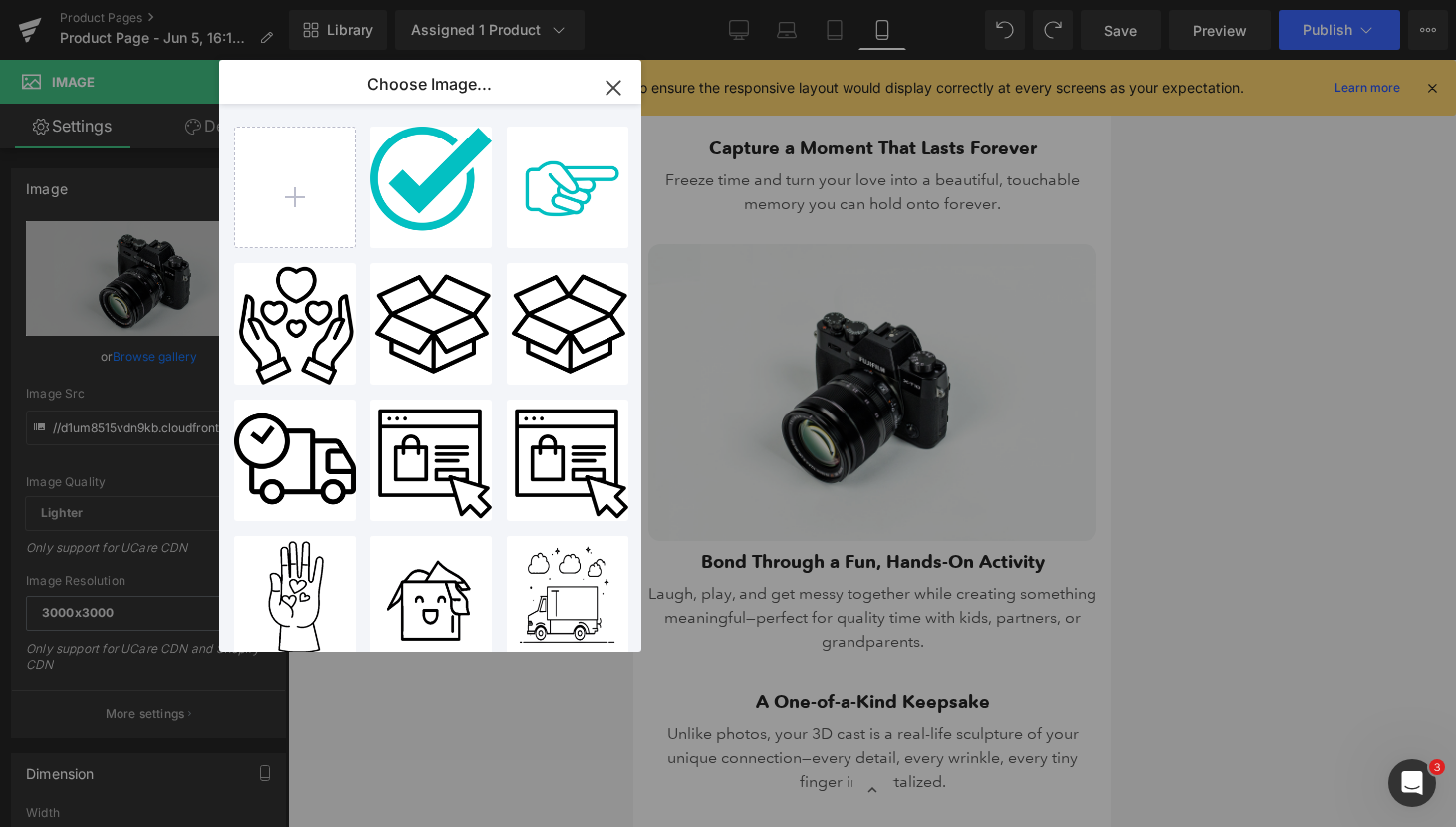 click 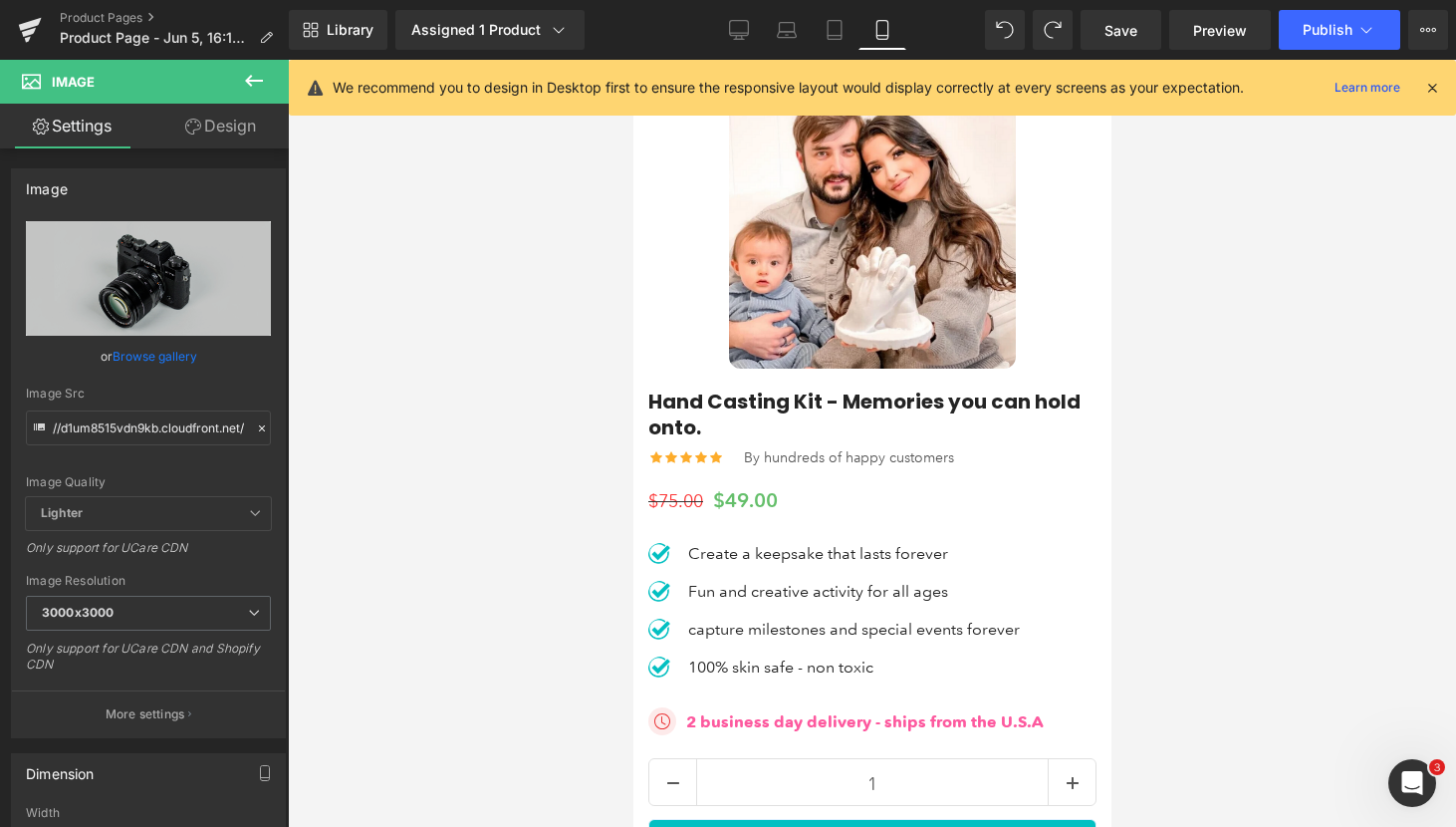 scroll, scrollTop: 0, scrollLeft: 0, axis: both 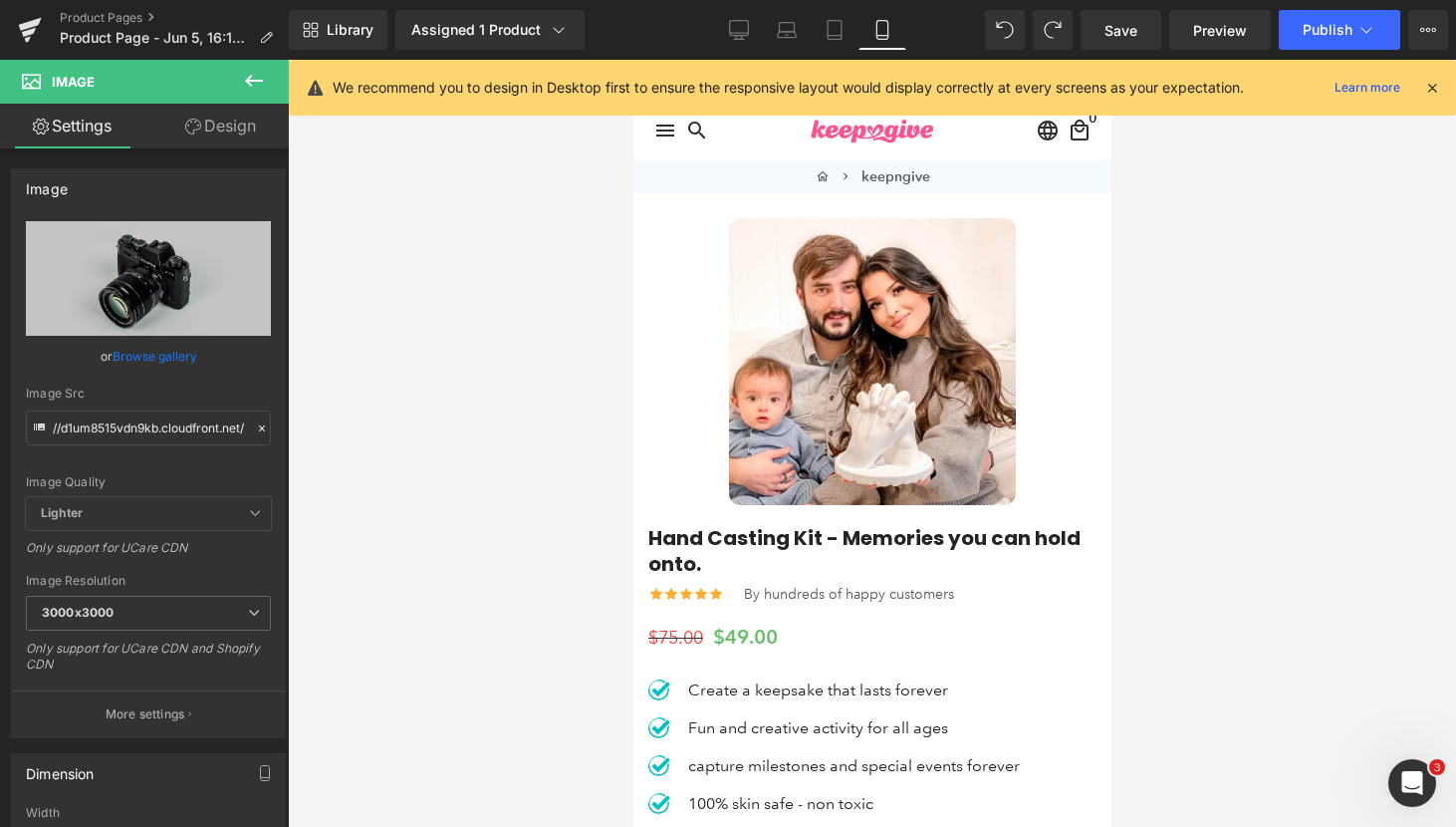 click at bounding box center [871, 362] 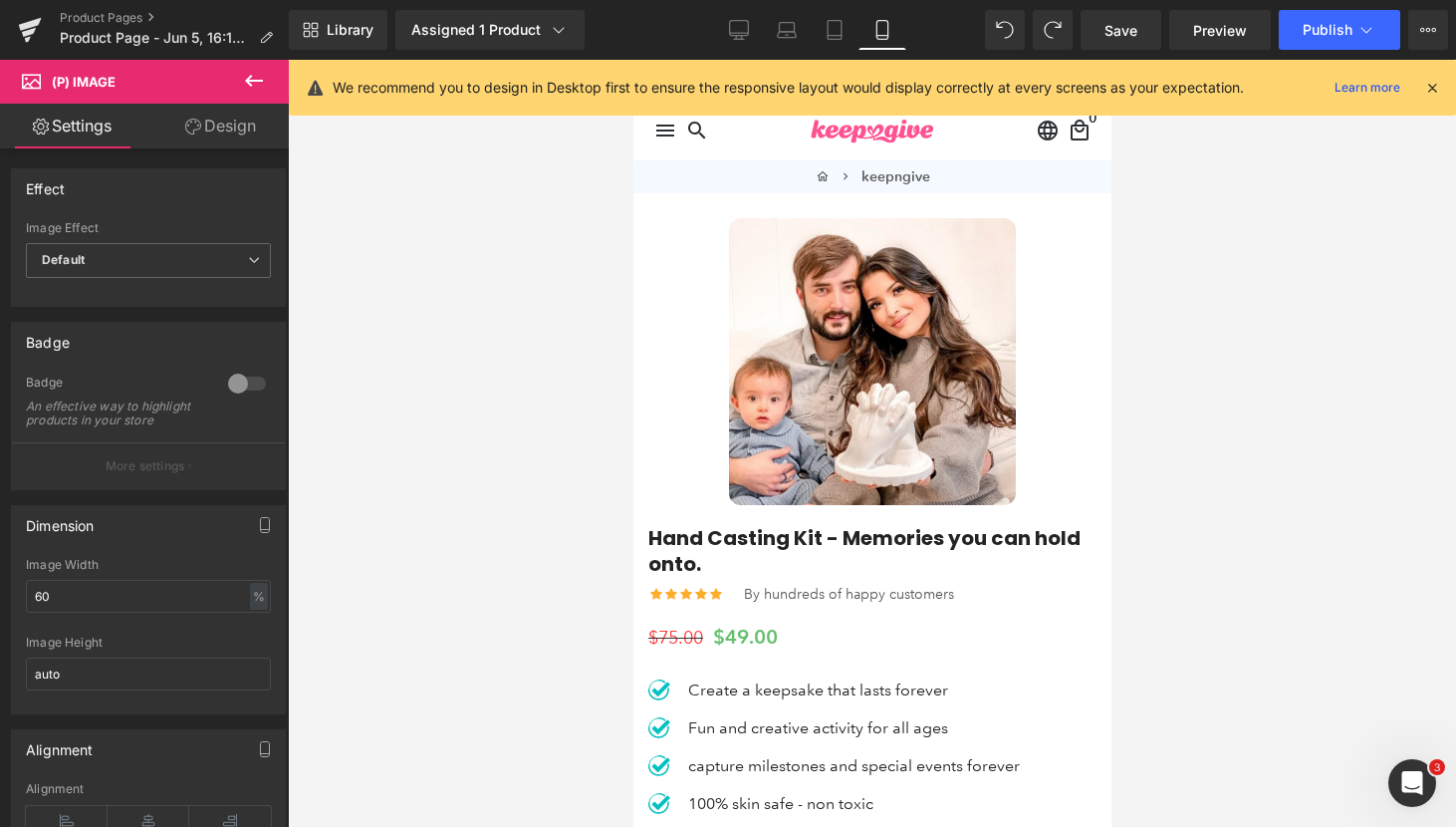 click 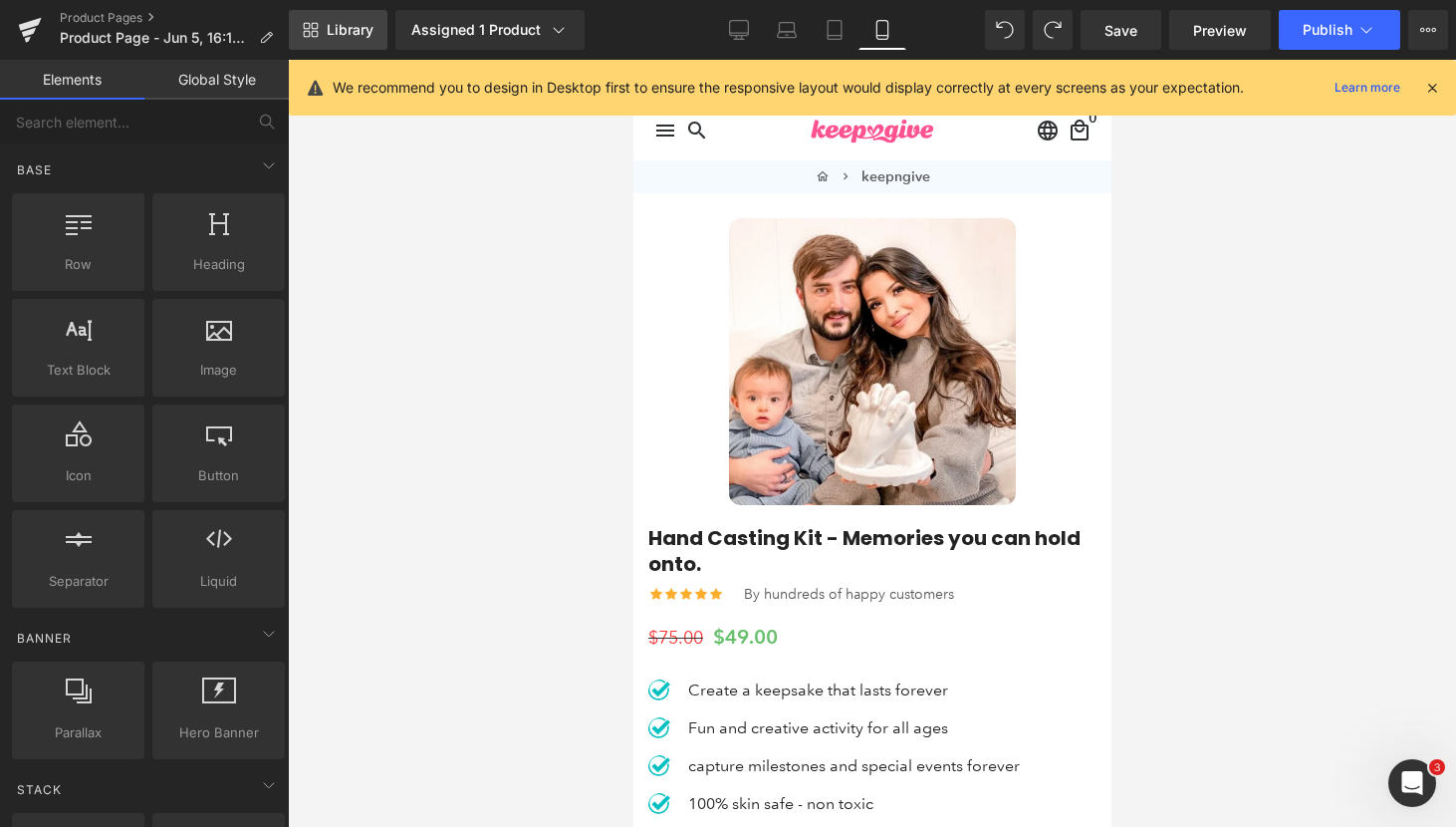 click on "Library" at bounding box center [350, 30] 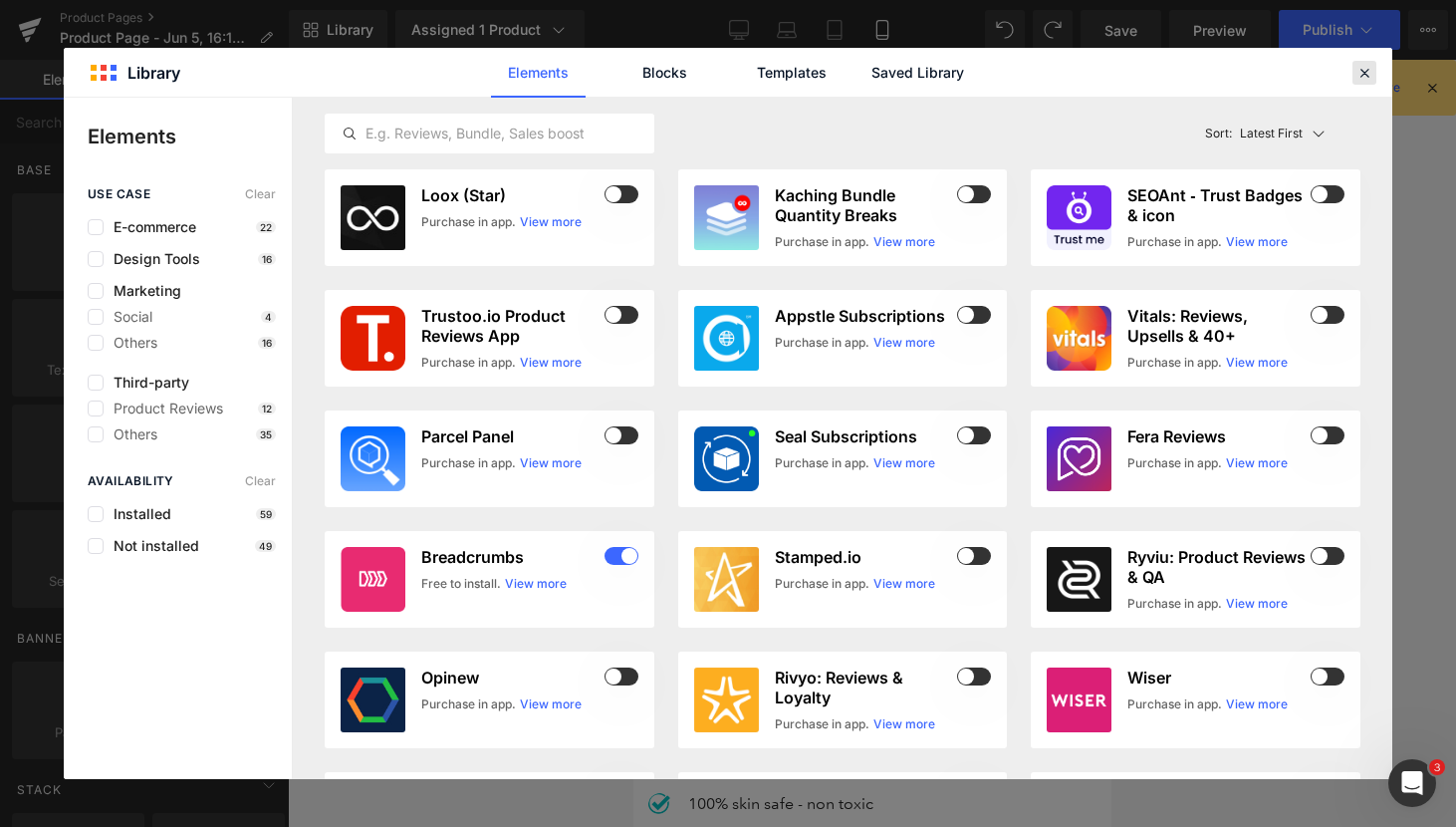 click at bounding box center [1364, 73] 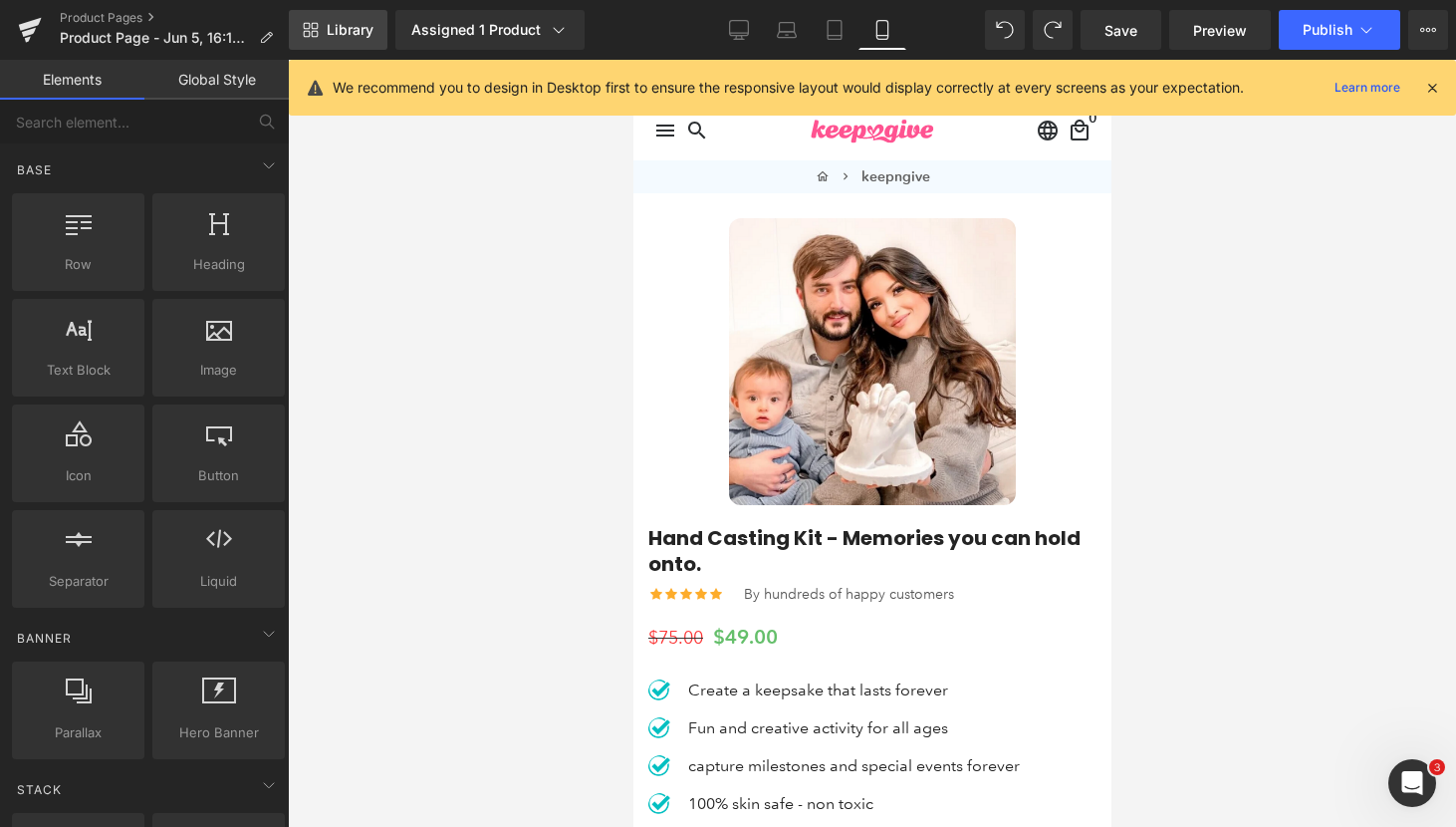 click on "Library" at bounding box center (338, 30) 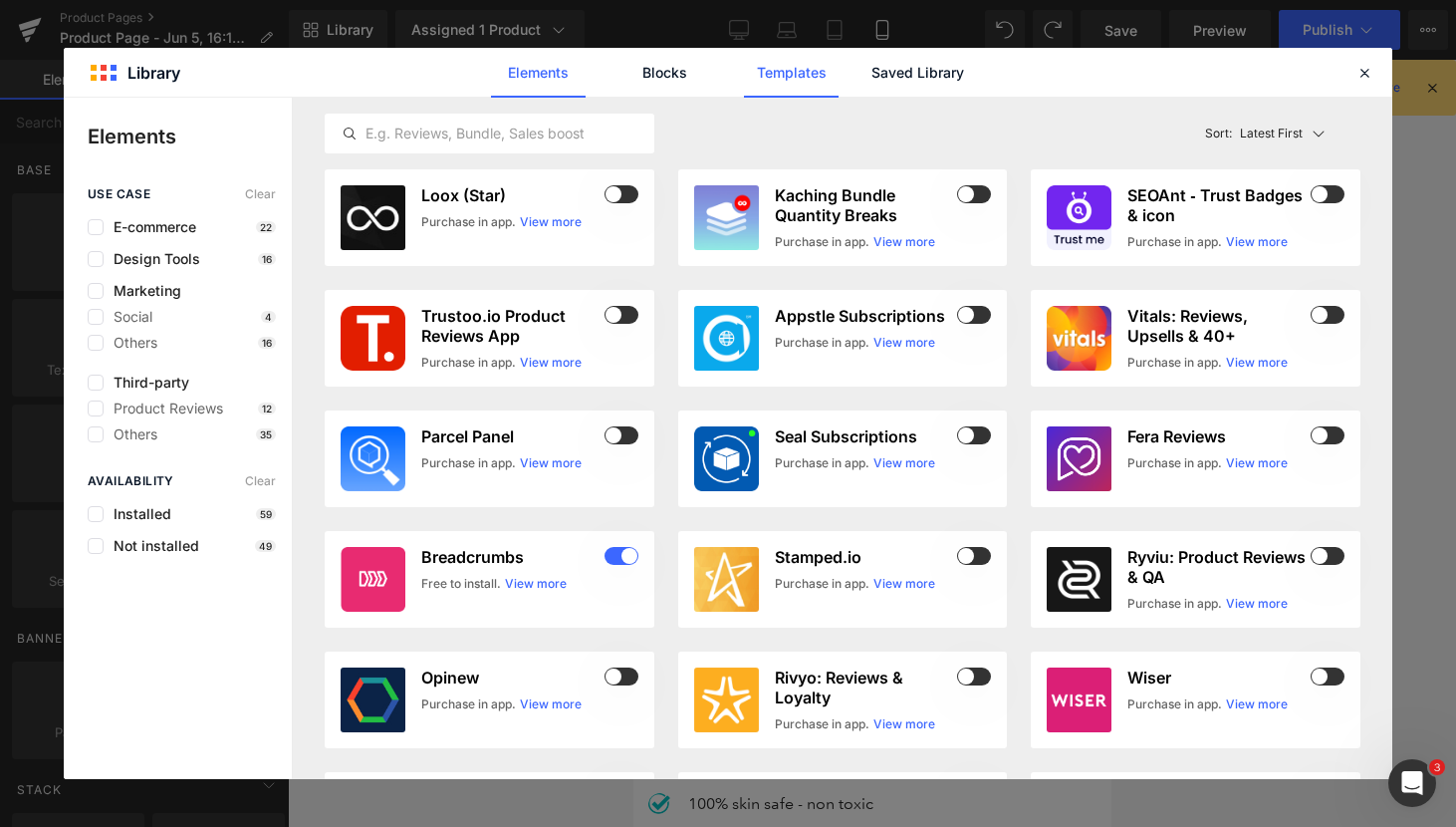 click on "Templates" 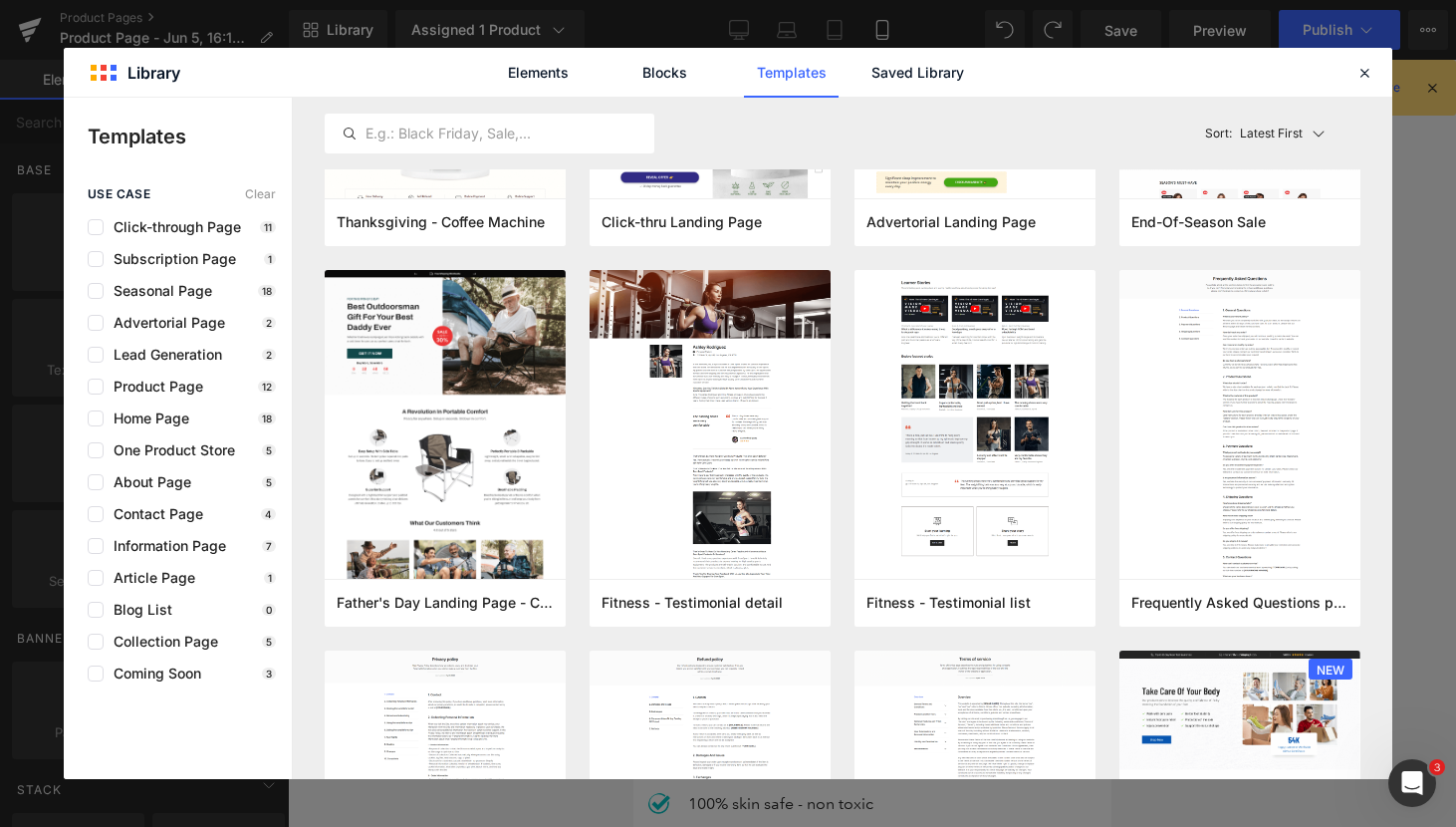 scroll, scrollTop: 0, scrollLeft: 0, axis: both 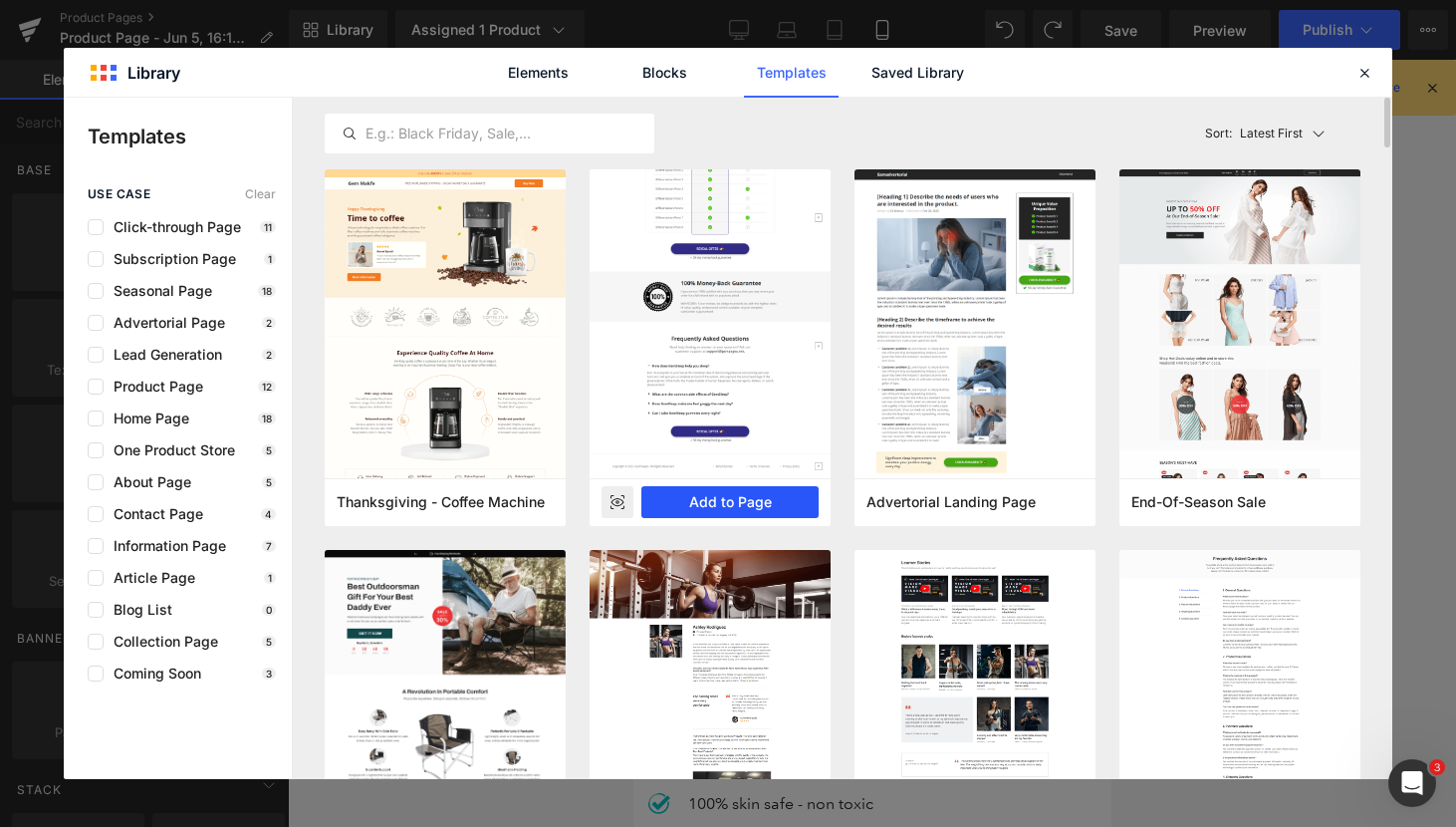 click on "Add to Page" at bounding box center [730, 502] 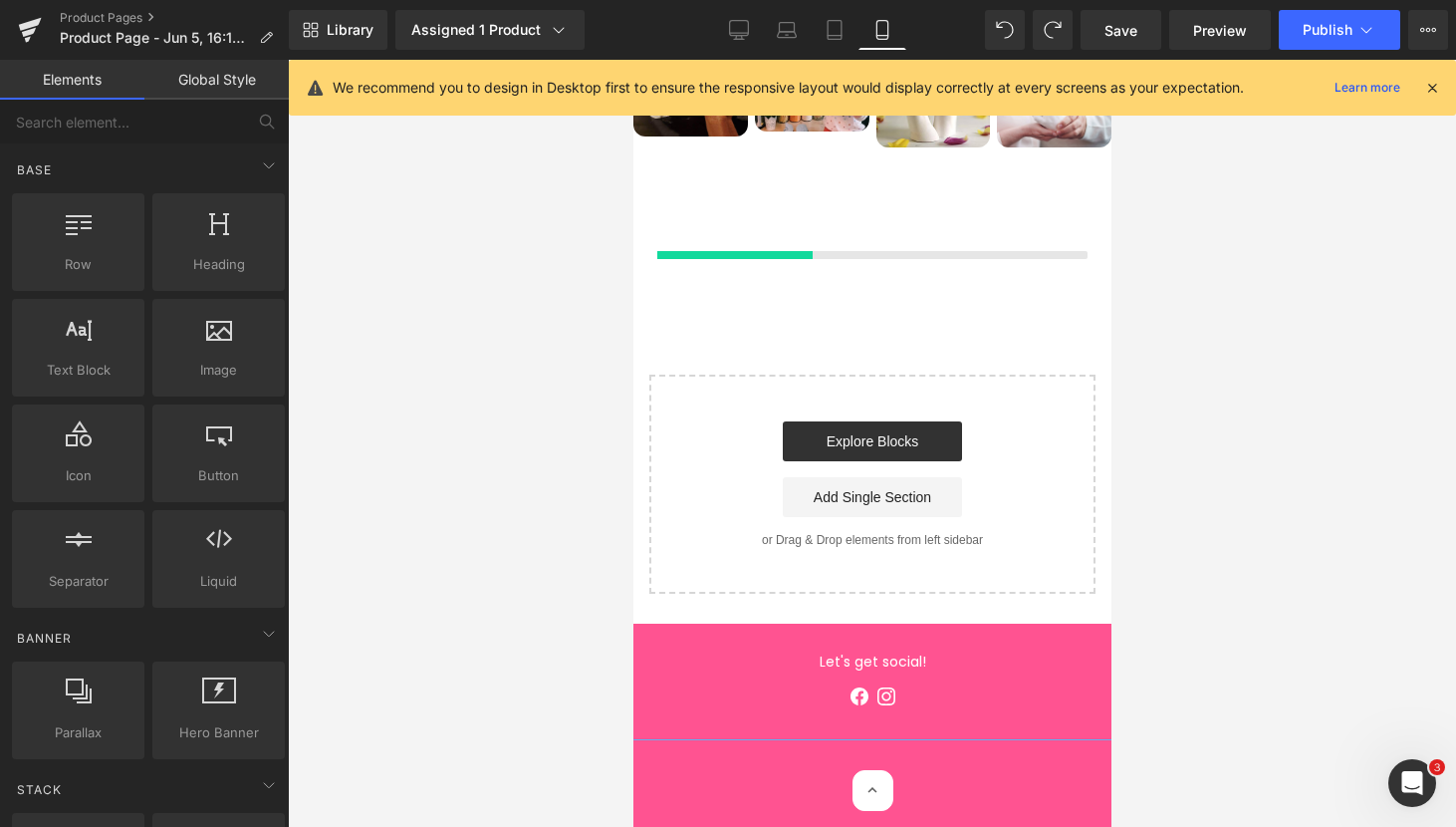 scroll, scrollTop: 6068, scrollLeft: 0, axis: vertical 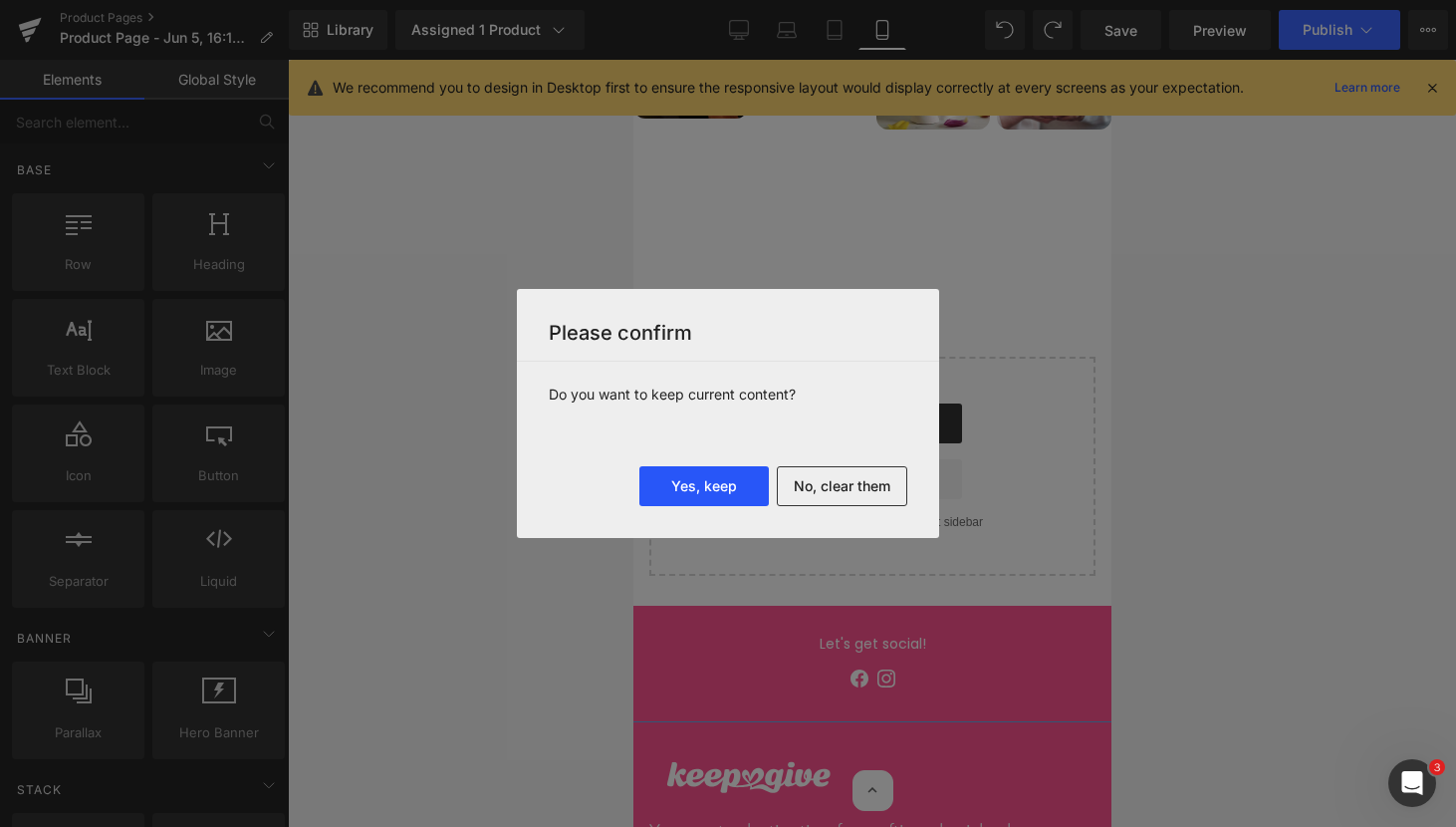 click on "Yes, keep" at bounding box center (704, 486) 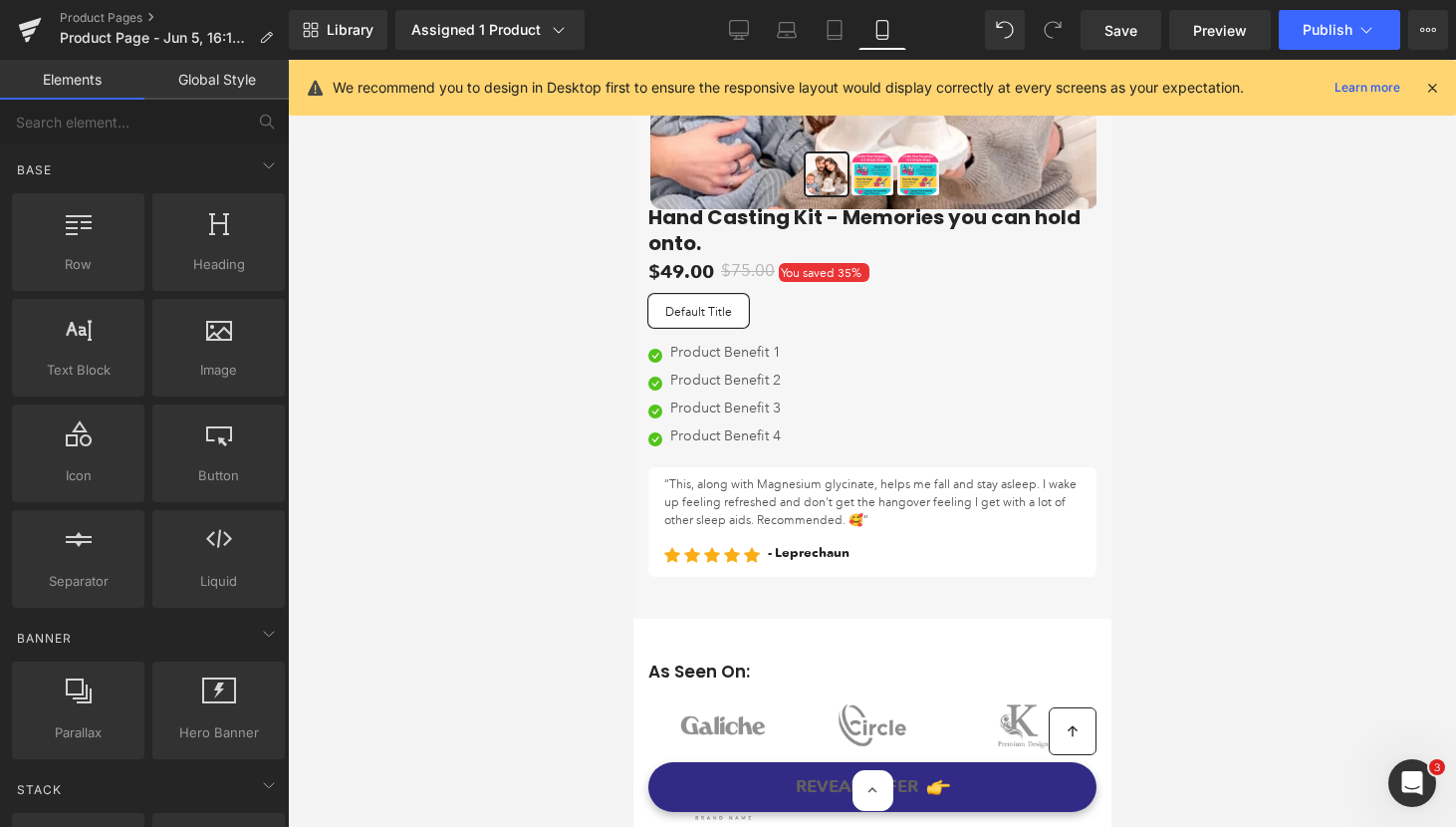 scroll, scrollTop: 6522, scrollLeft: 0, axis: vertical 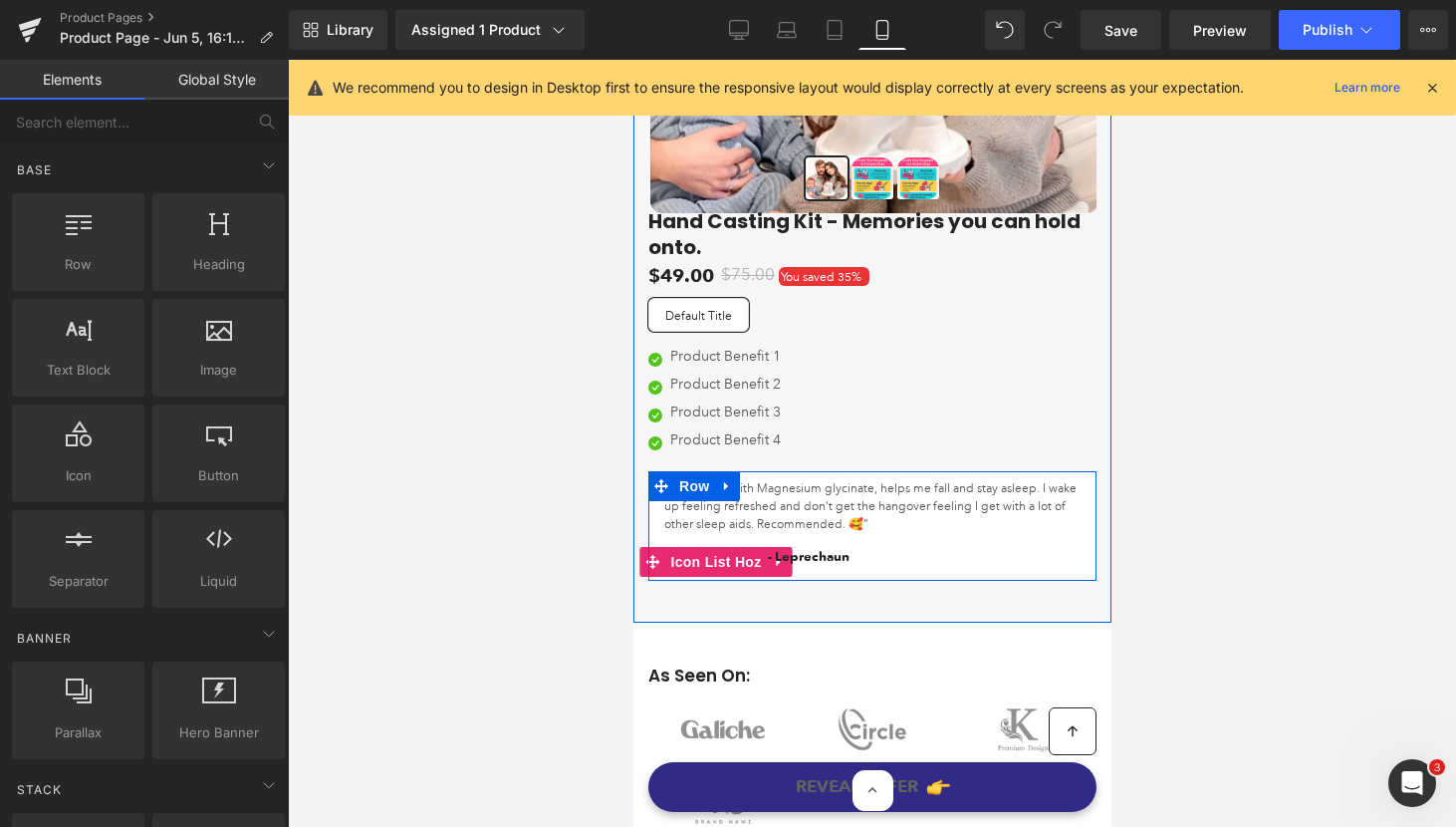 click on "Icon List Hoz" at bounding box center [714, 562] 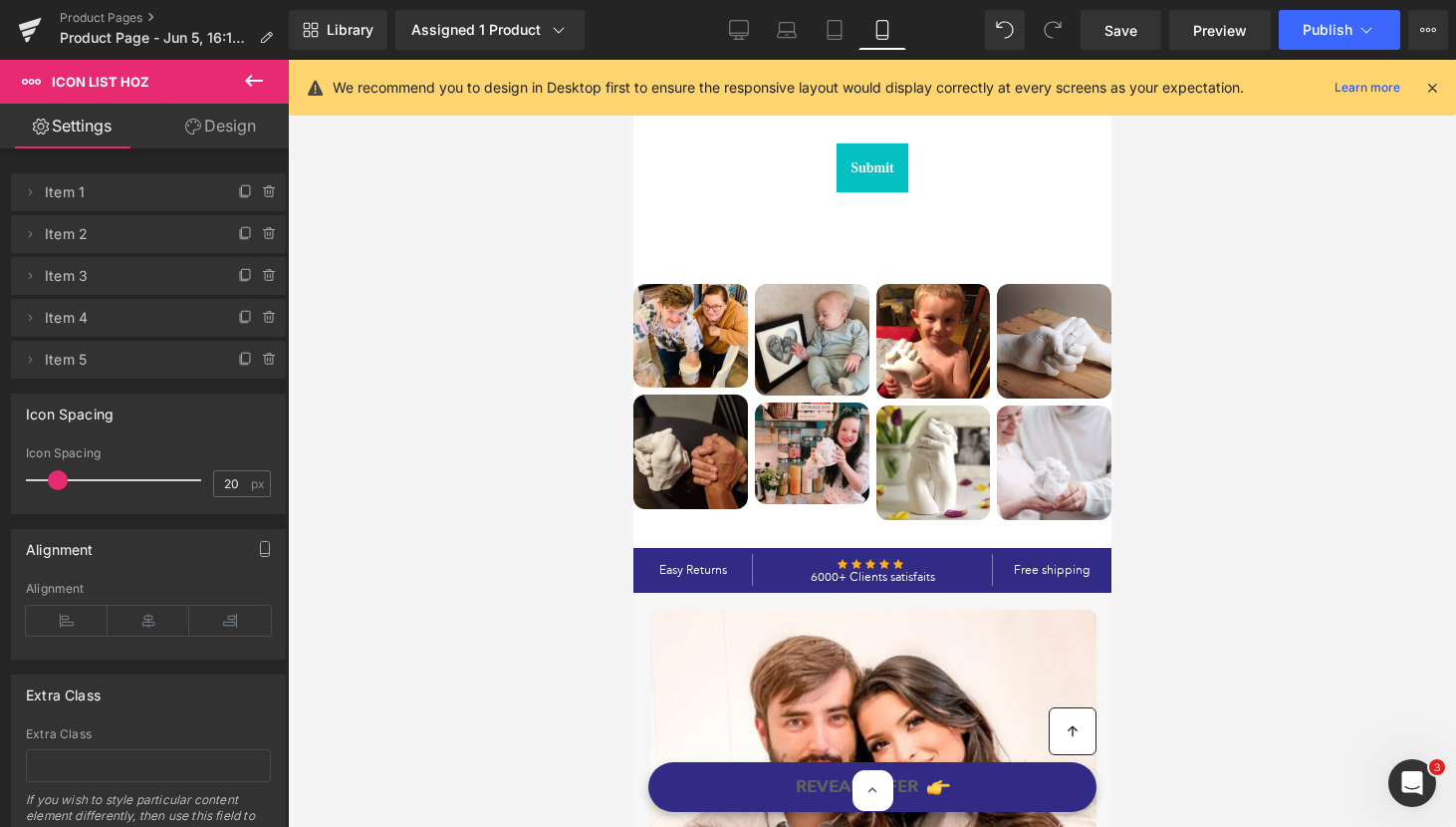 scroll, scrollTop: 5721, scrollLeft: 0, axis: vertical 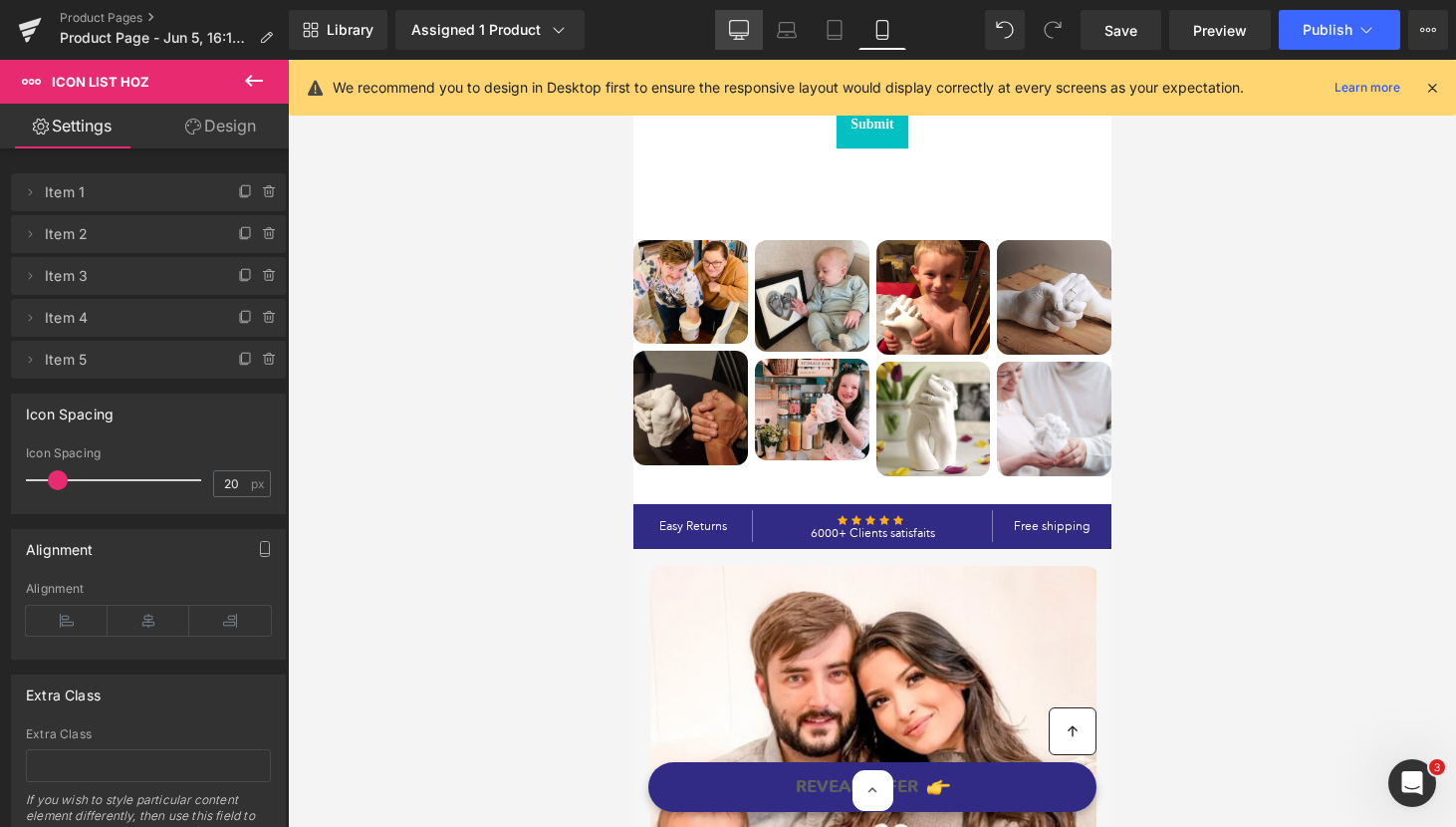 click 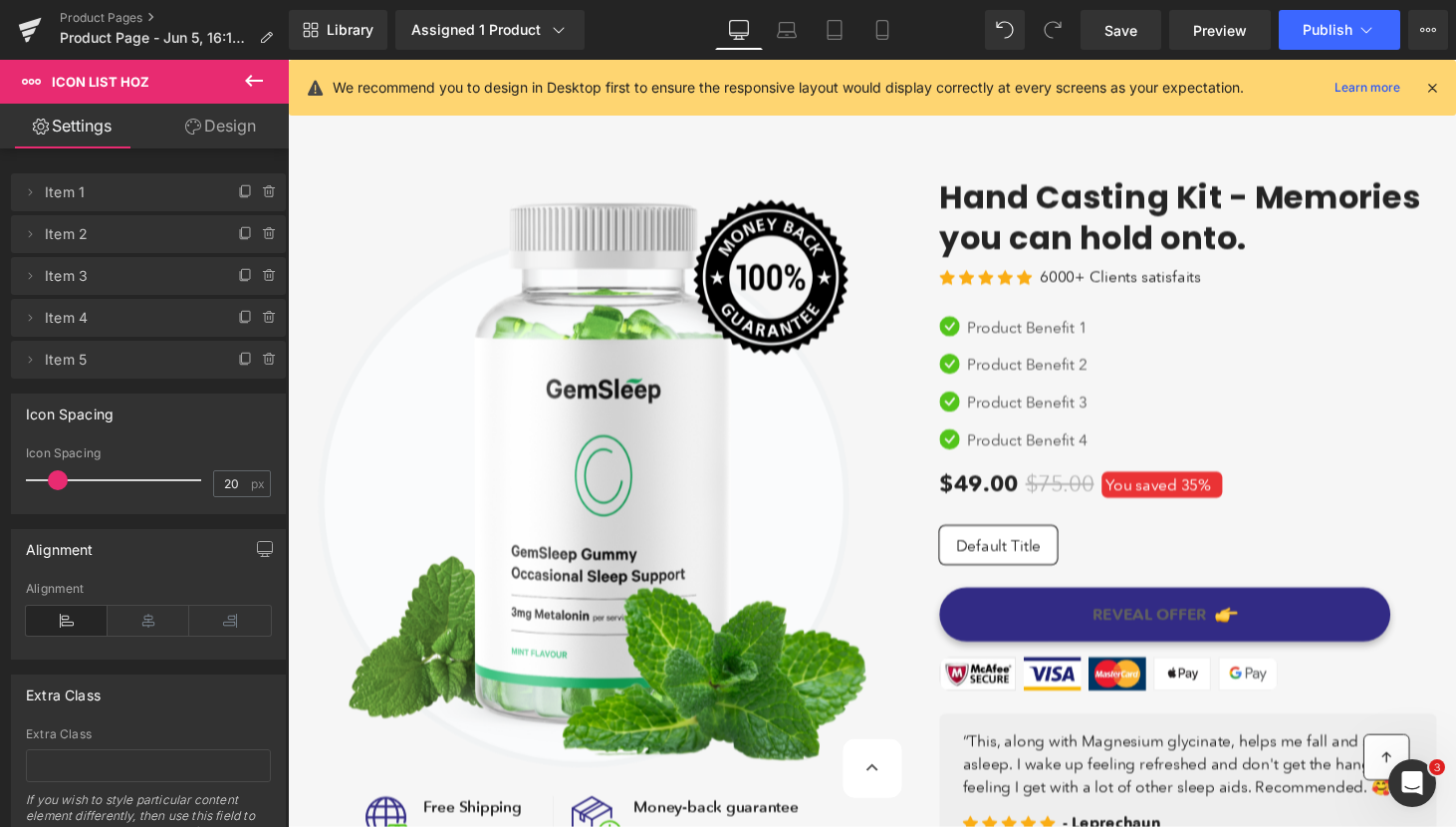 scroll, scrollTop: 5991, scrollLeft: 0, axis: vertical 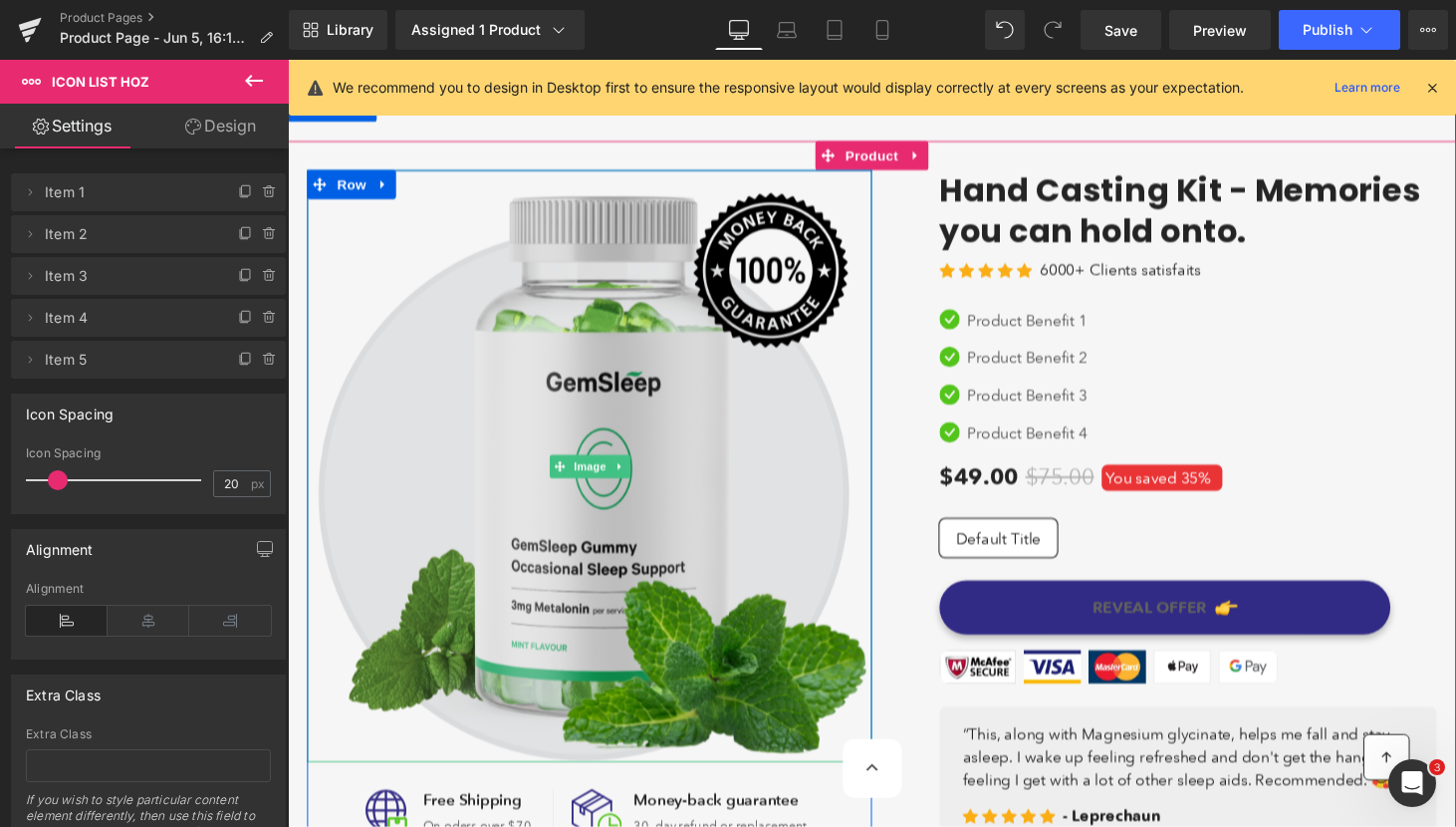 click at bounding box center [599, 478] 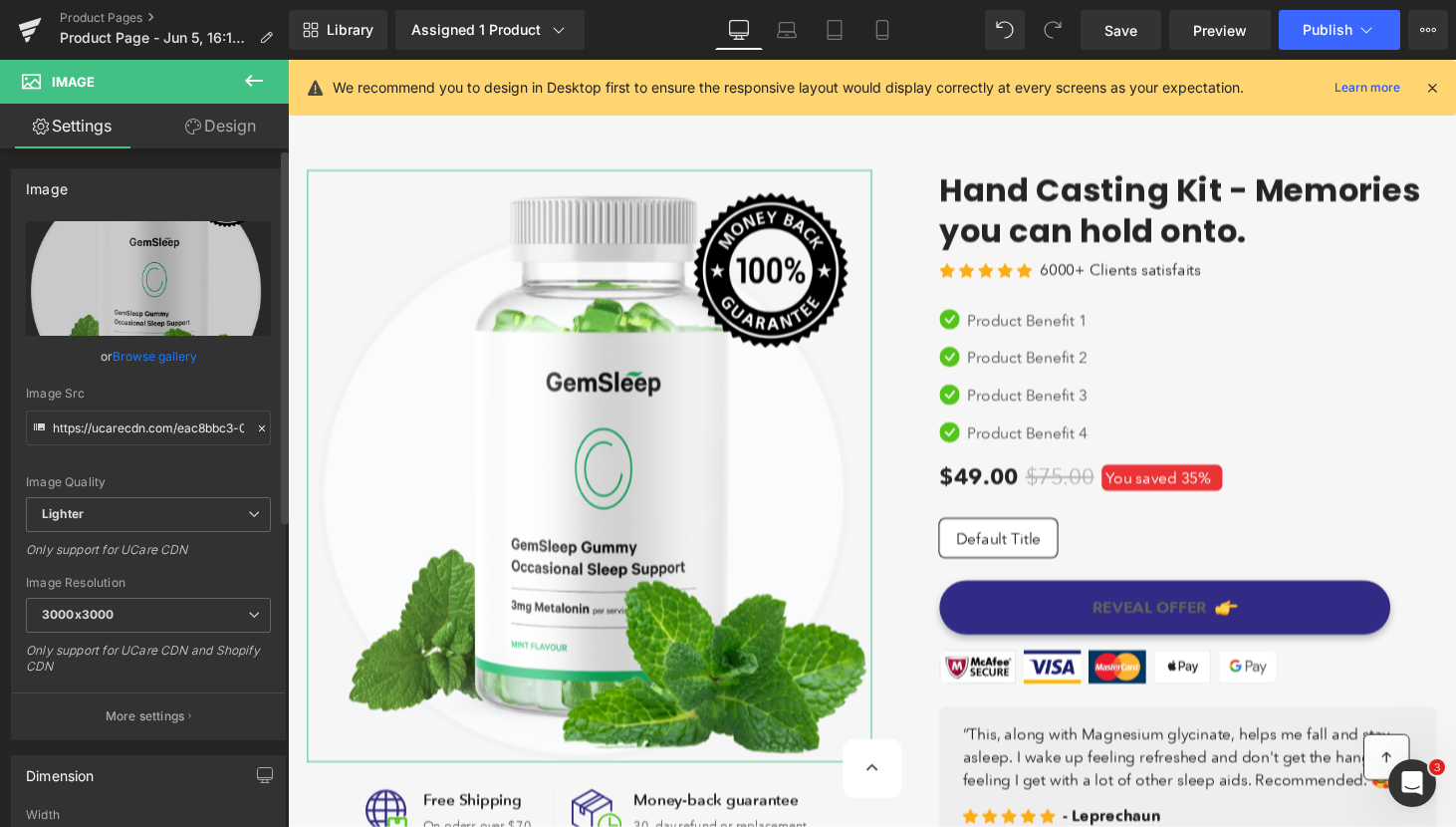 click on "Browse gallery" at bounding box center [154, 356] 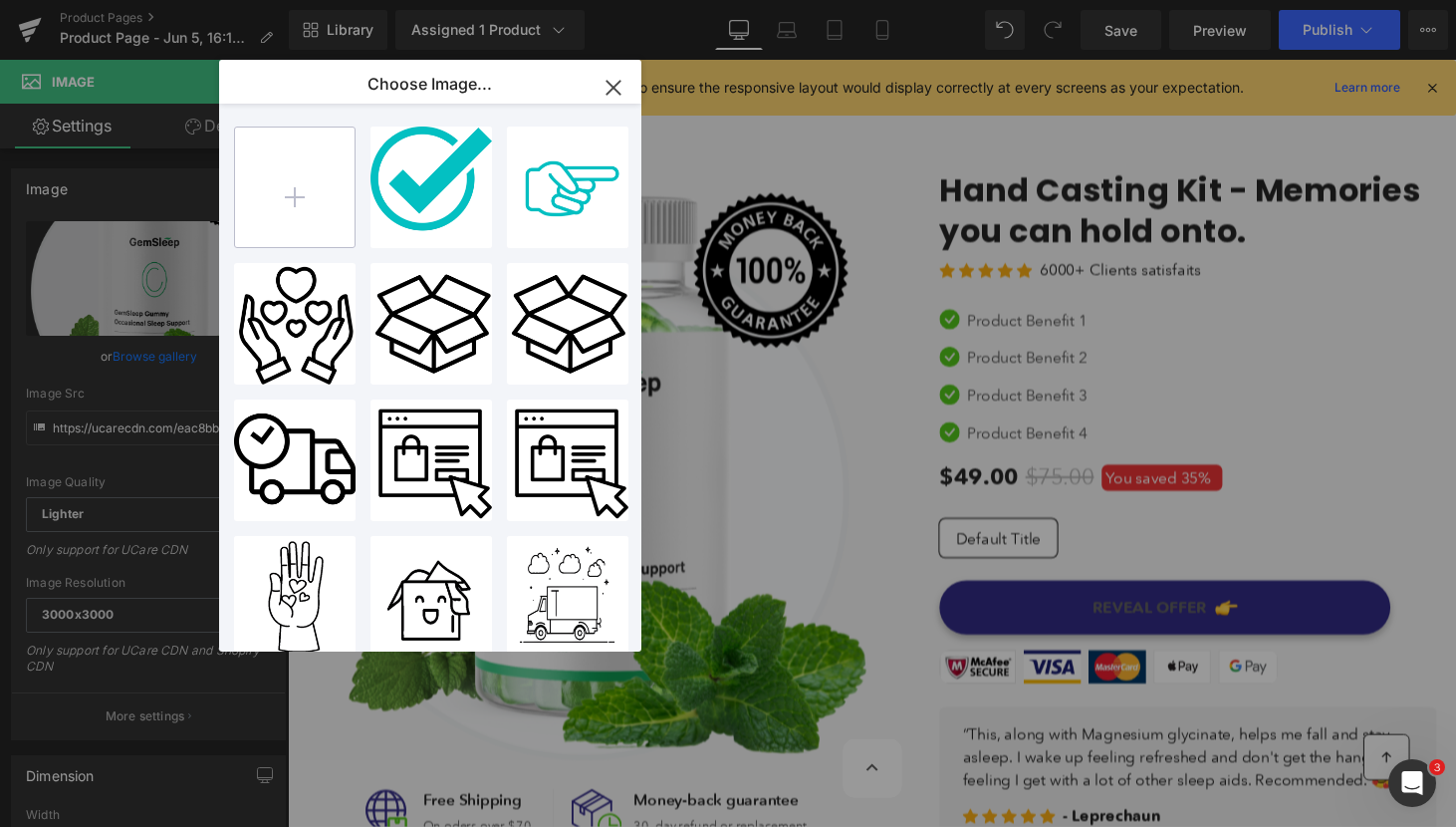 click at bounding box center (295, 187) 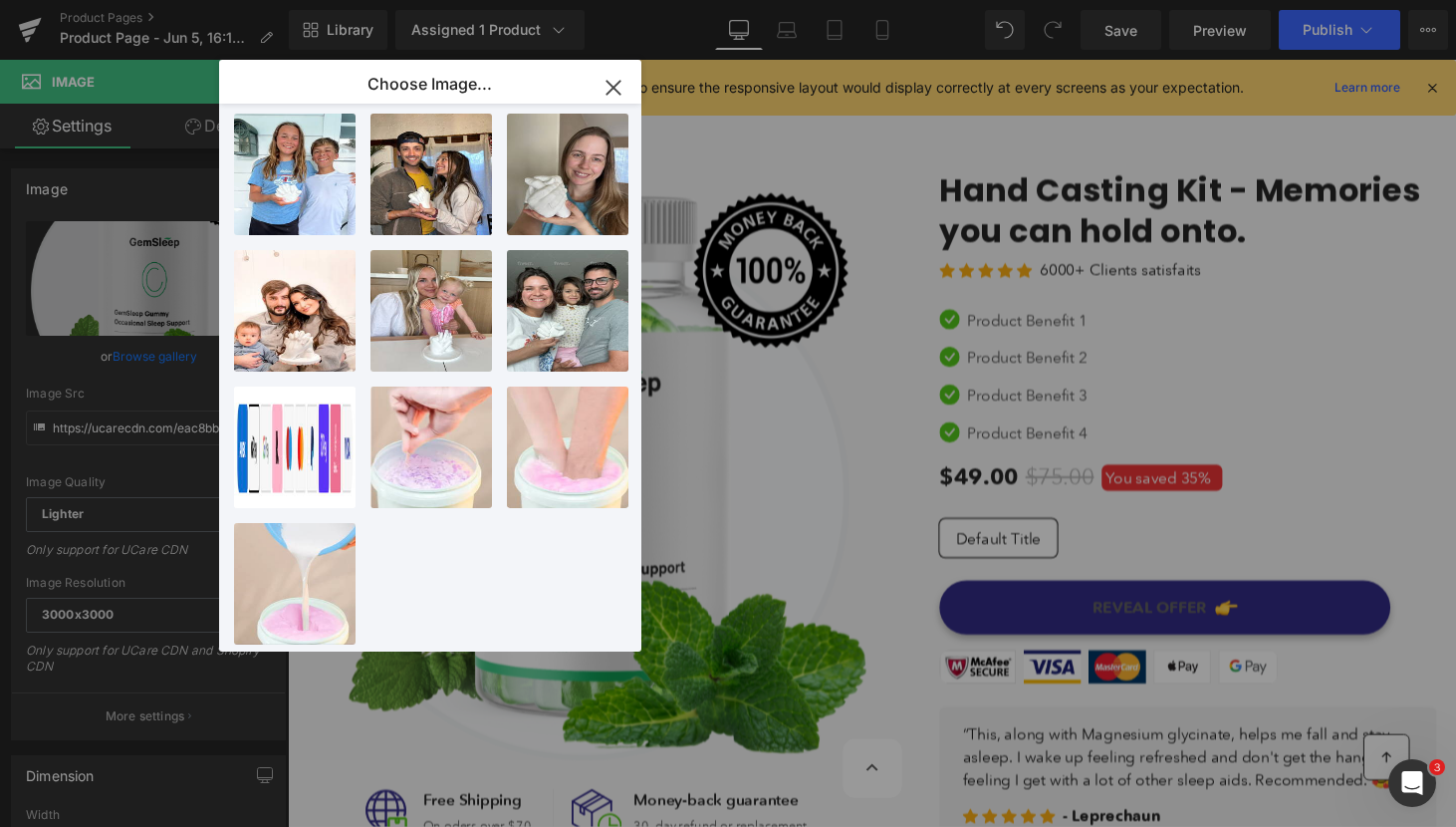 scroll, scrollTop: 984, scrollLeft: 0, axis: vertical 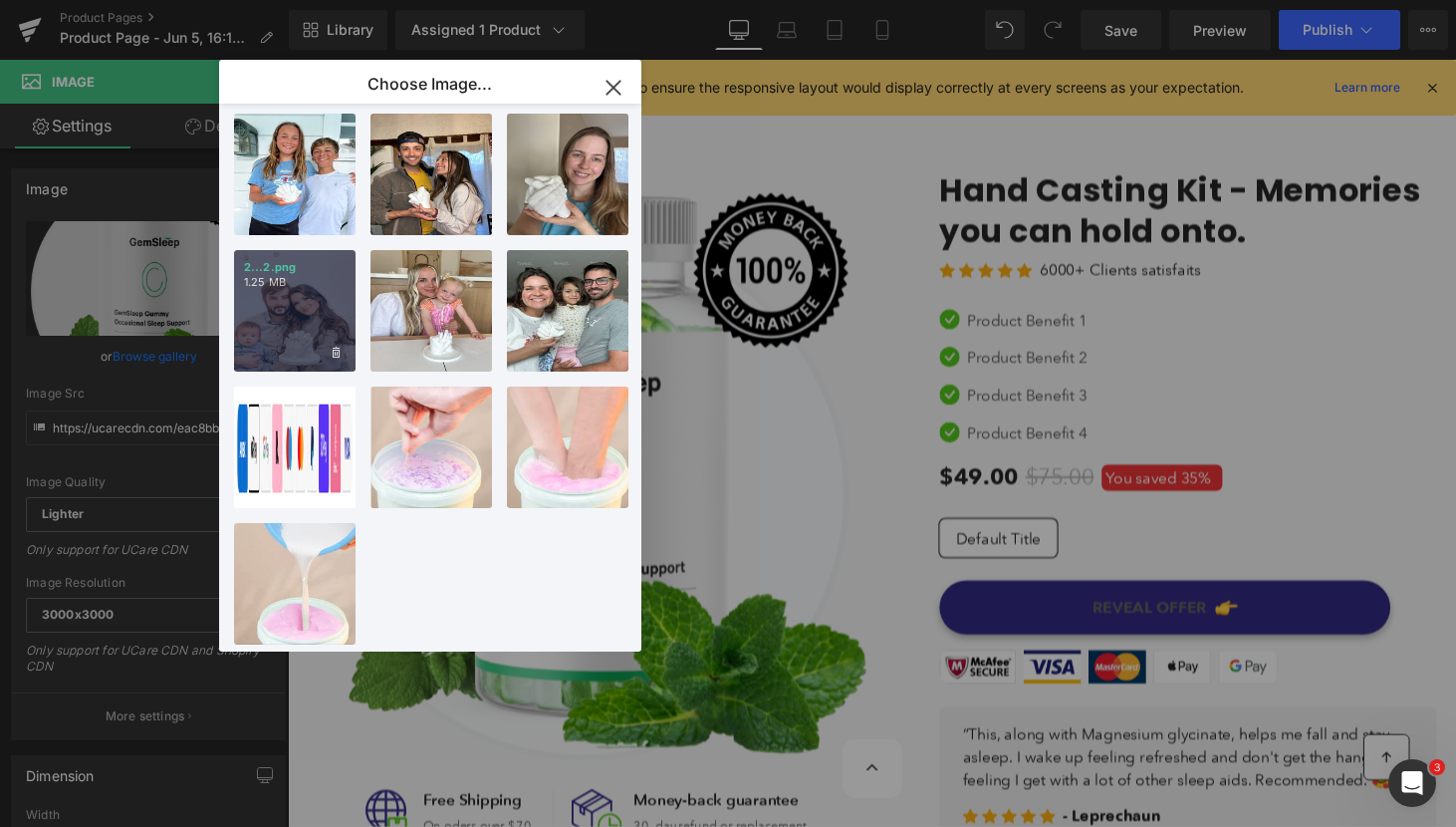 click on "2...2.png 1.25 MB" at bounding box center (295, 311) 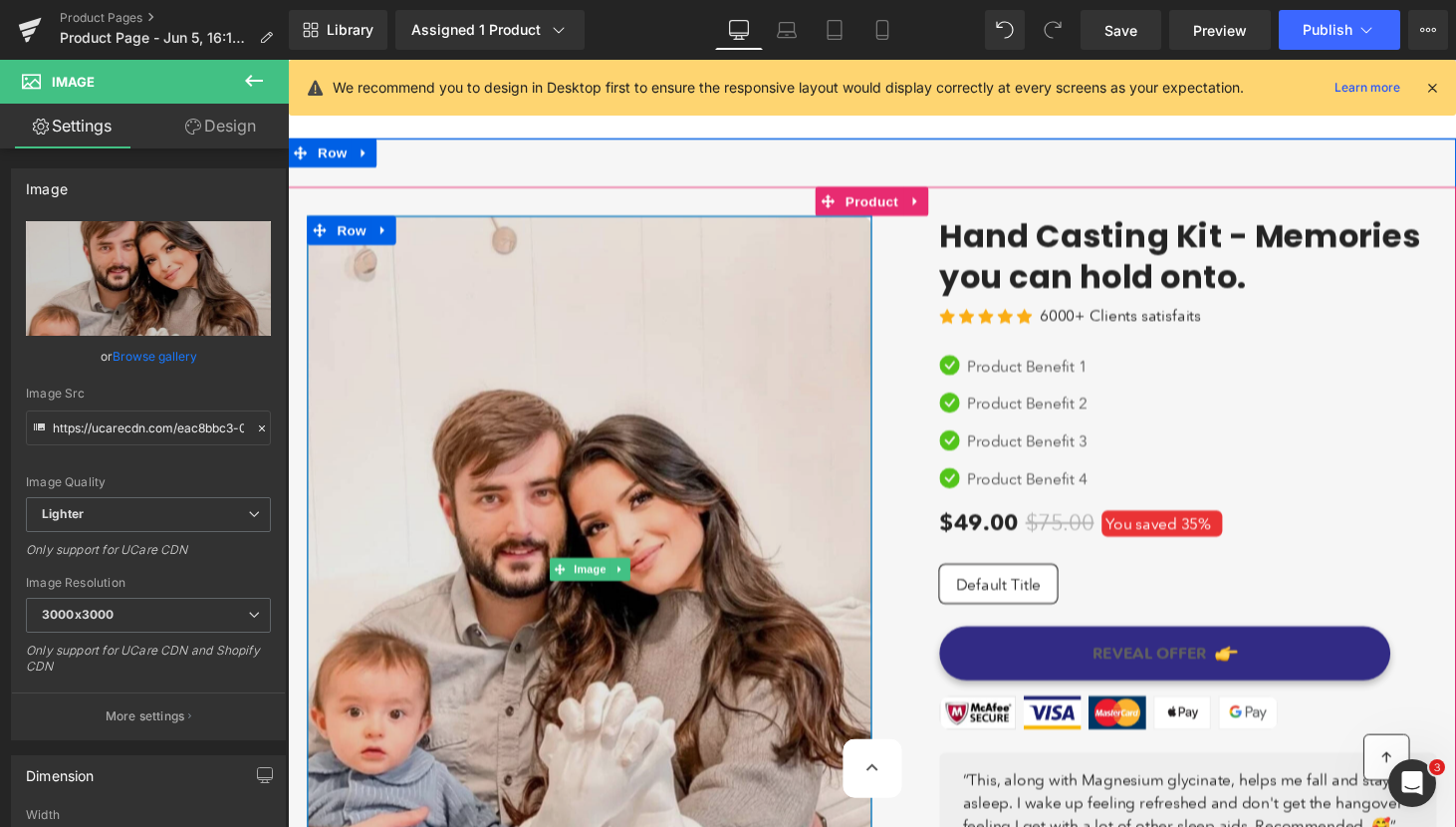 scroll, scrollTop: 5912, scrollLeft: 0, axis: vertical 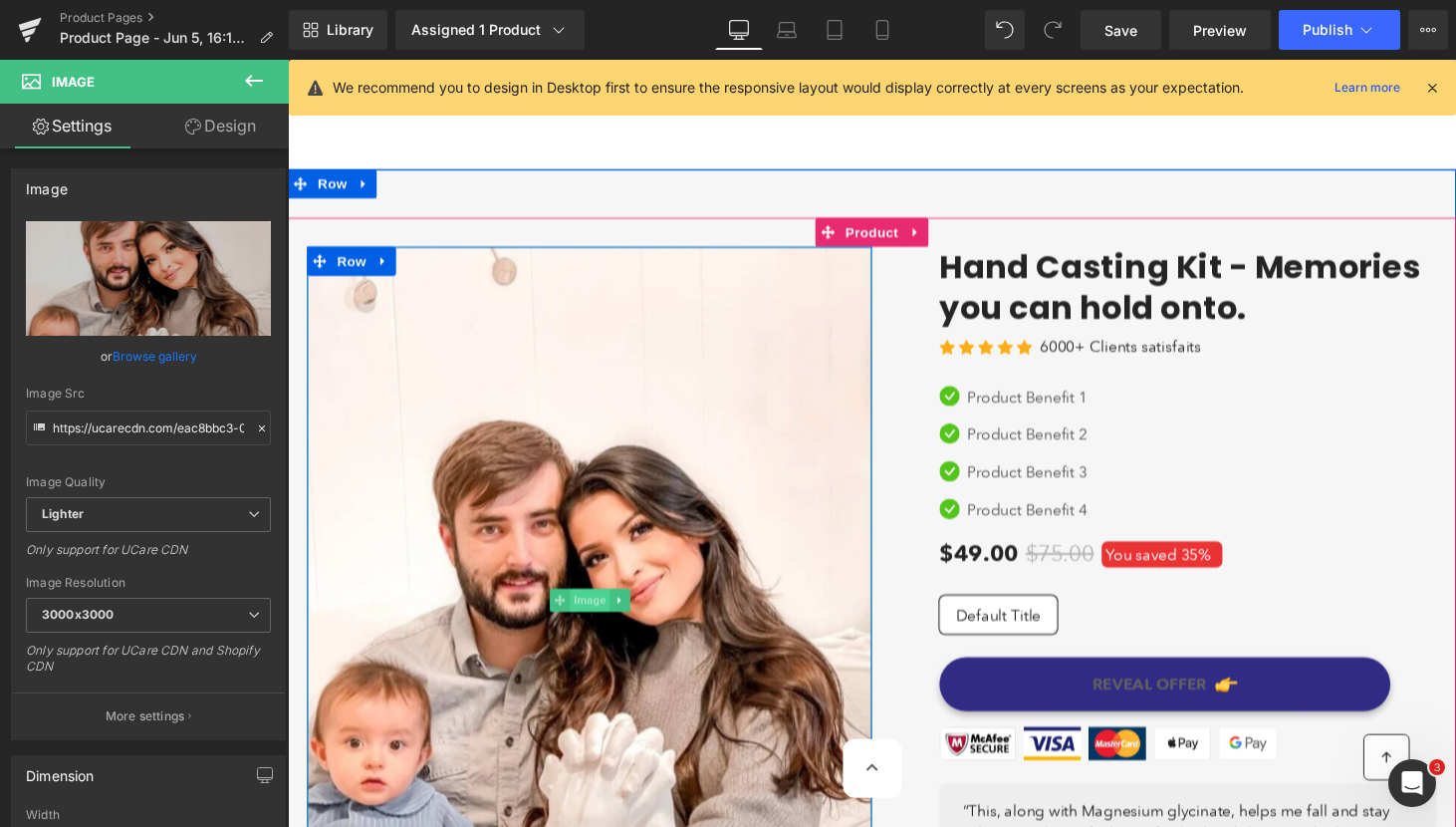 click on "Image" at bounding box center (600, 618) 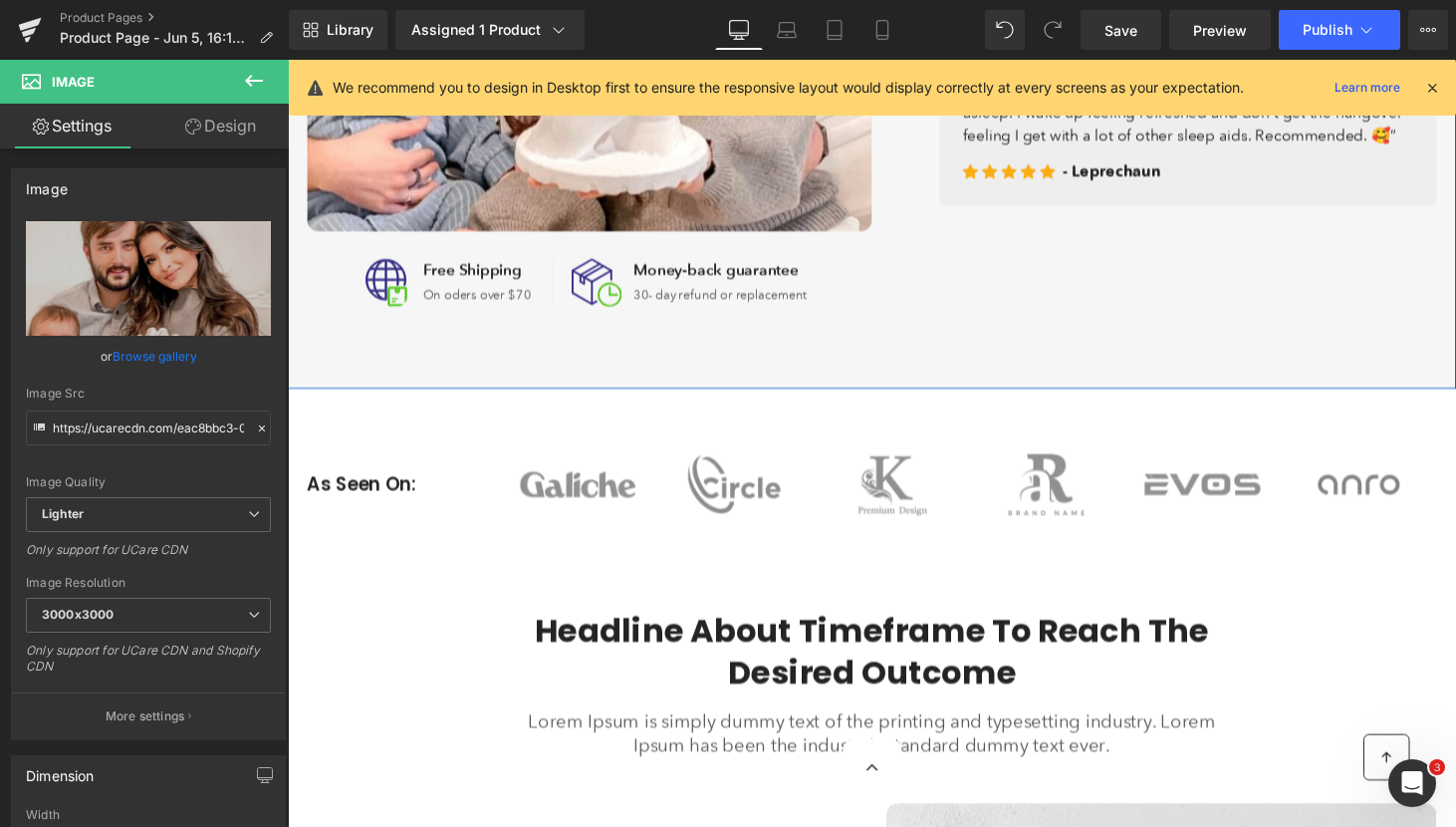scroll, scrollTop: 6658, scrollLeft: 0, axis: vertical 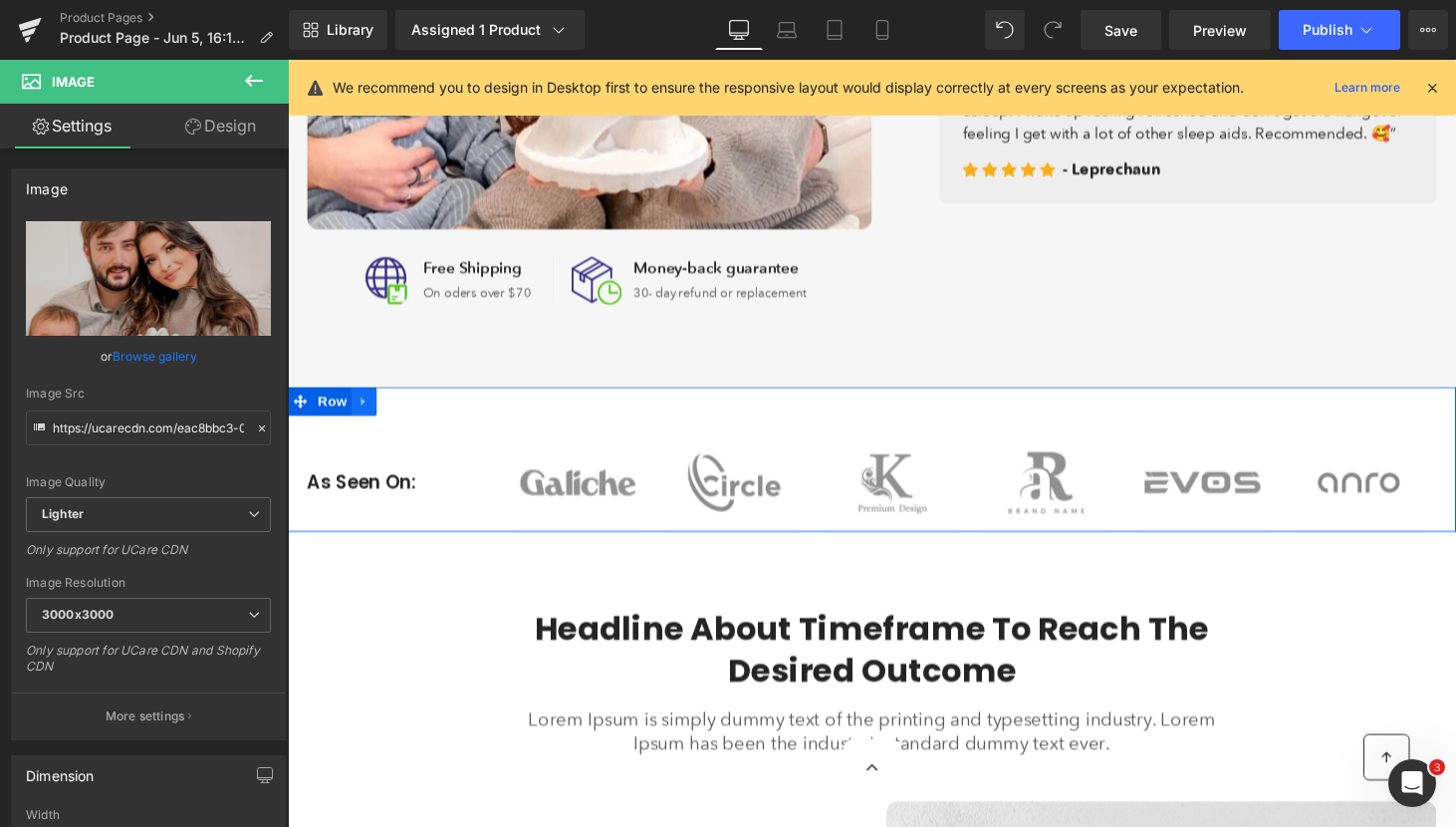 click 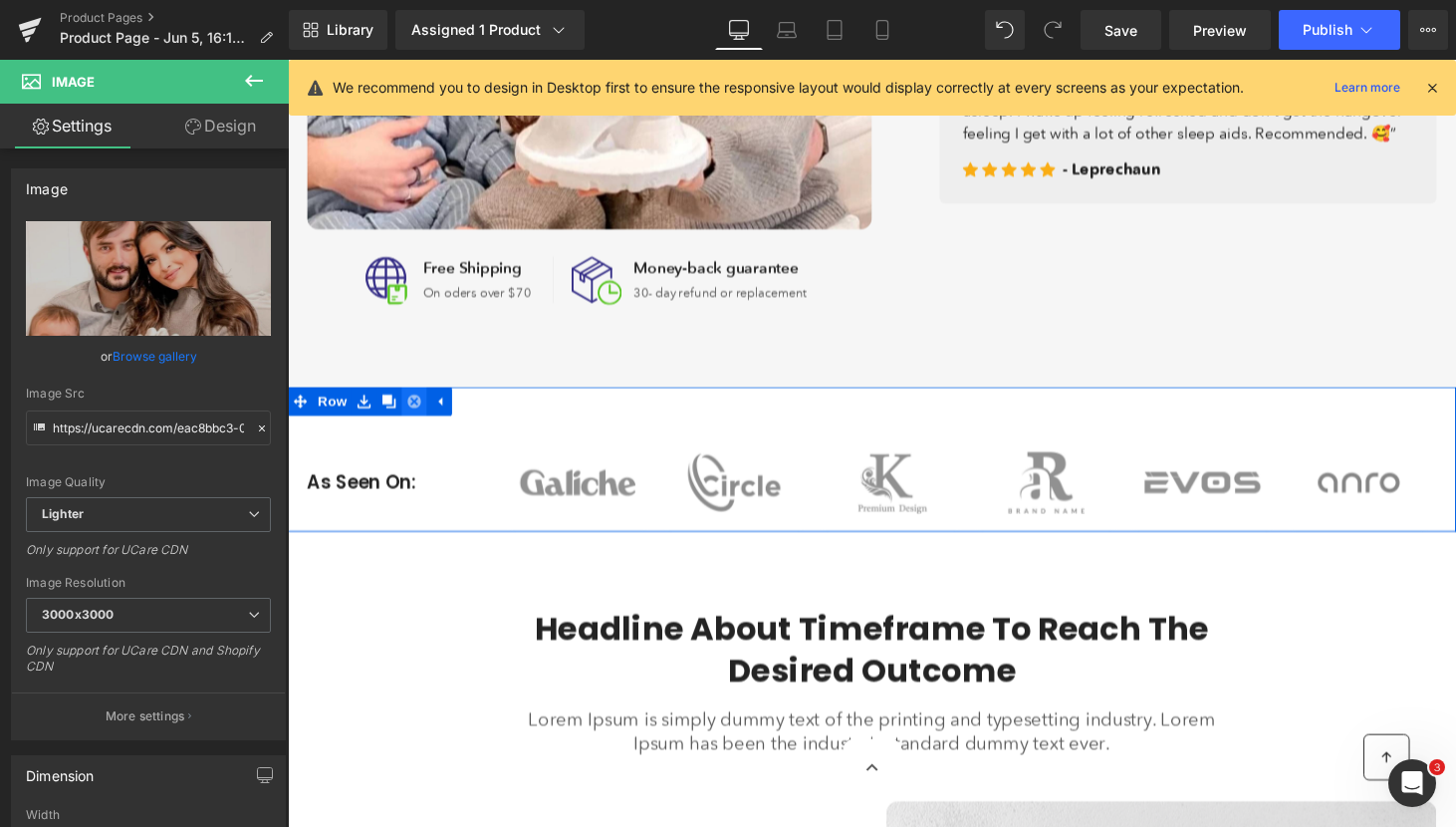 click 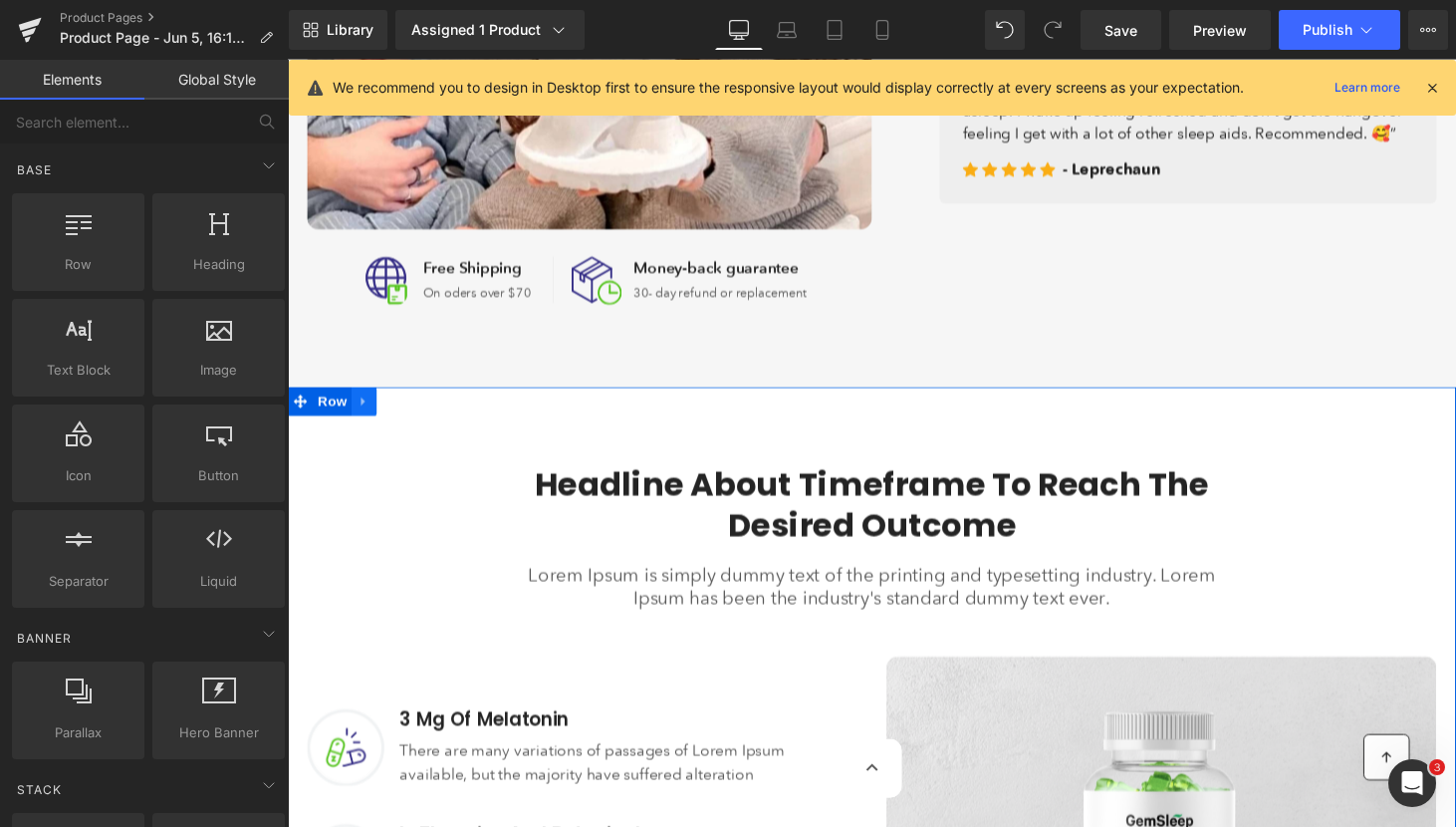 click 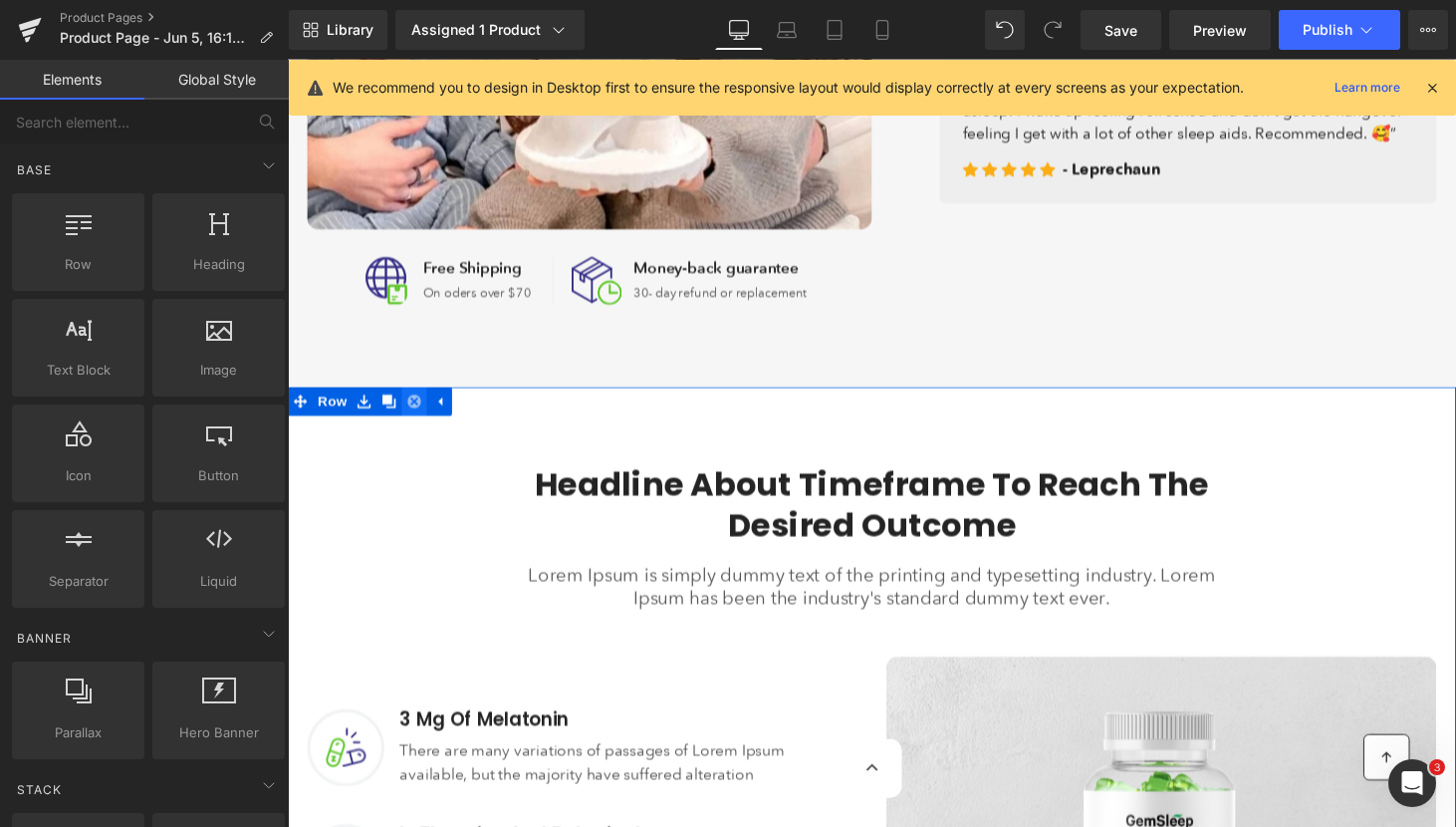 click 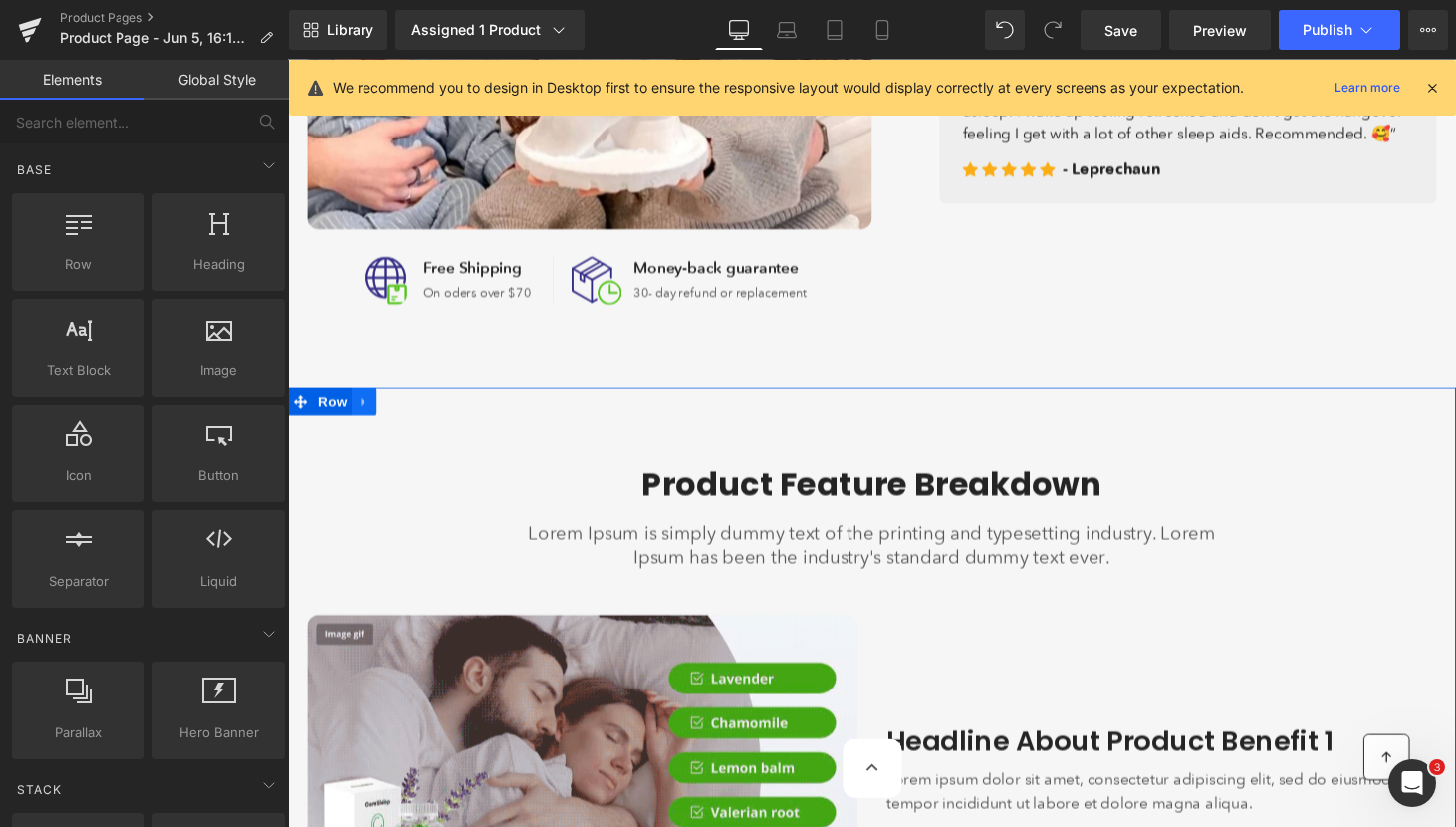 click 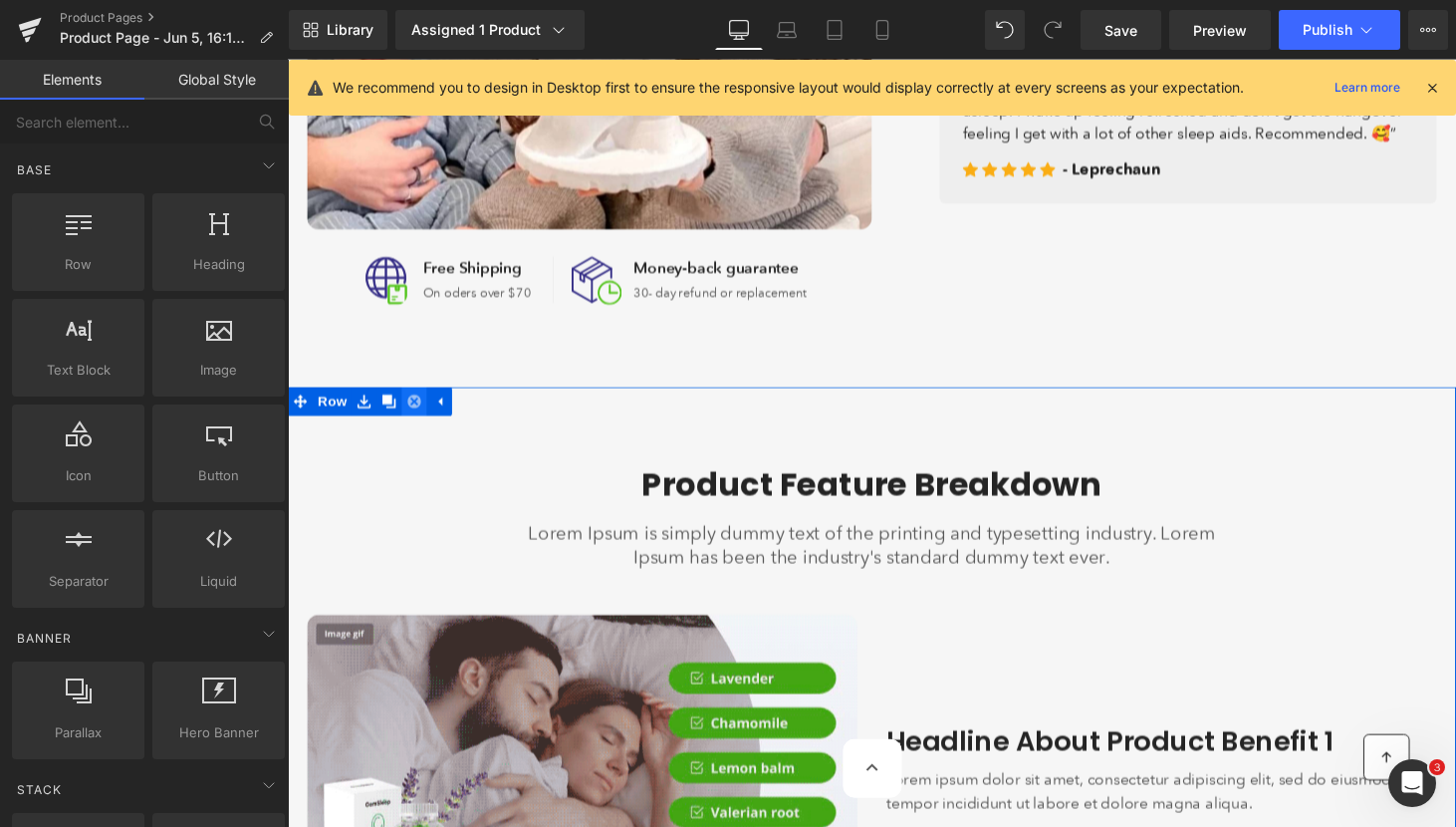 click 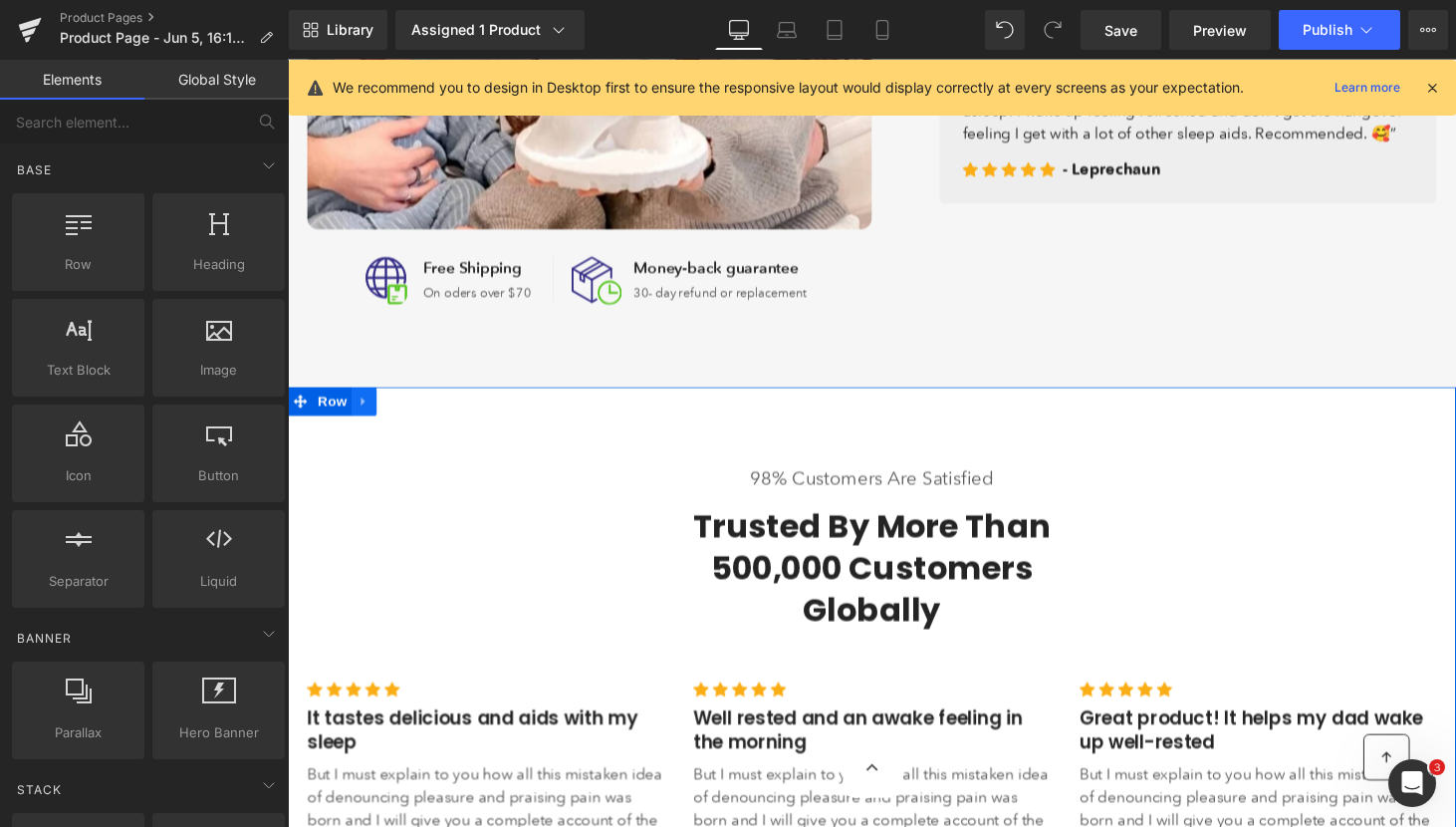click 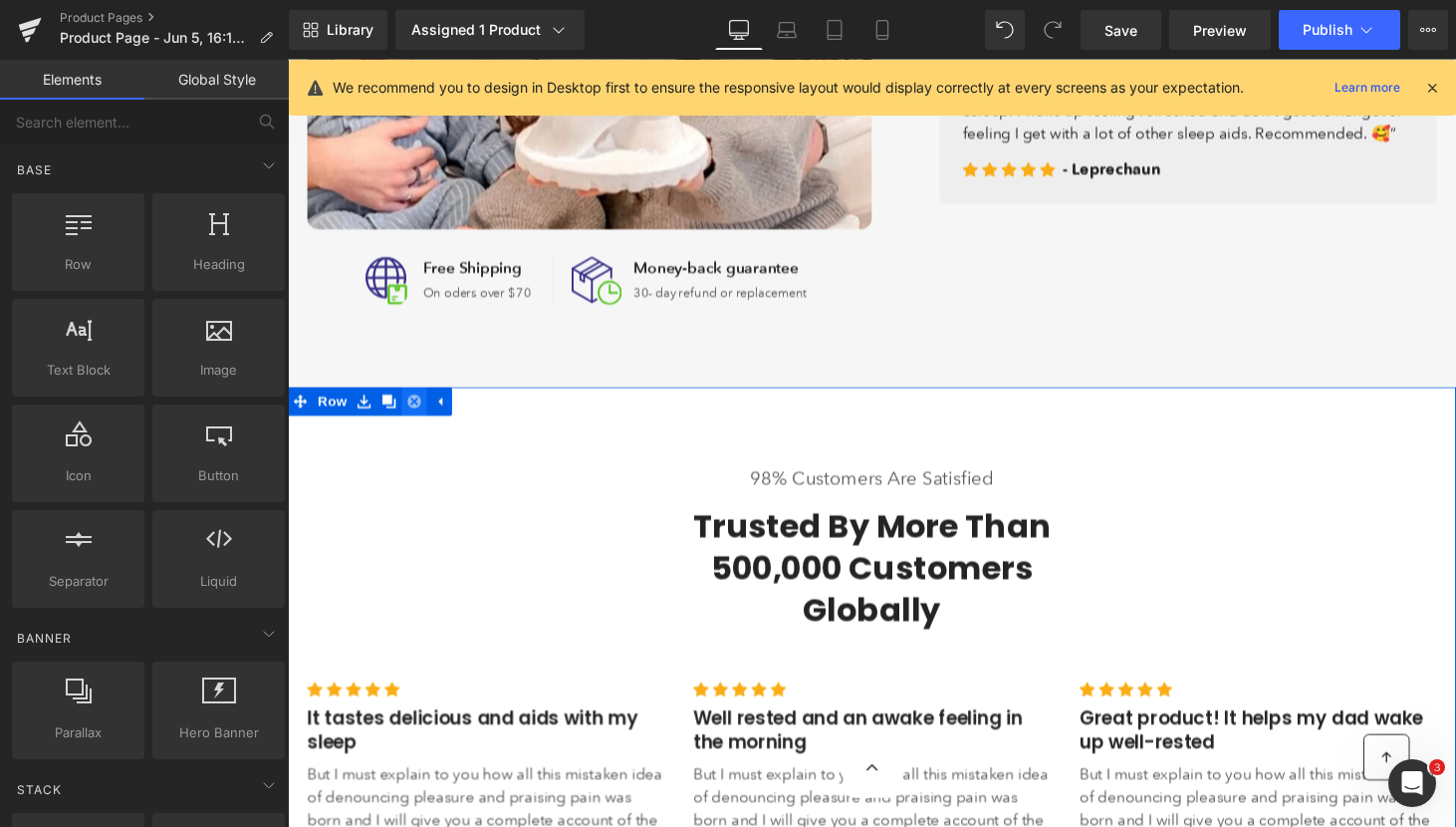 click at bounding box center [418, 413] 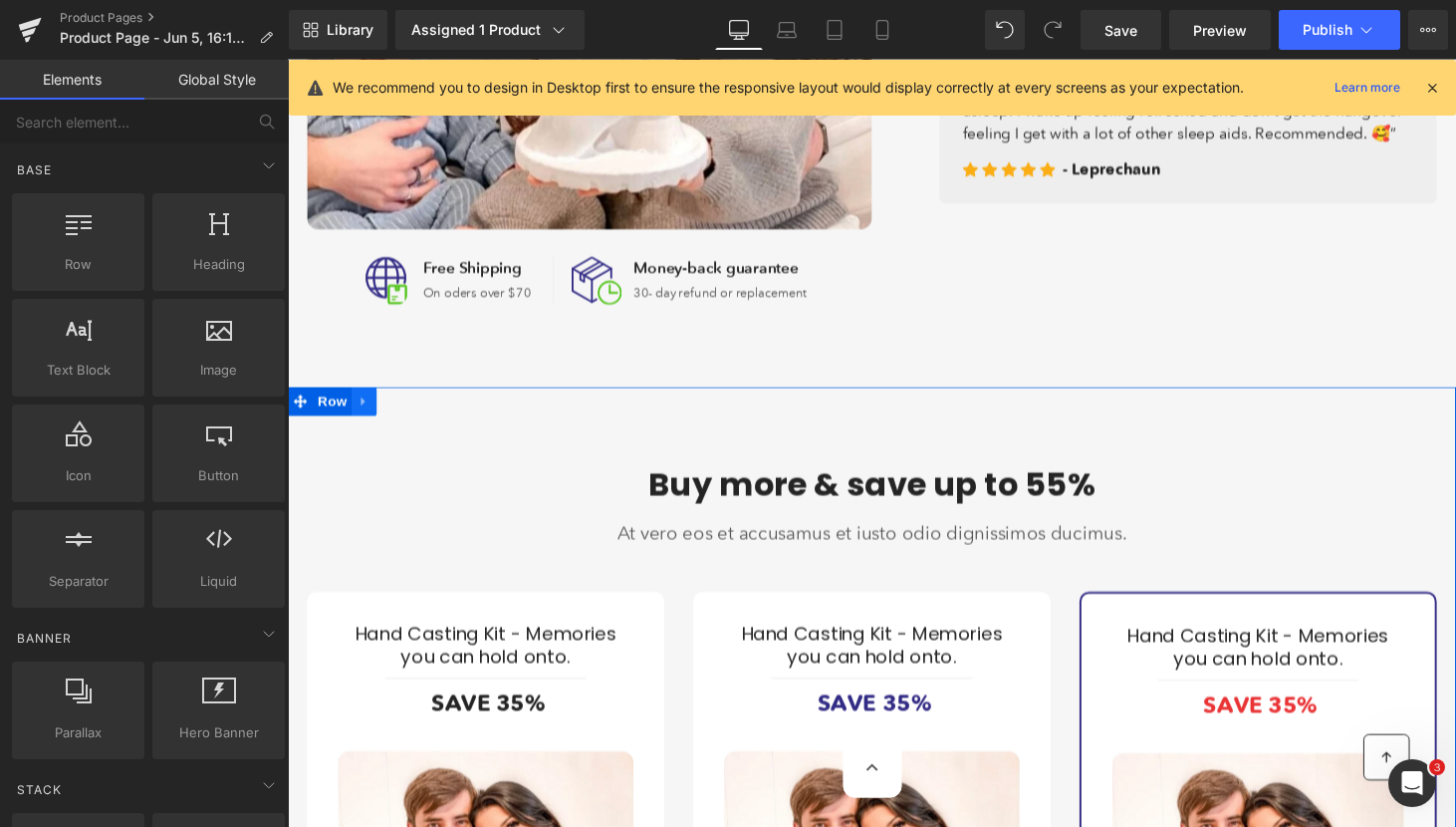 click 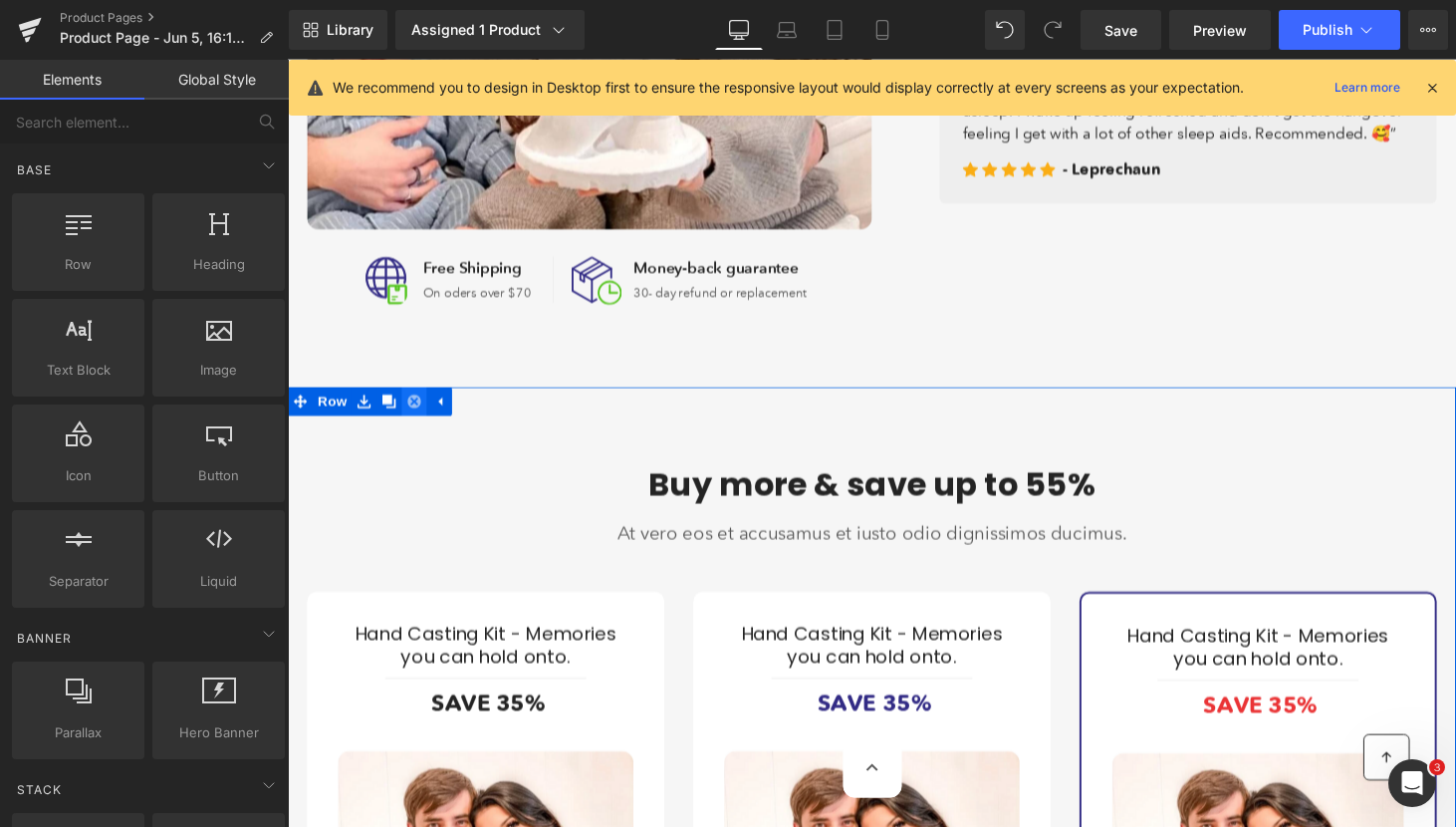 click 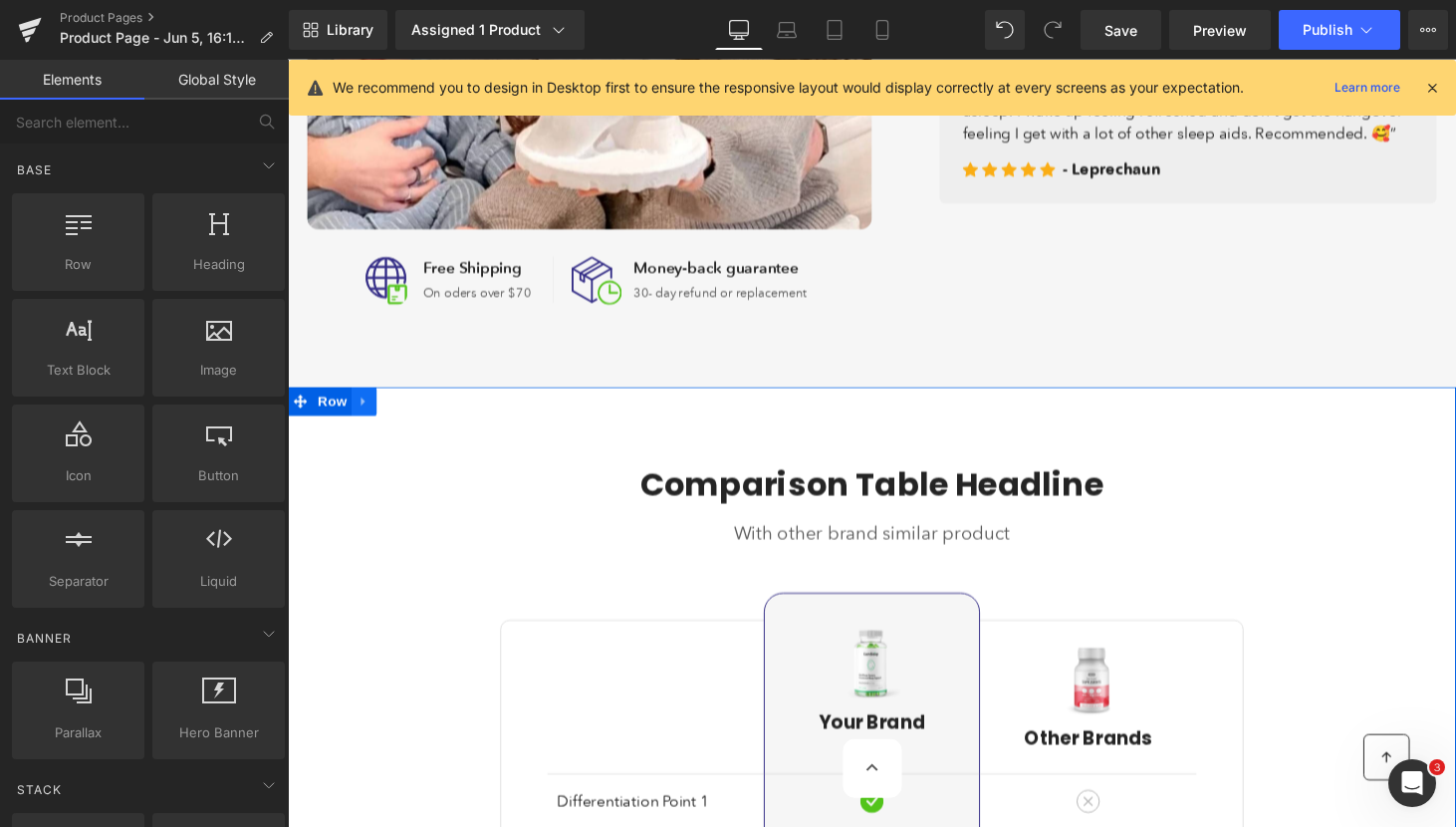 click at bounding box center (366, 413) 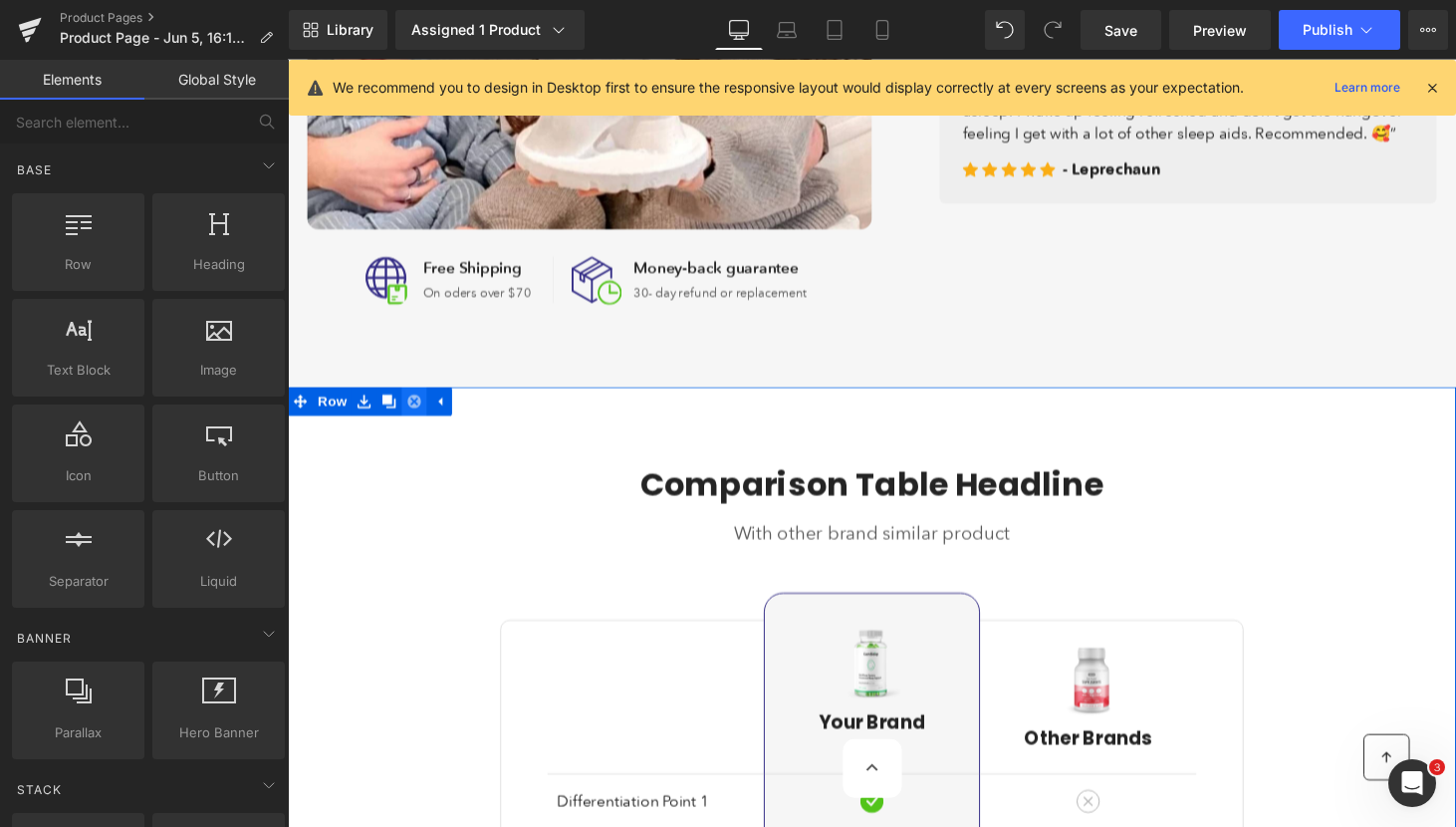 click at bounding box center [418, 413] 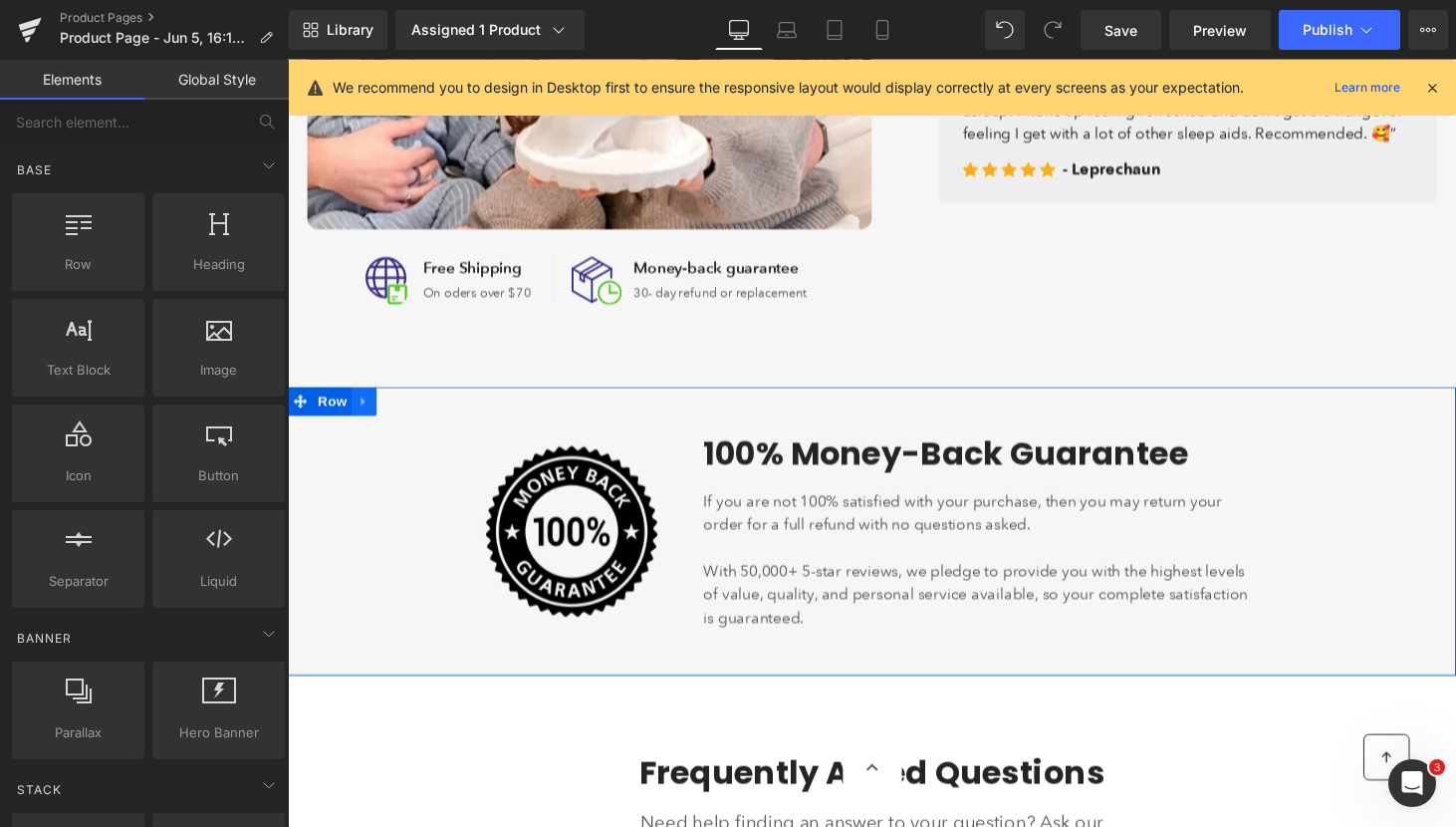 click 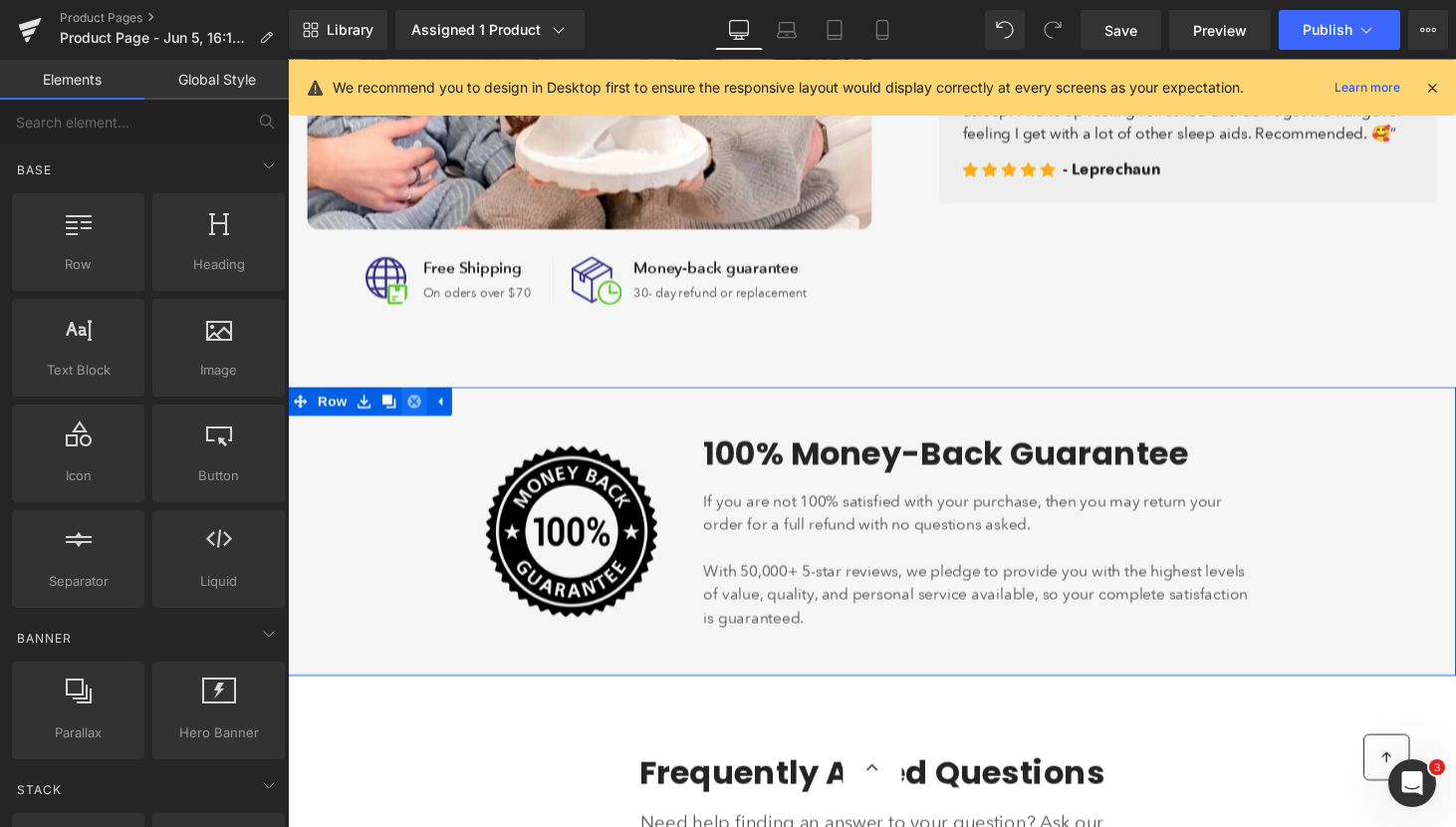 click 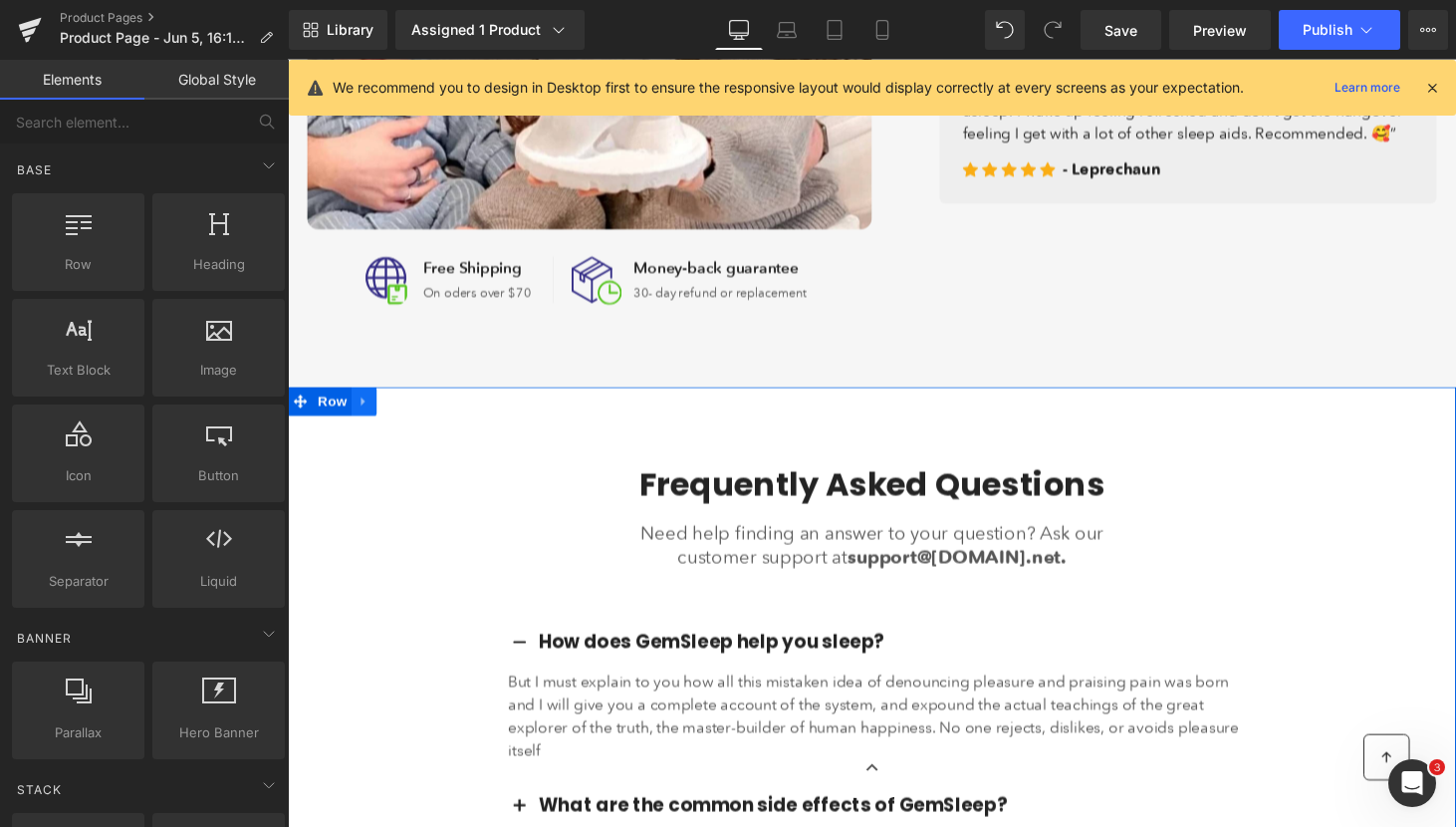 click 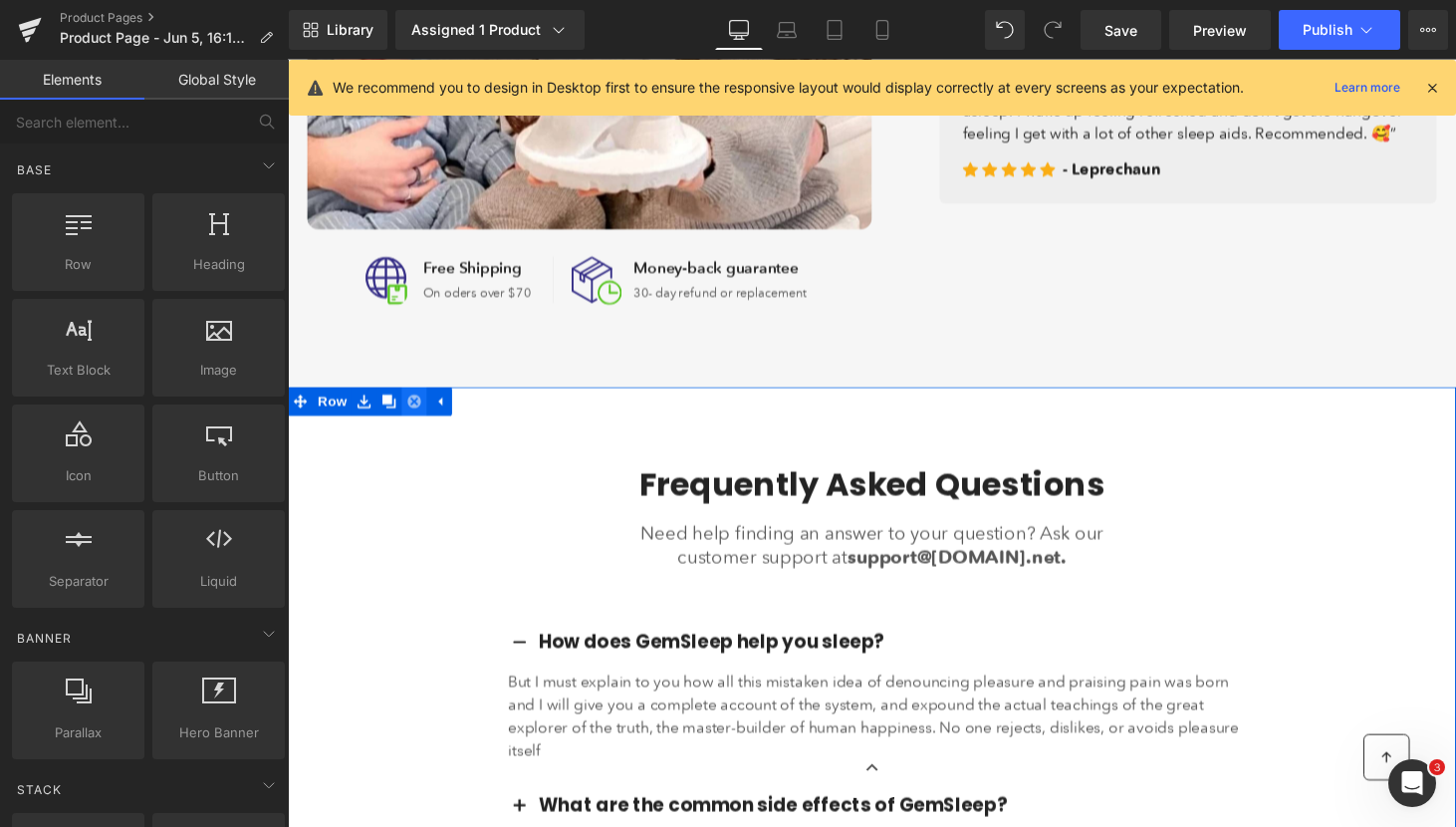 click 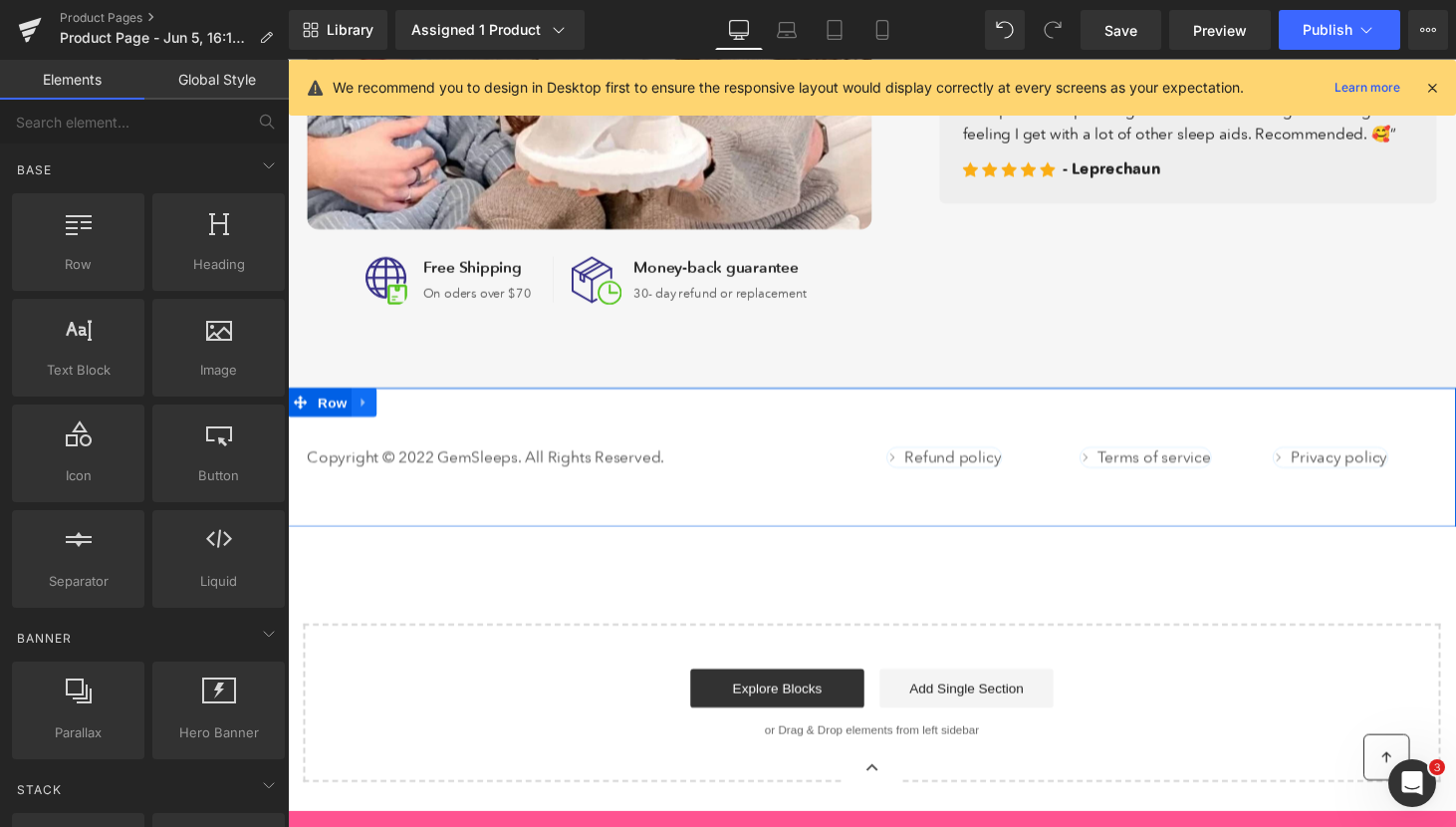 click 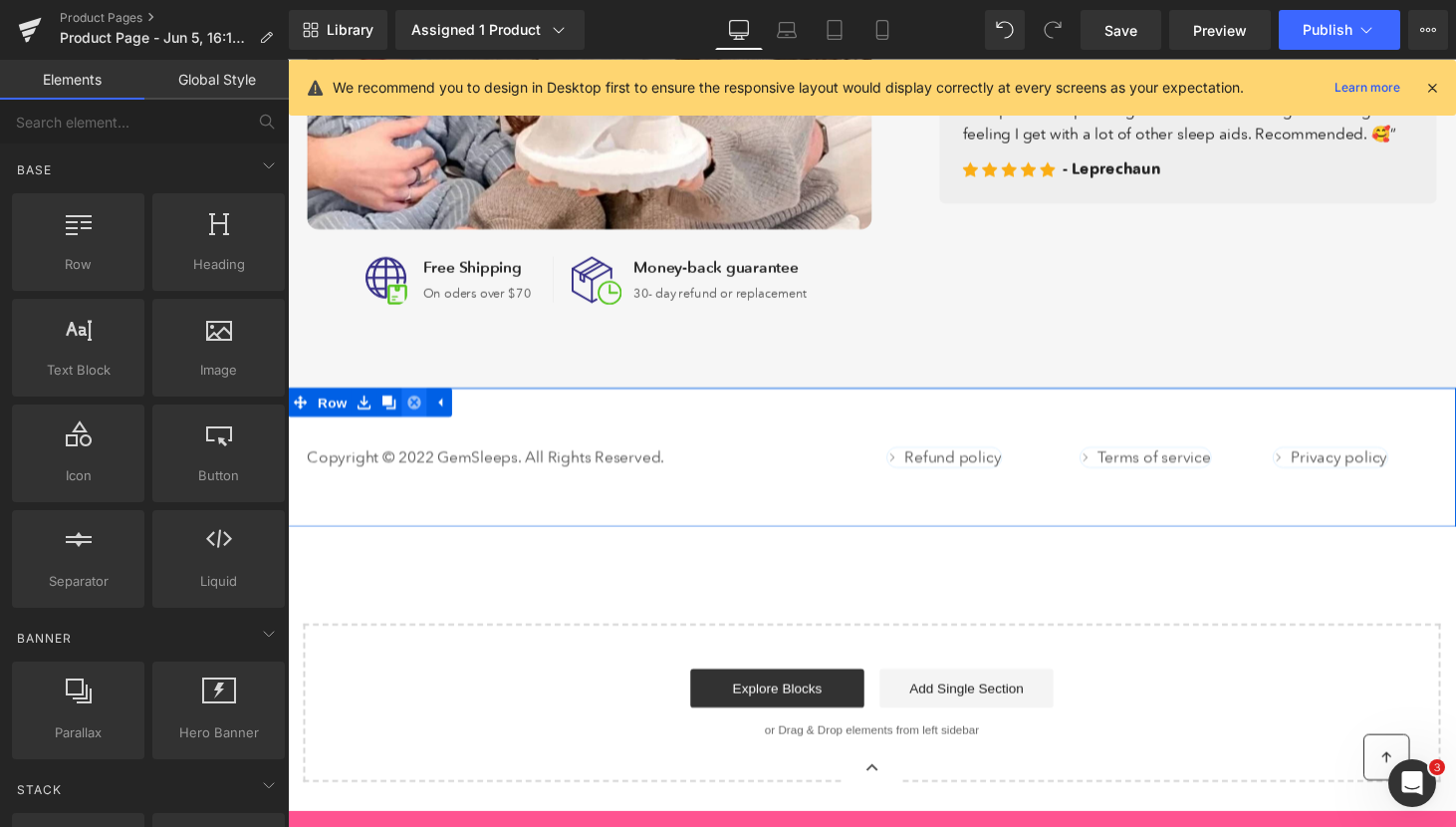 click 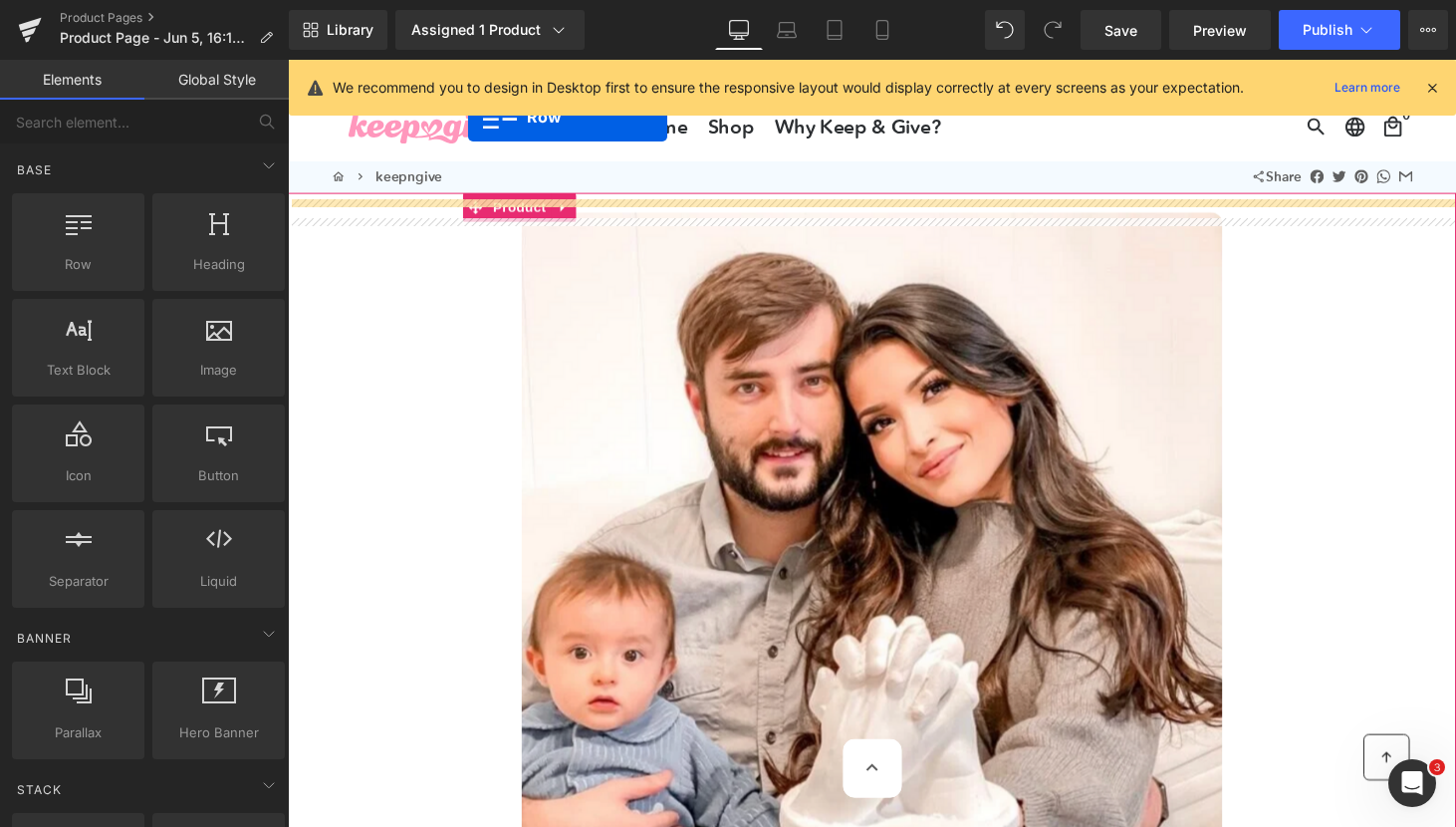 scroll, scrollTop: 0, scrollLeft: 0, axis: both 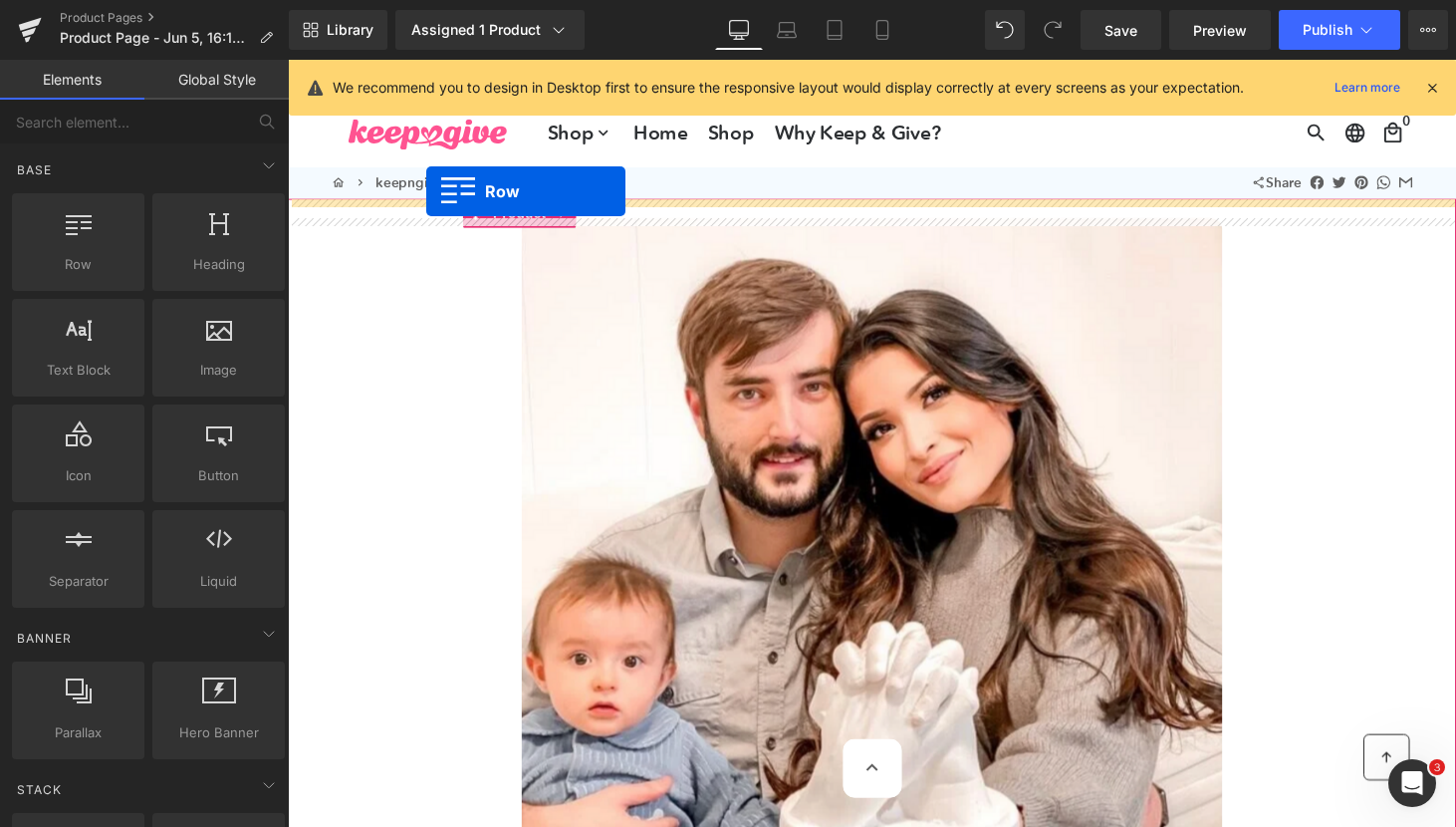 drag, startPoint x: 304, startPoint y: 332, endPoint x: 430, endPoint y: 195, distance: 186.13167 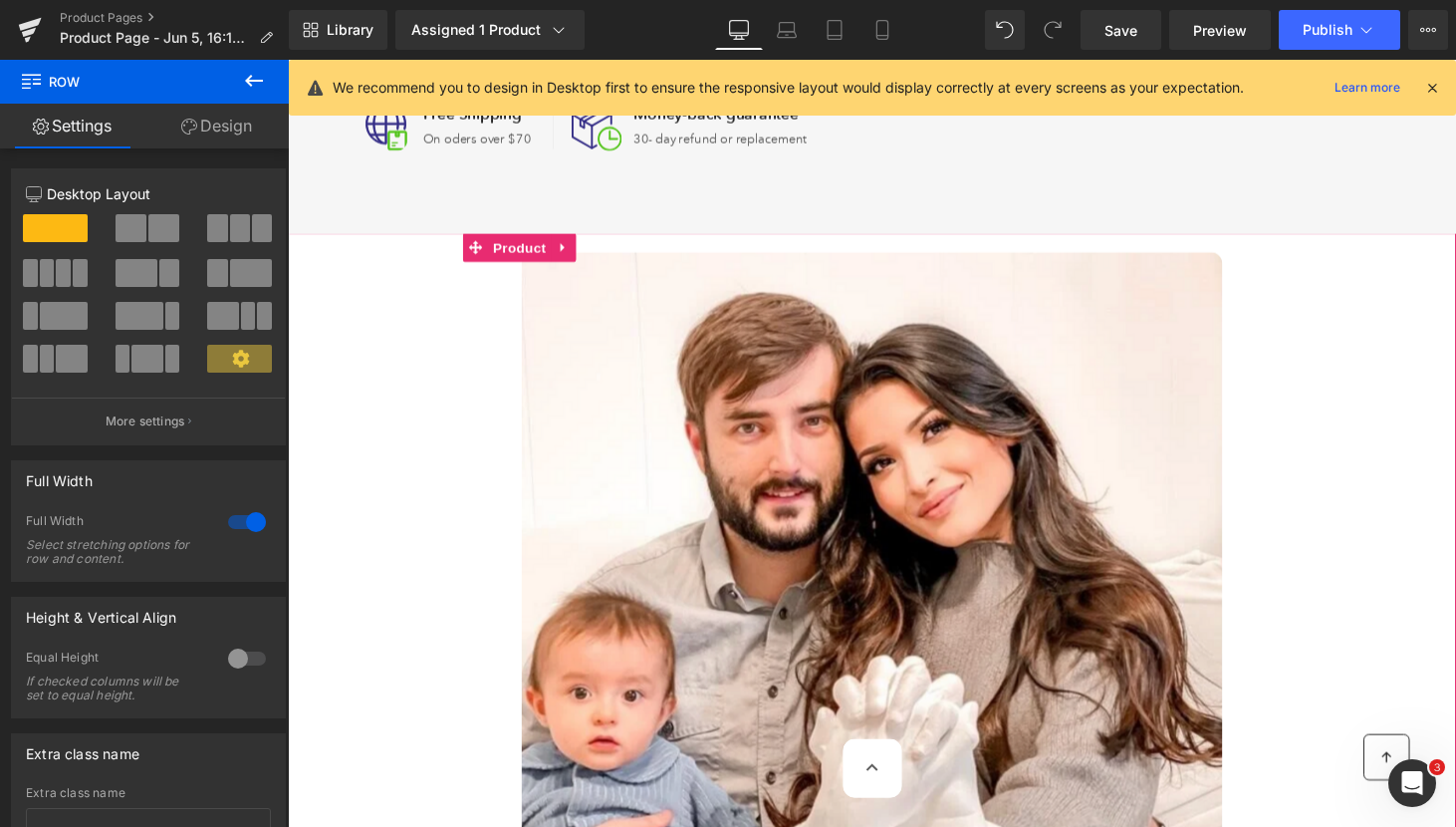scroll, scrollTop: 970, scrollLeft: 0, axis: vertical 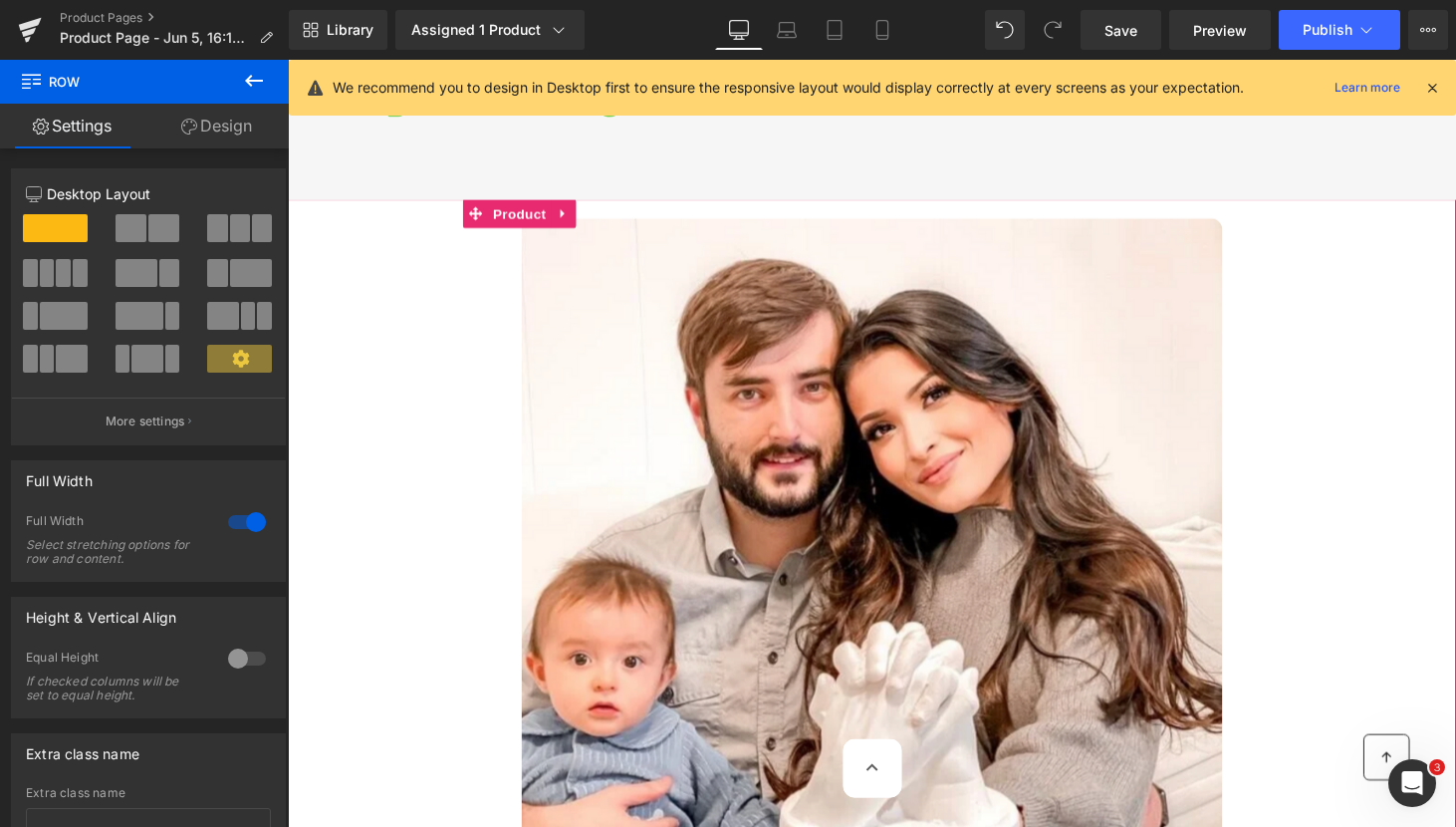 click at bounding box center (890, 585) 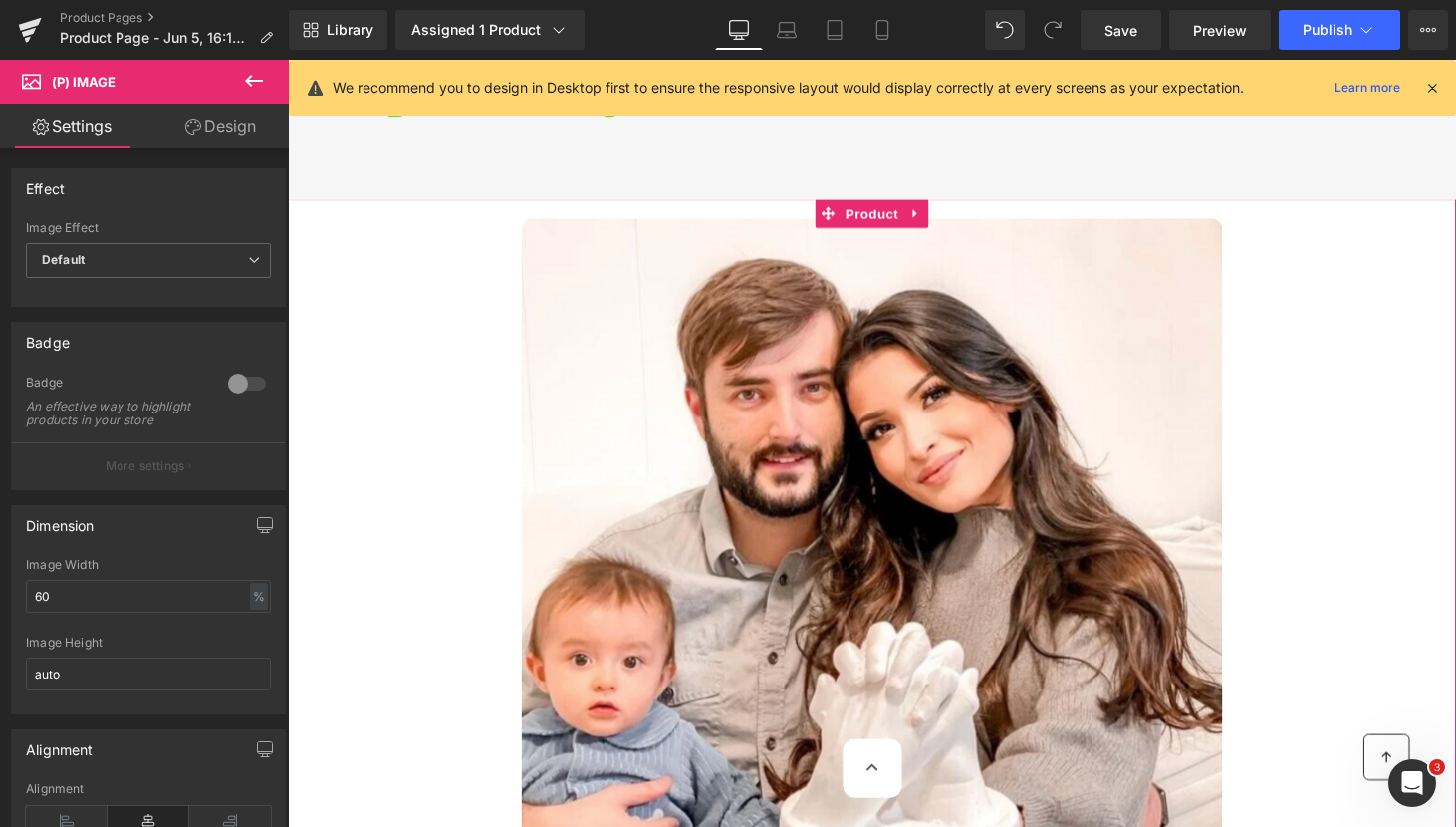 click on "Product" at bounding box center [890, 218] 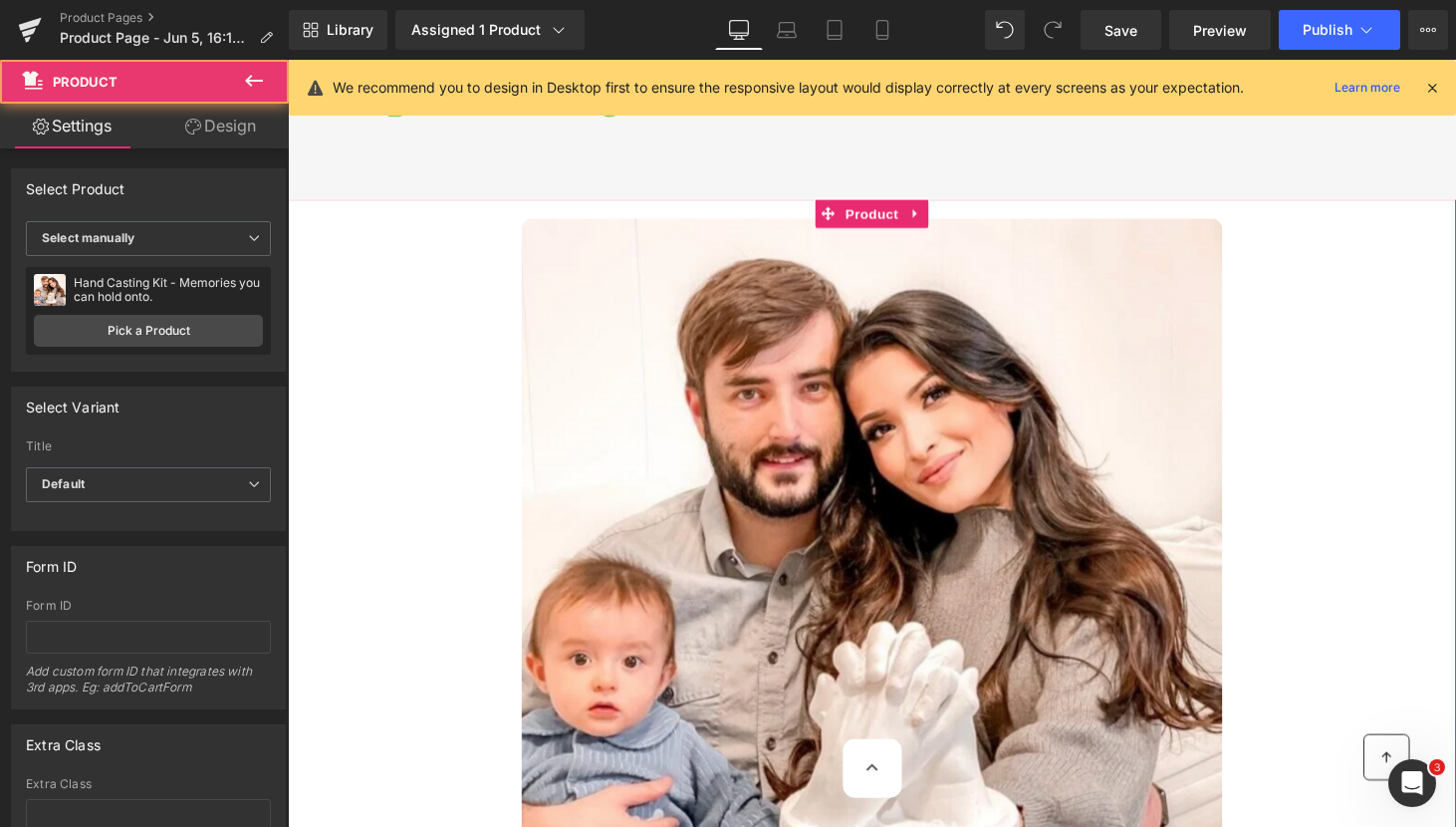 click on "Design" at bounding box center [220, 126] 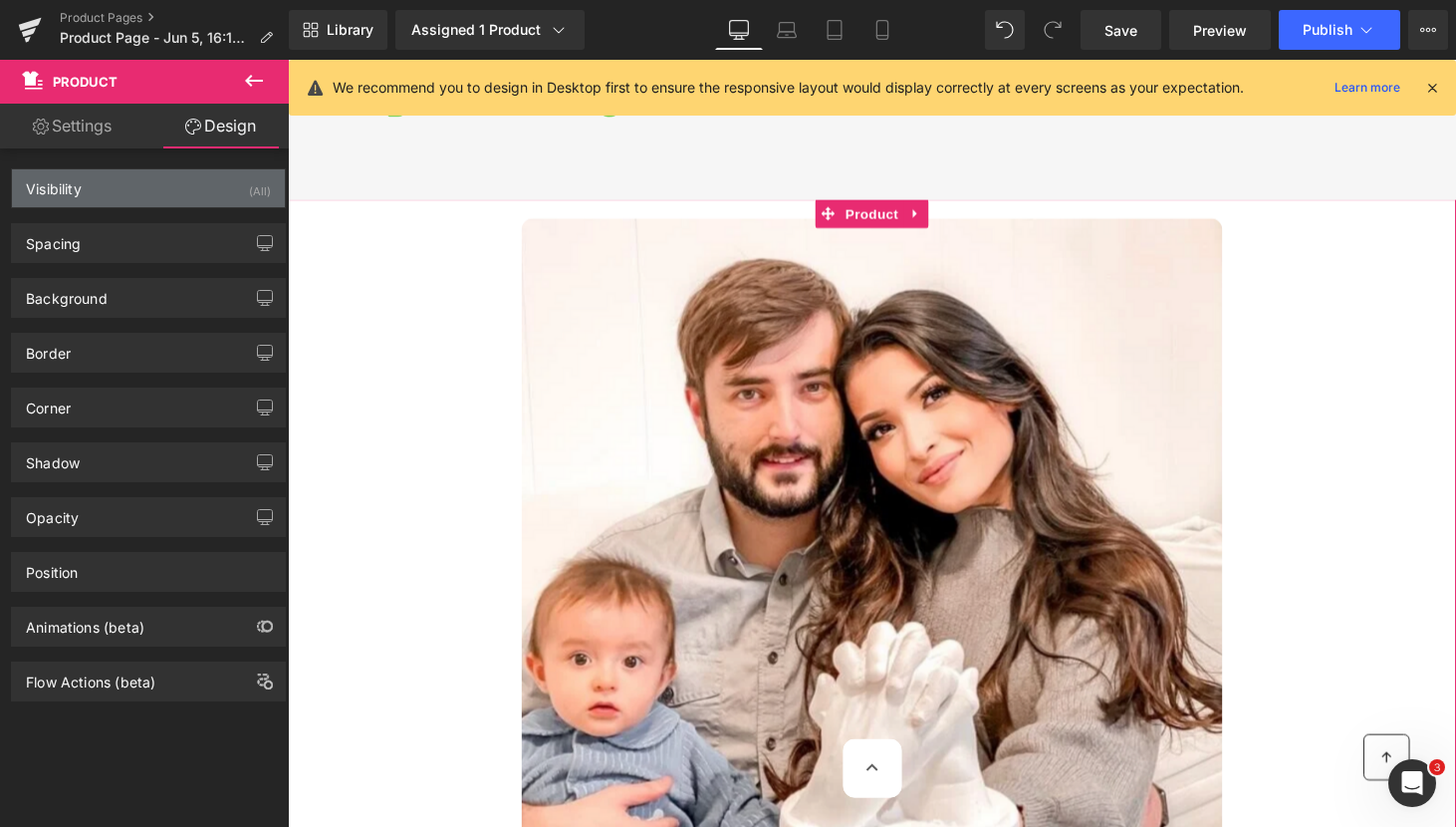click on "Visibility
(All)" at bounding box center [148, 188] 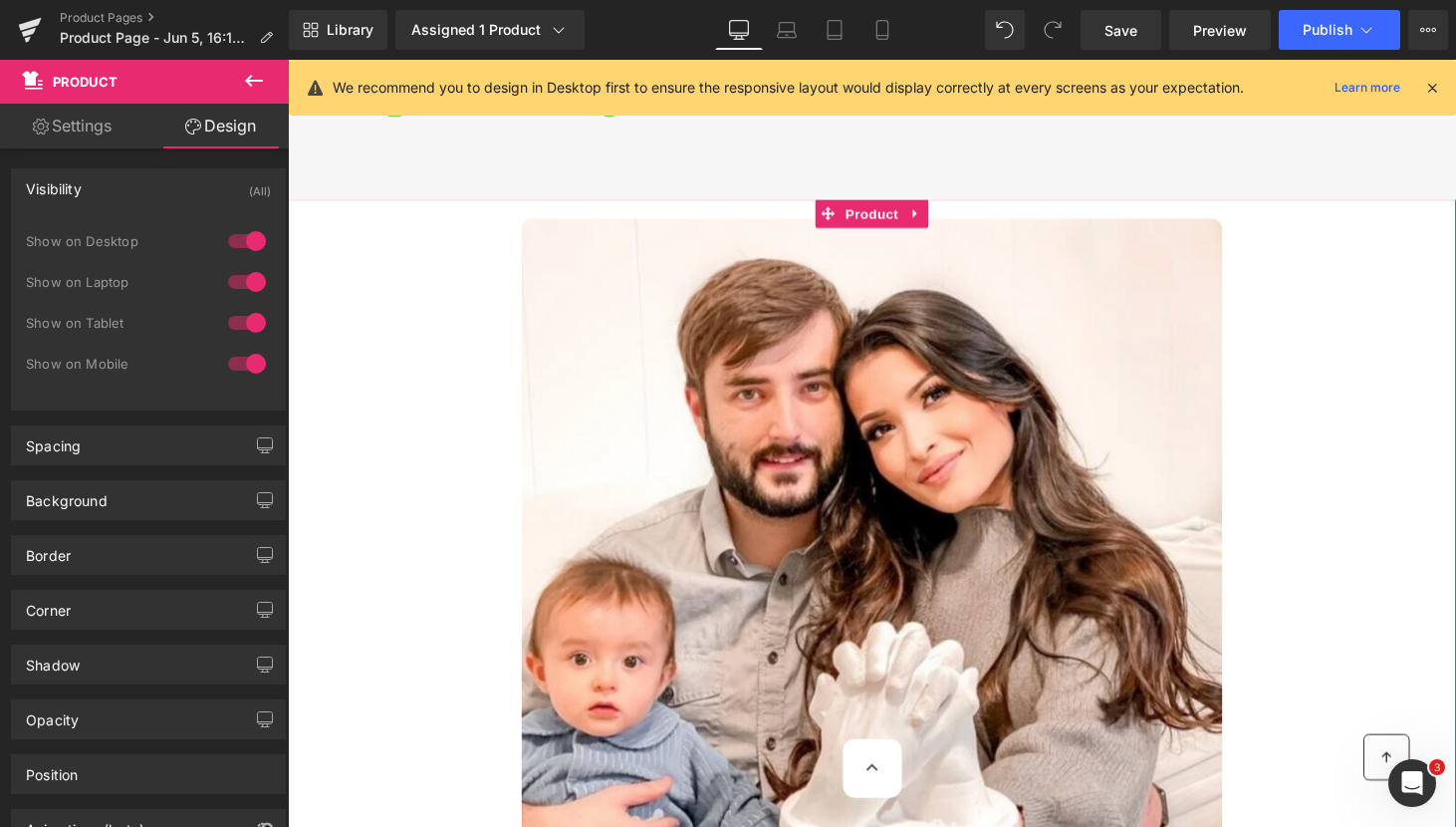 click at bounding box center (247, 282) 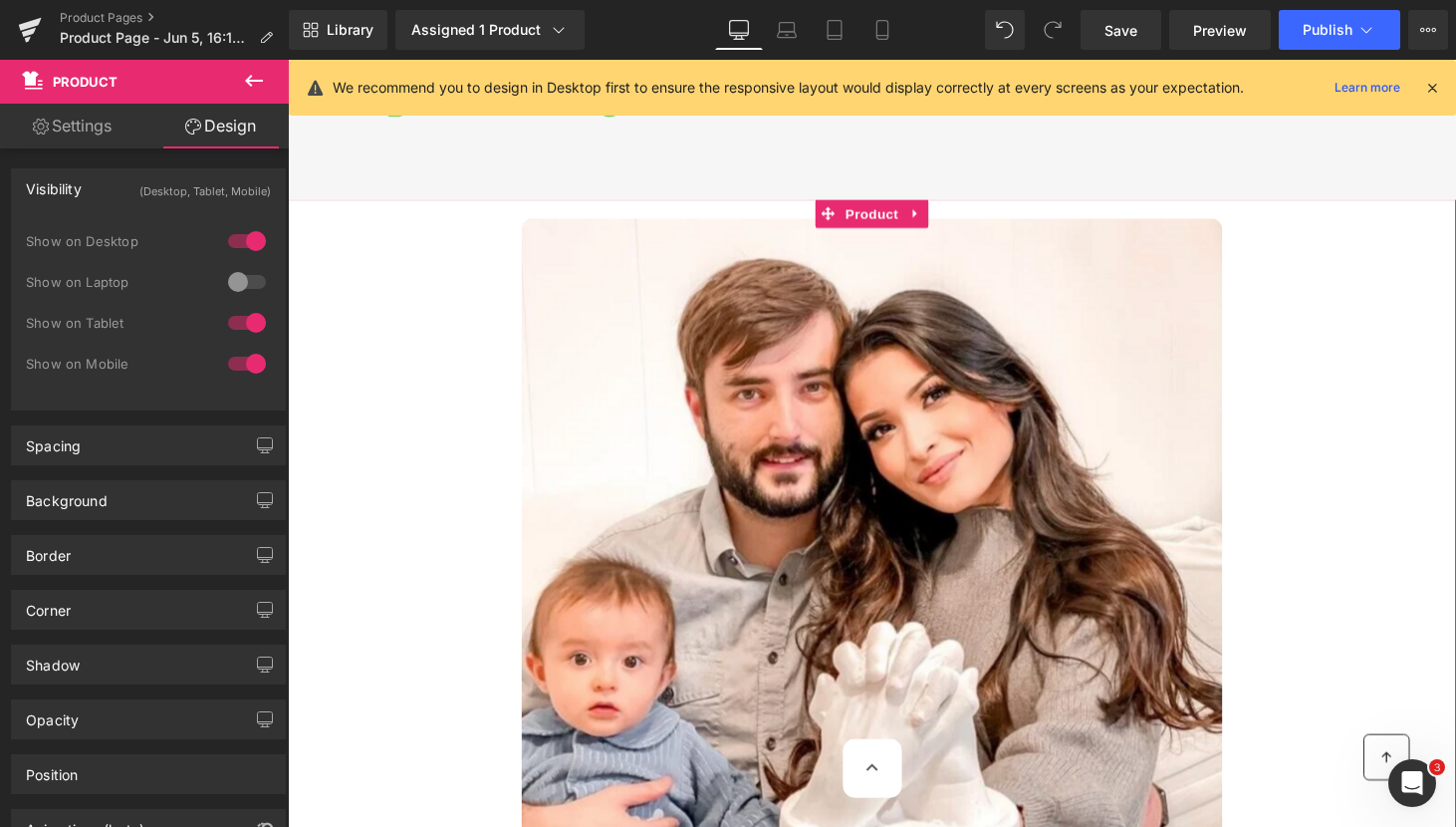 click at bounding box center (247, 241) 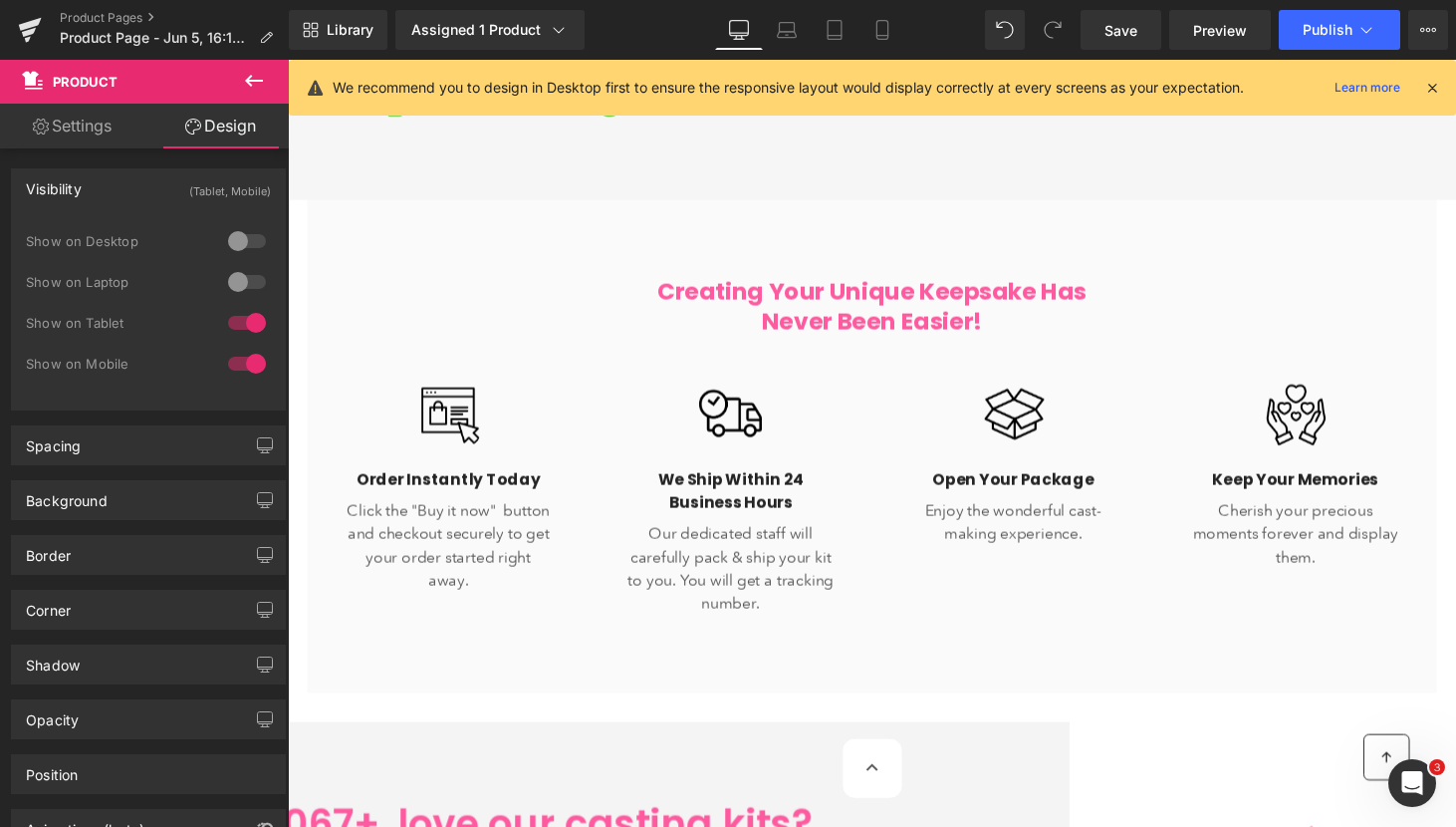 click at bounding box center (247, 323) 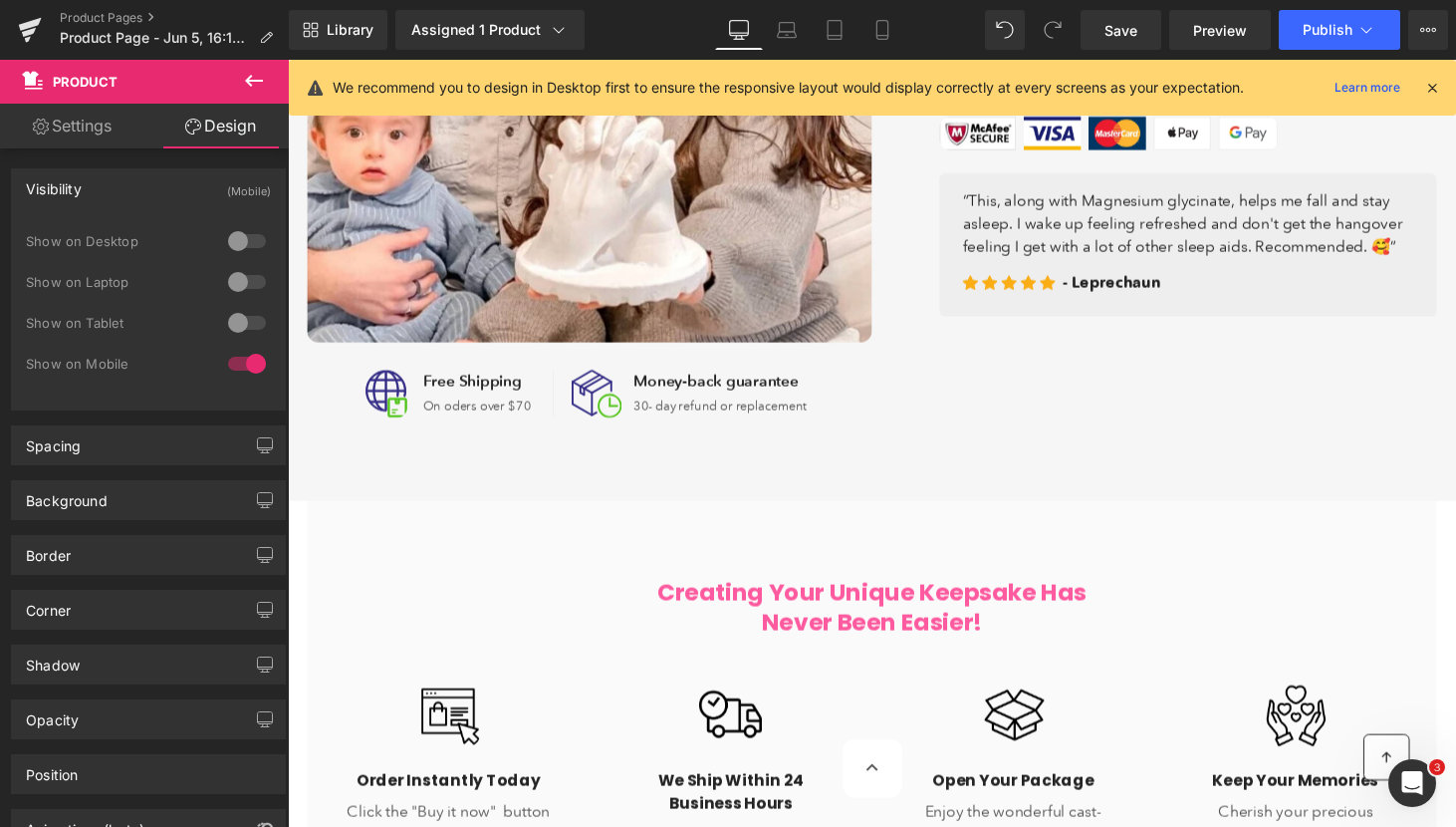 scroll, scrollTop: 657, scrollLeft: 0, axis: vertical 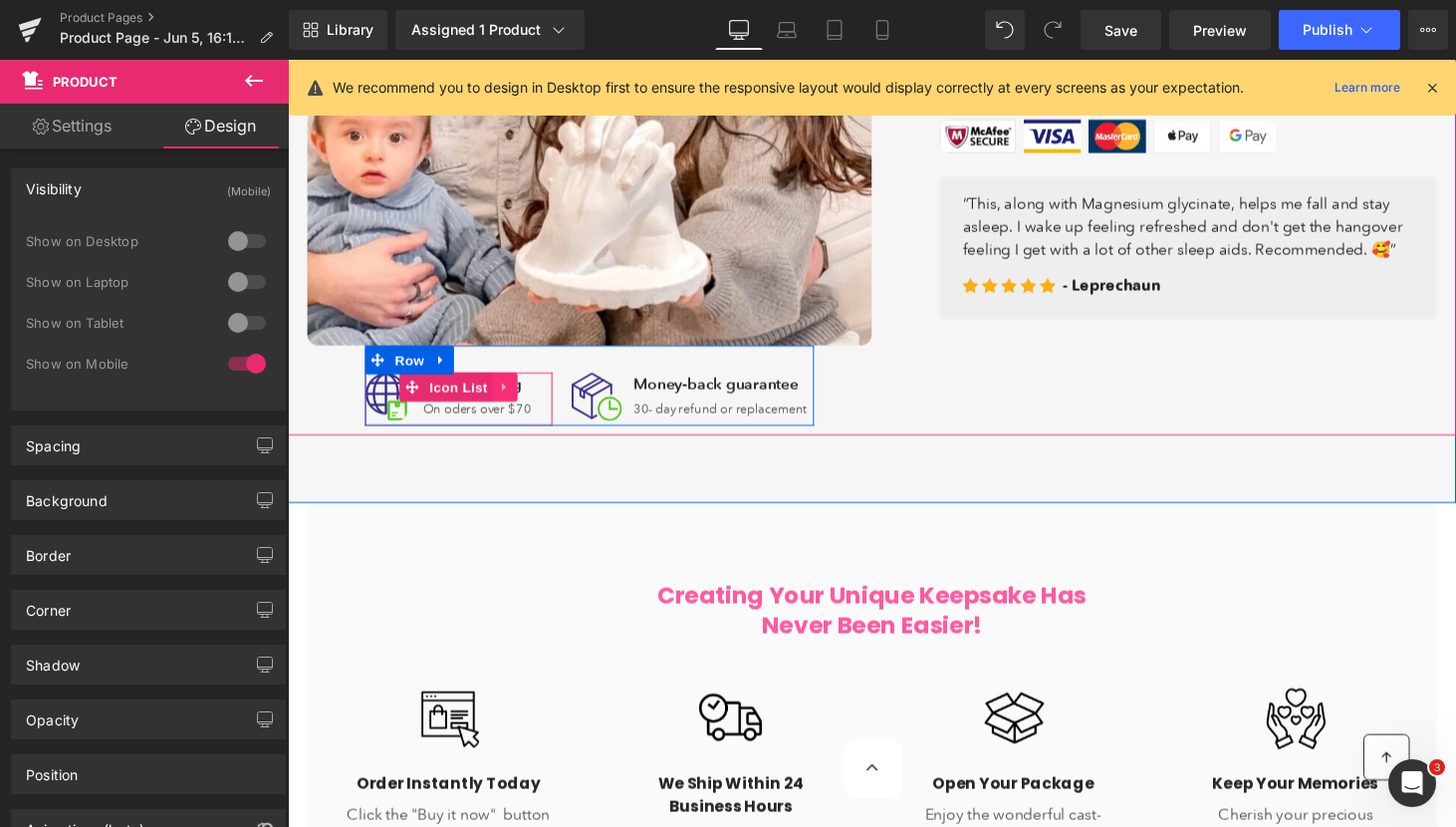 click 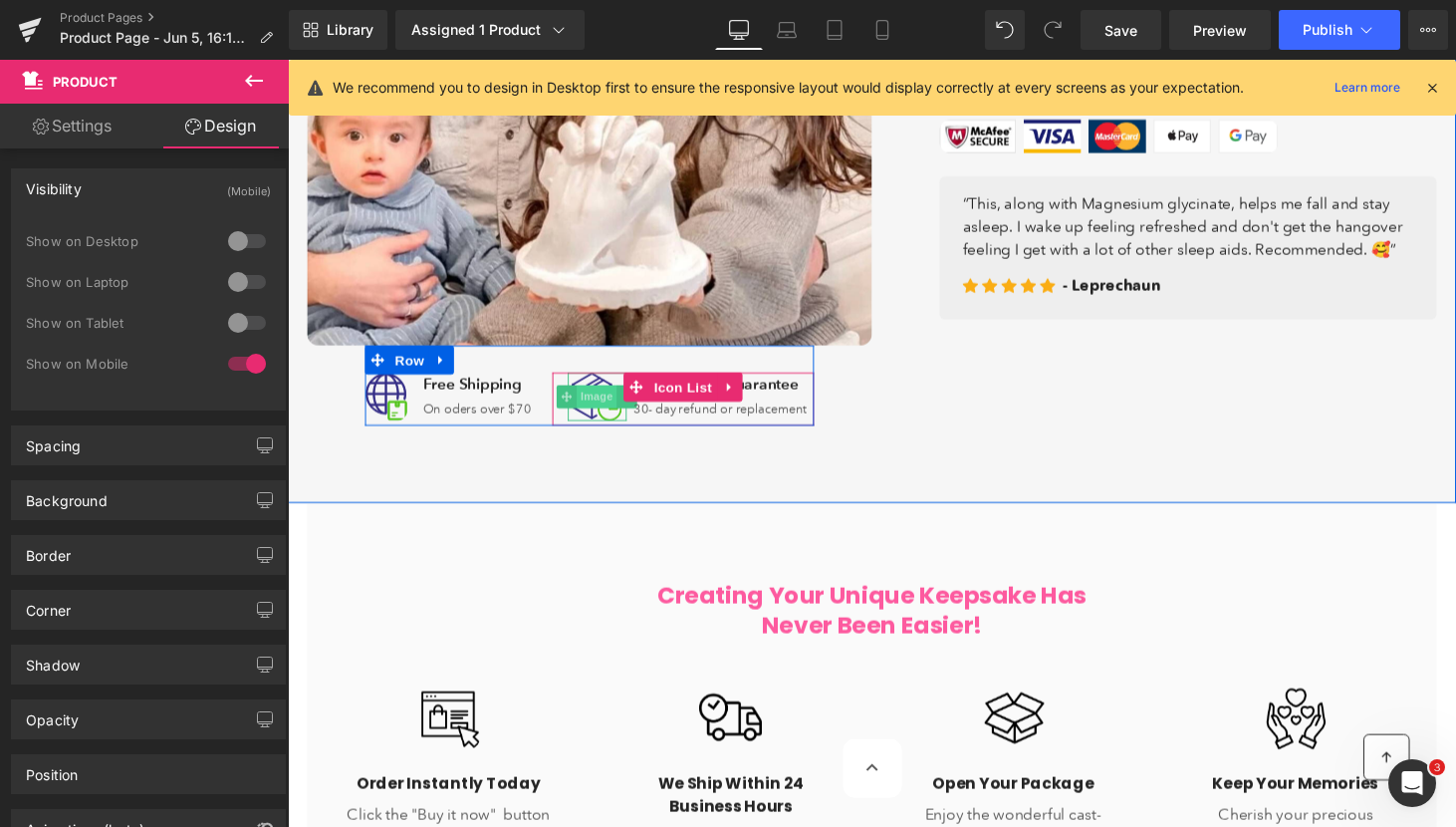 click on "Image" at bounding box center (607, 408) 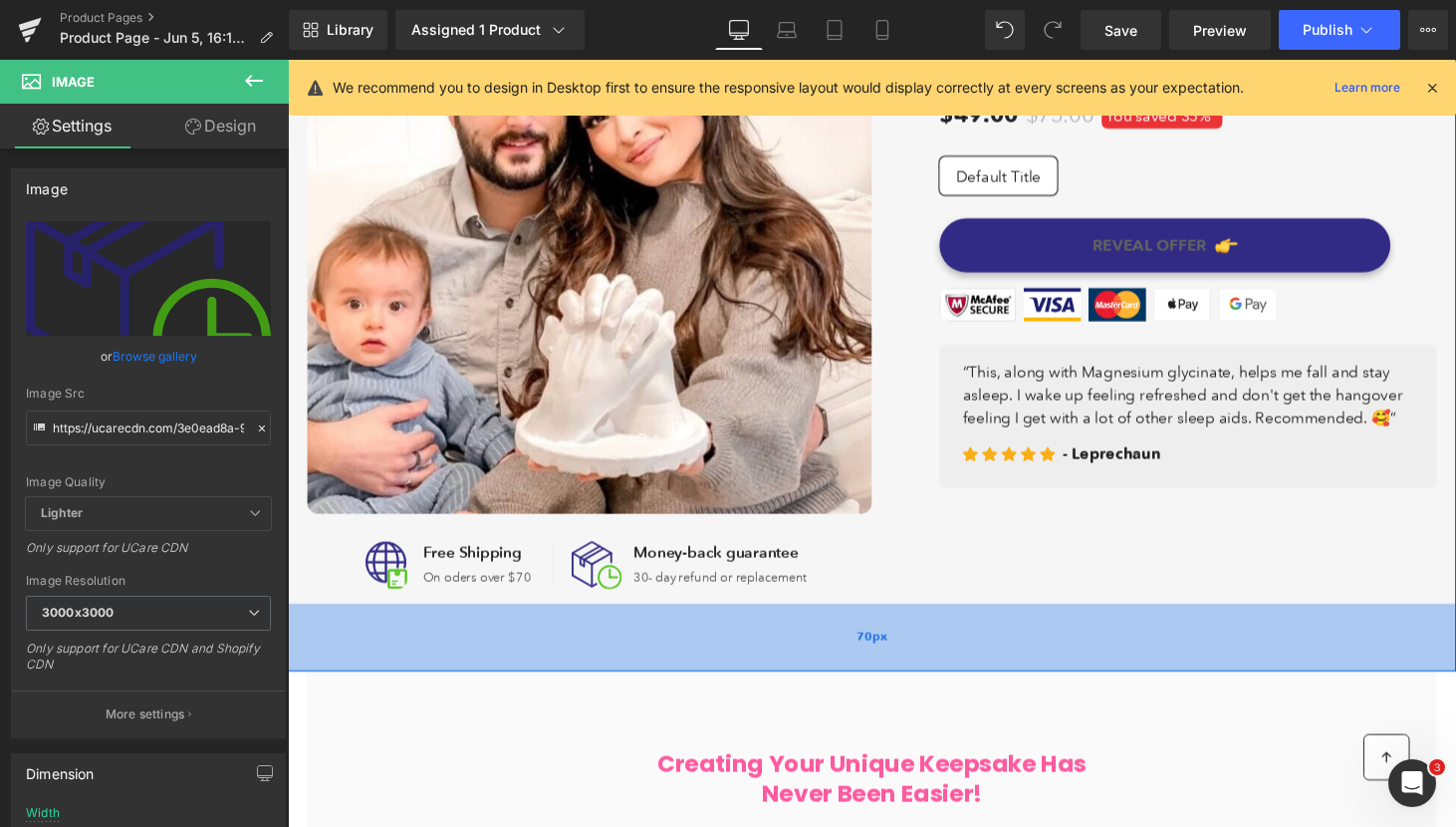 scroll, scrollTop: 182, scrollLeft: 0, axis: vertical 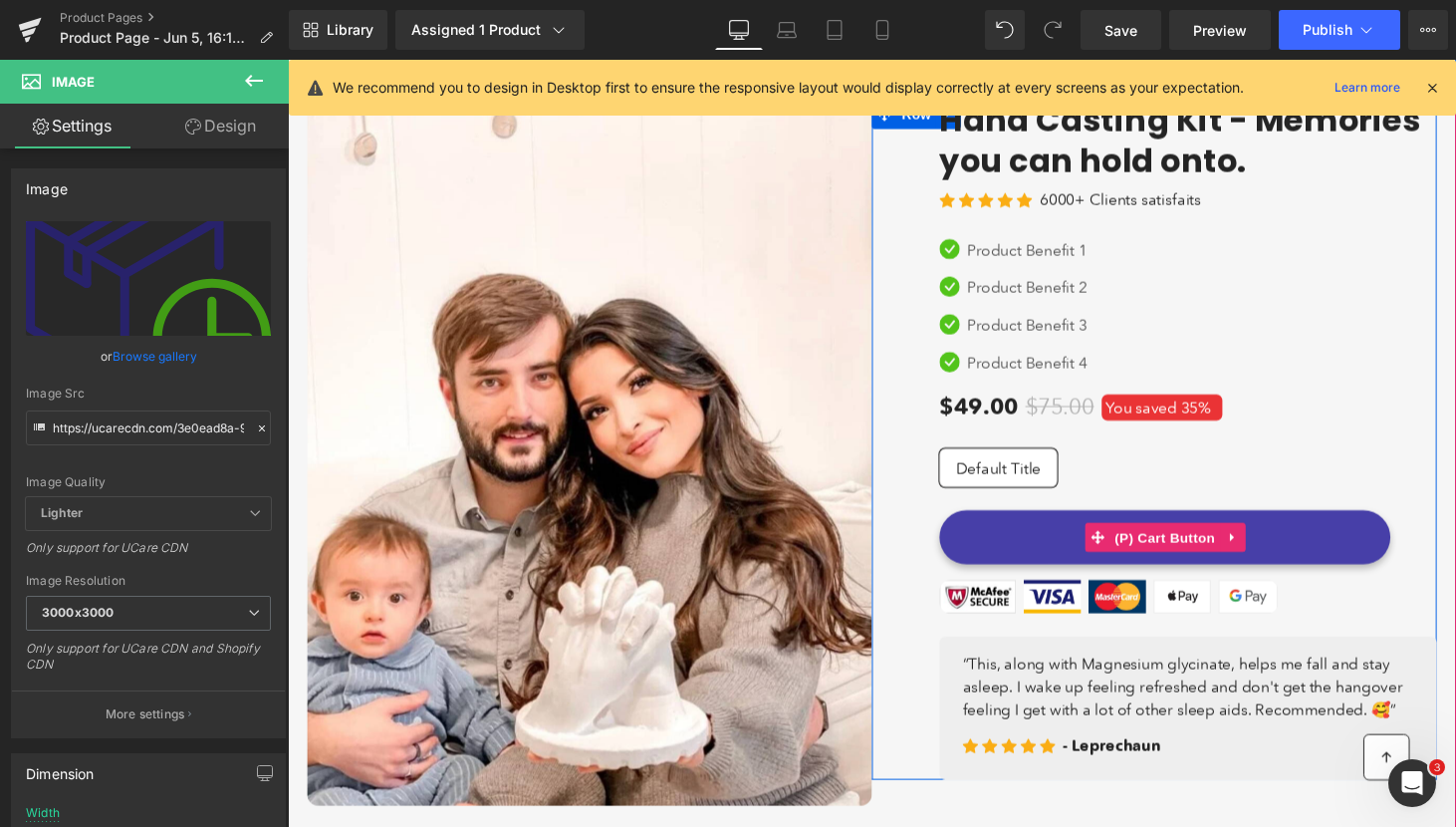 click on "REVEAL OFFER" at bounding box center (1192, 552) 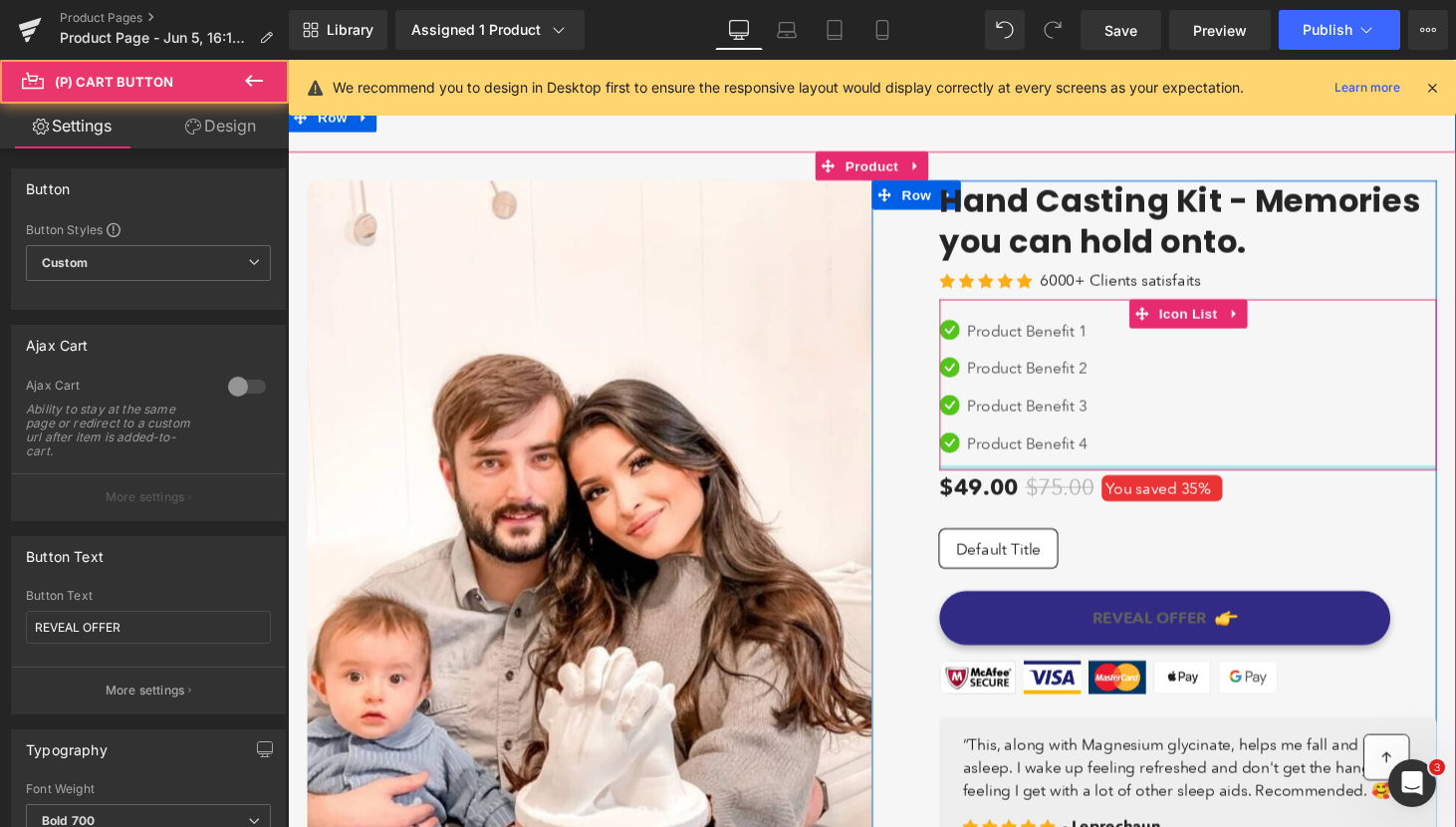 scroll, scrollTop: 0, scrollLeft: 0, axis: both 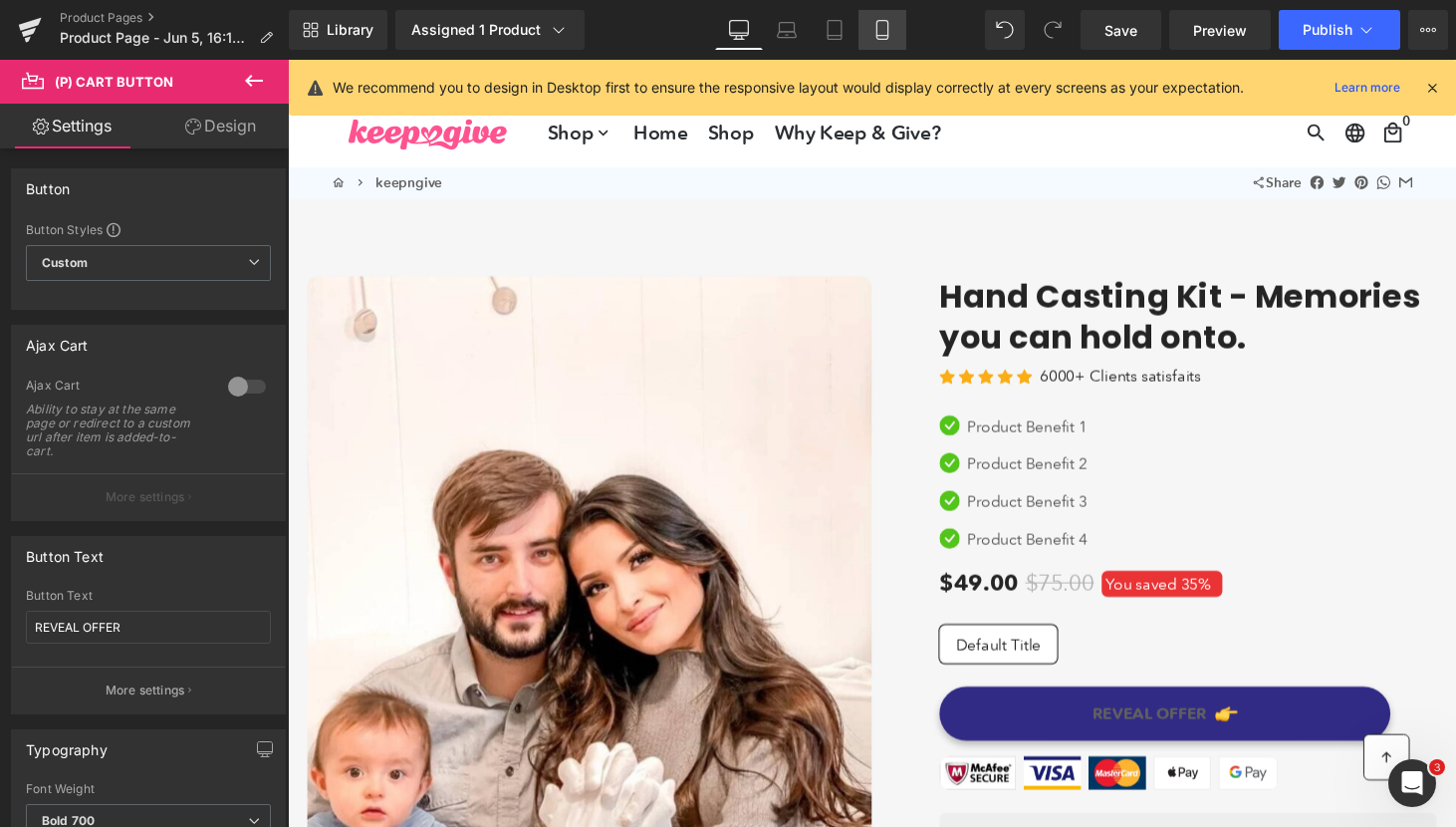 click 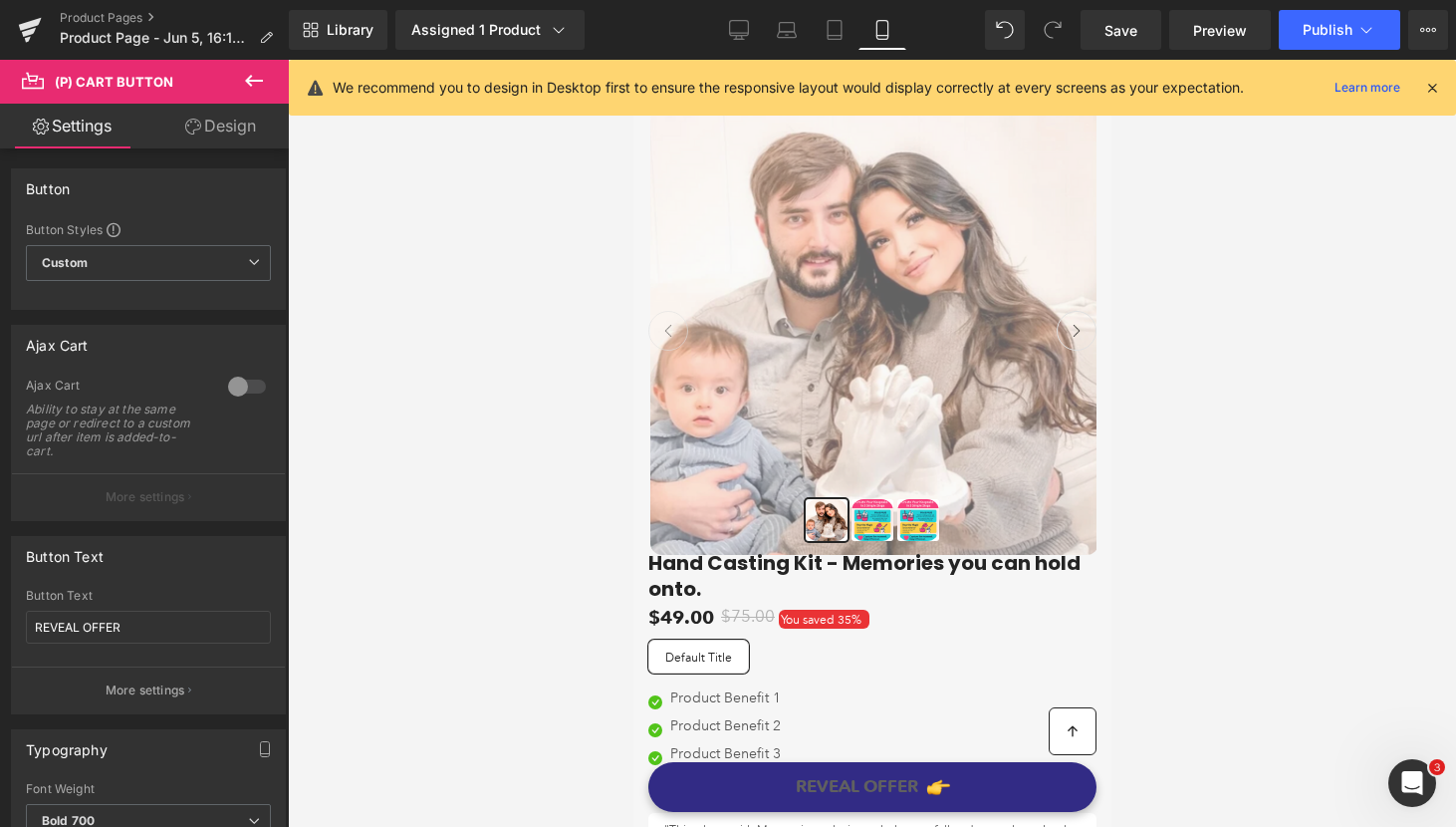 scroll, scrollTop: 0, scrollLeft: 0, axis: both 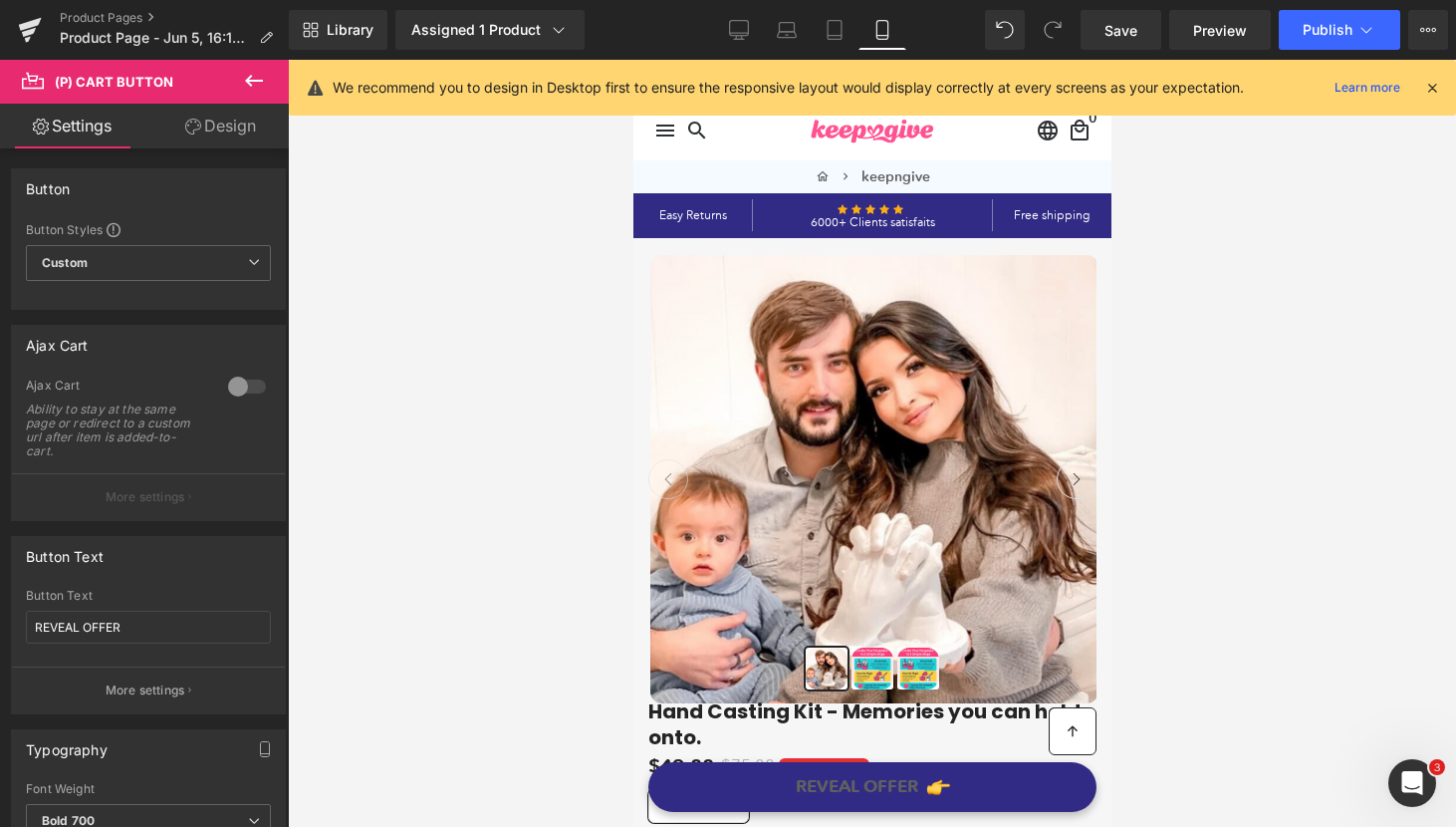 click at bounding box center [873, 479] 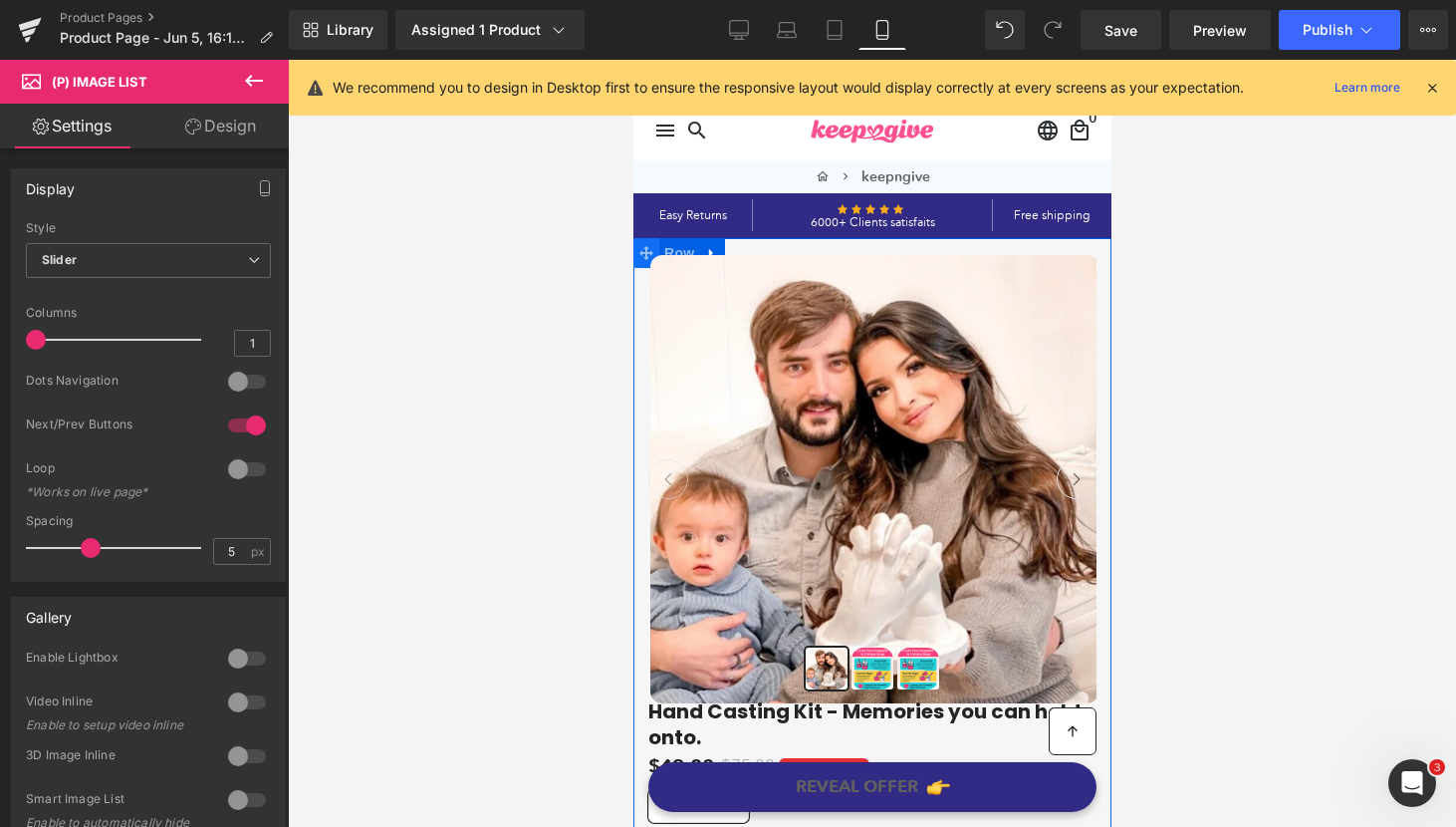click 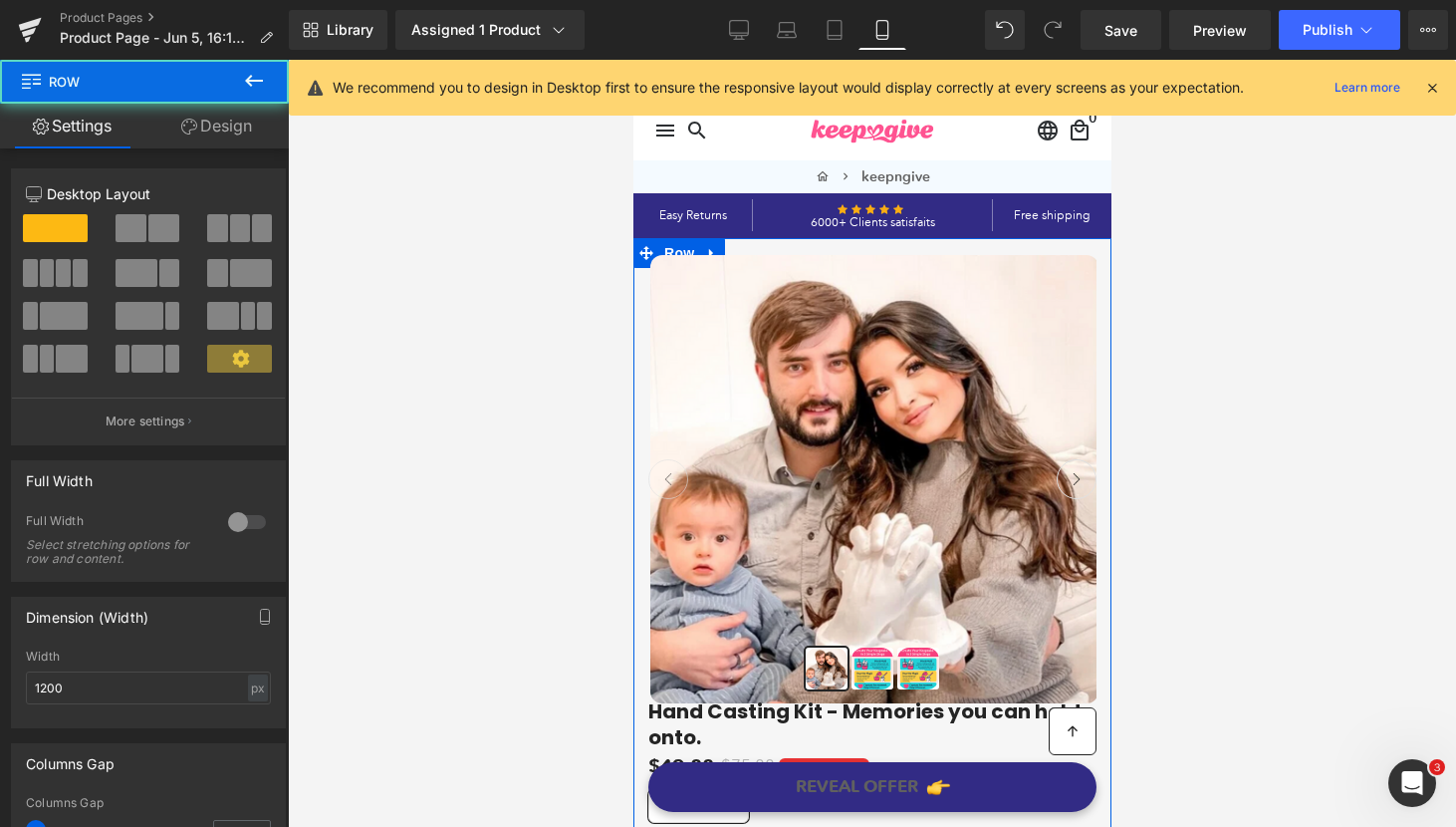click on "Design" at bounding box center [216, 126] 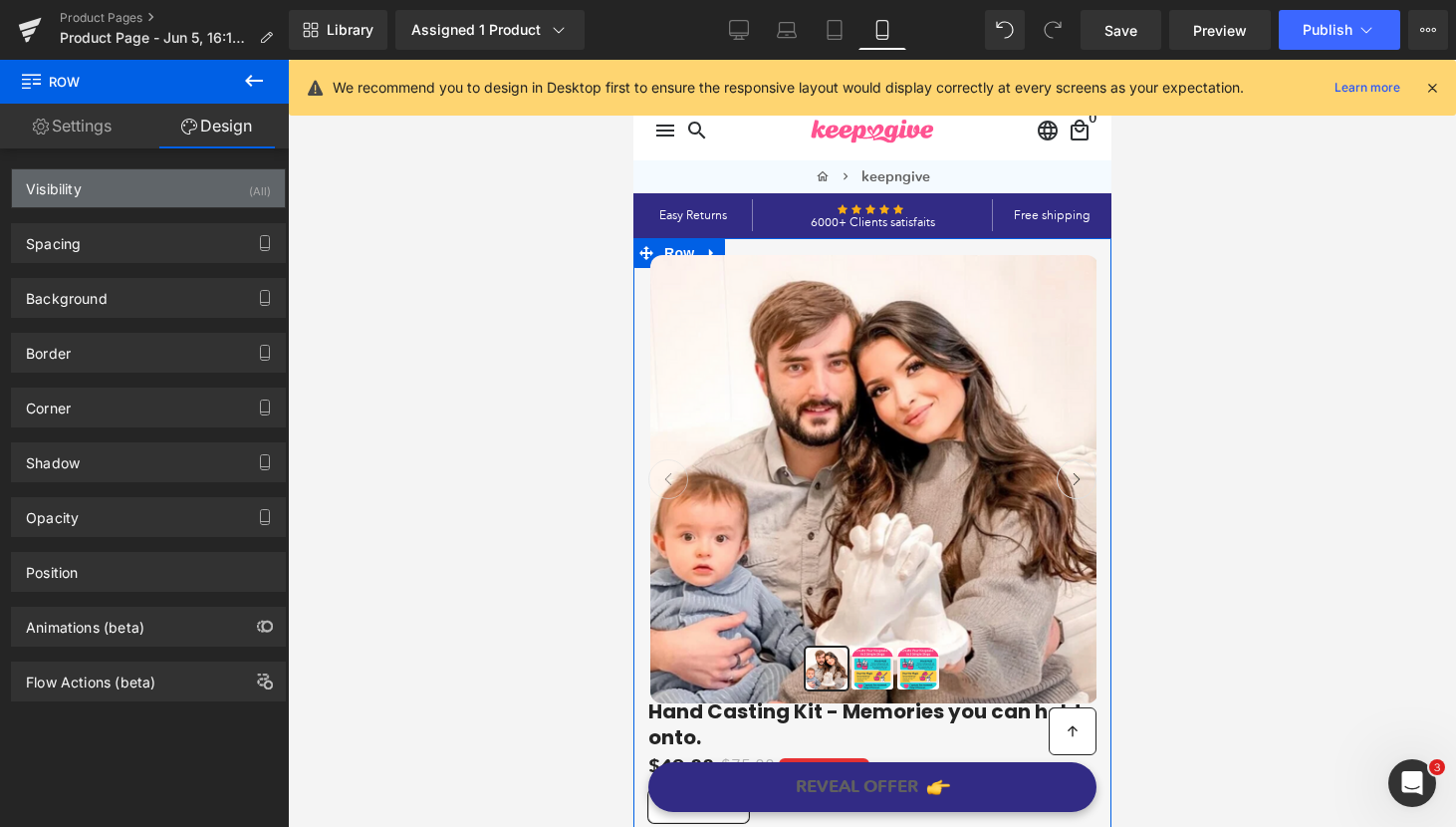 click on "Visibility
(All)" at bounding box center (148, 188) 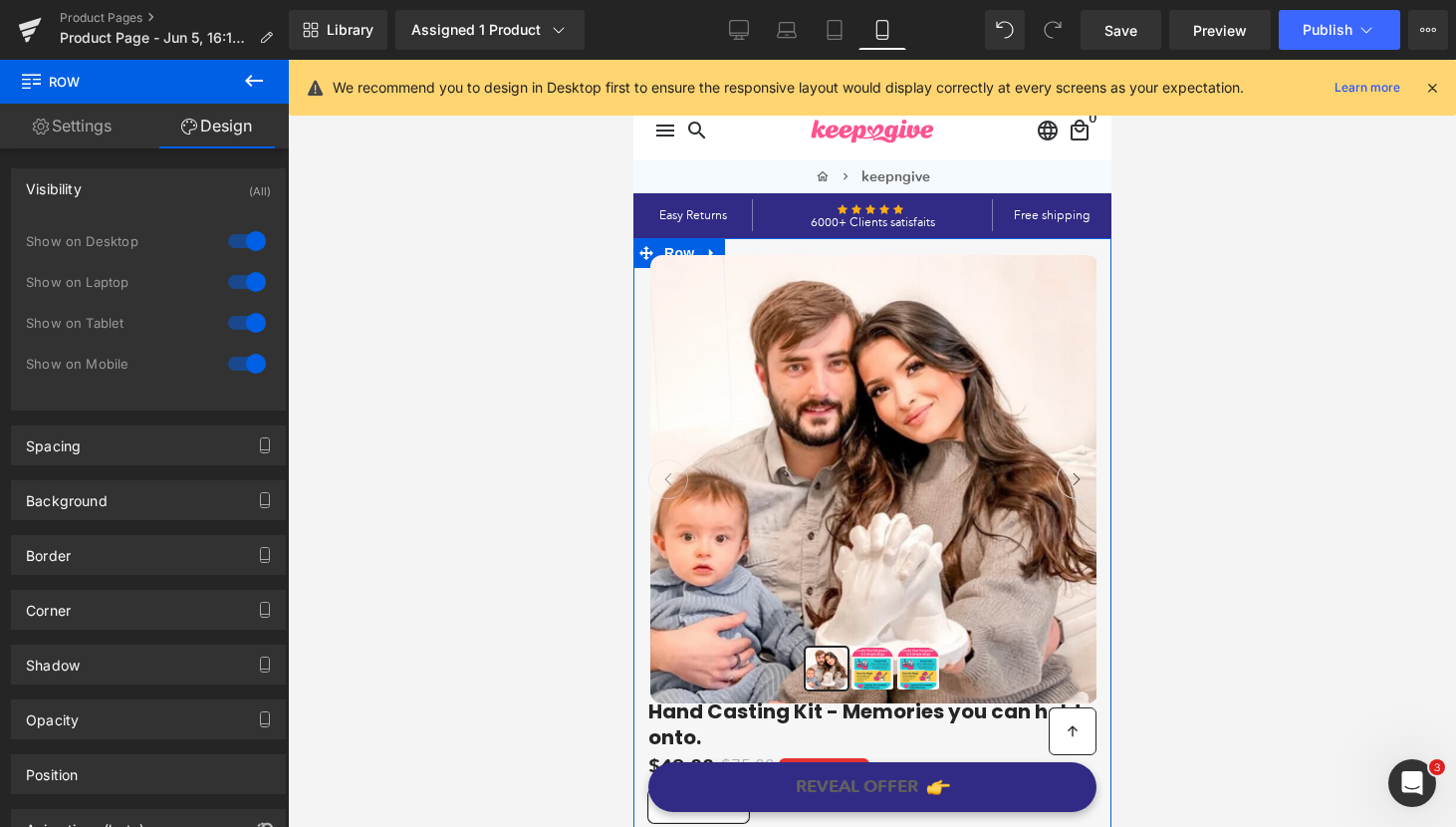 click at bounding box center (247, 323) 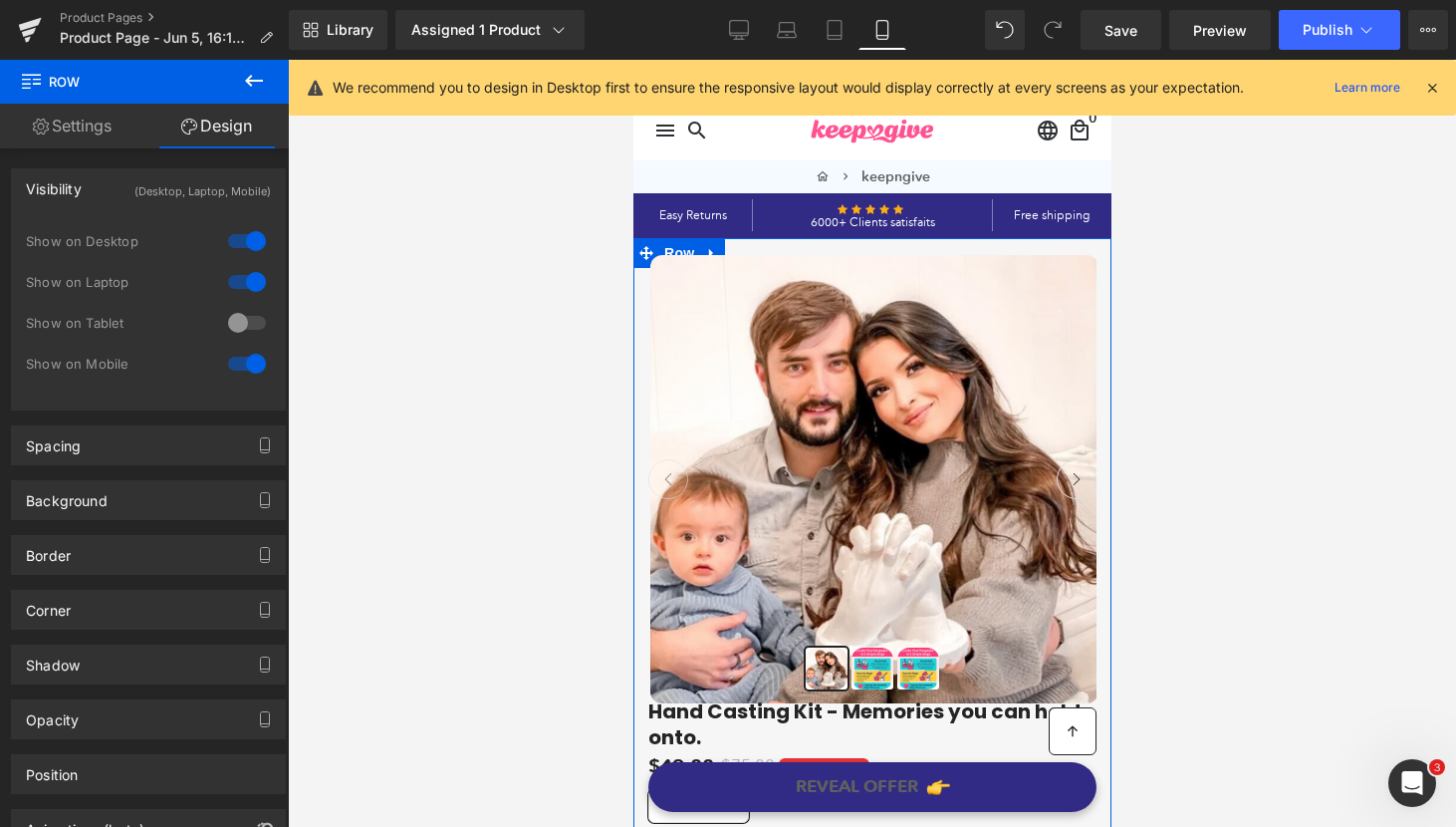 click at bounding box center (247, 364) 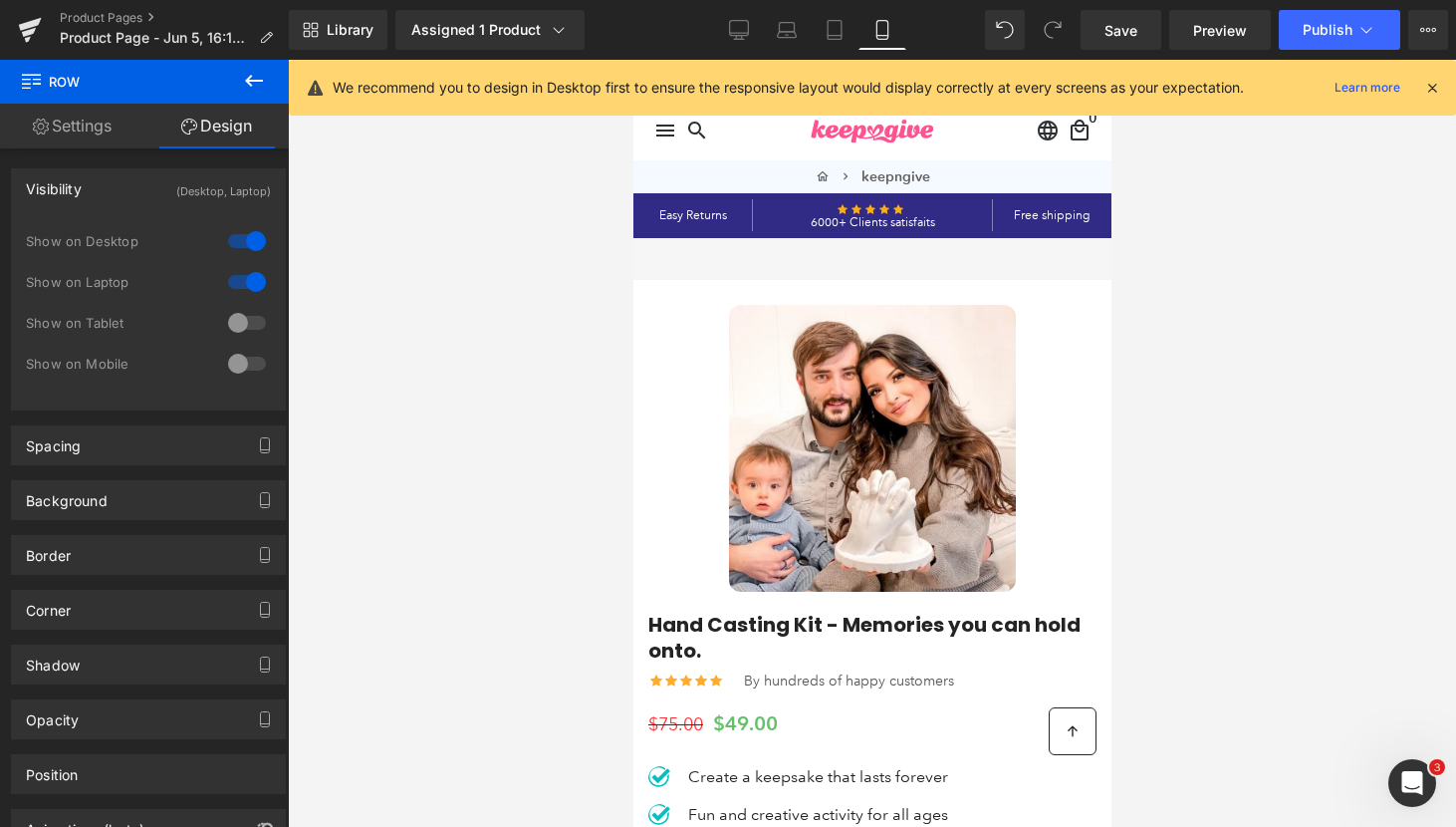 click at bounding box center [247, 323] 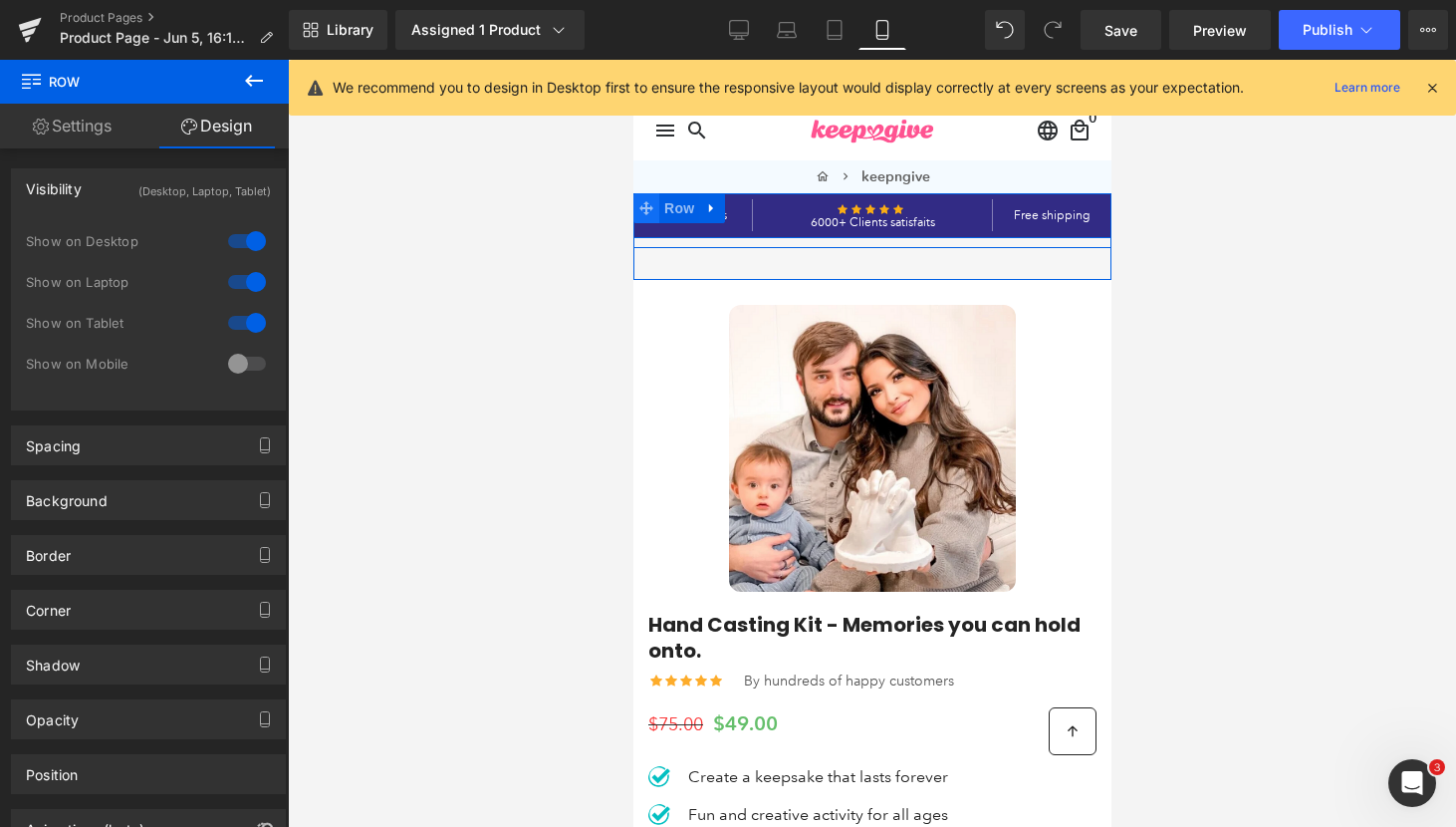 click at bounding box center [645, 208] 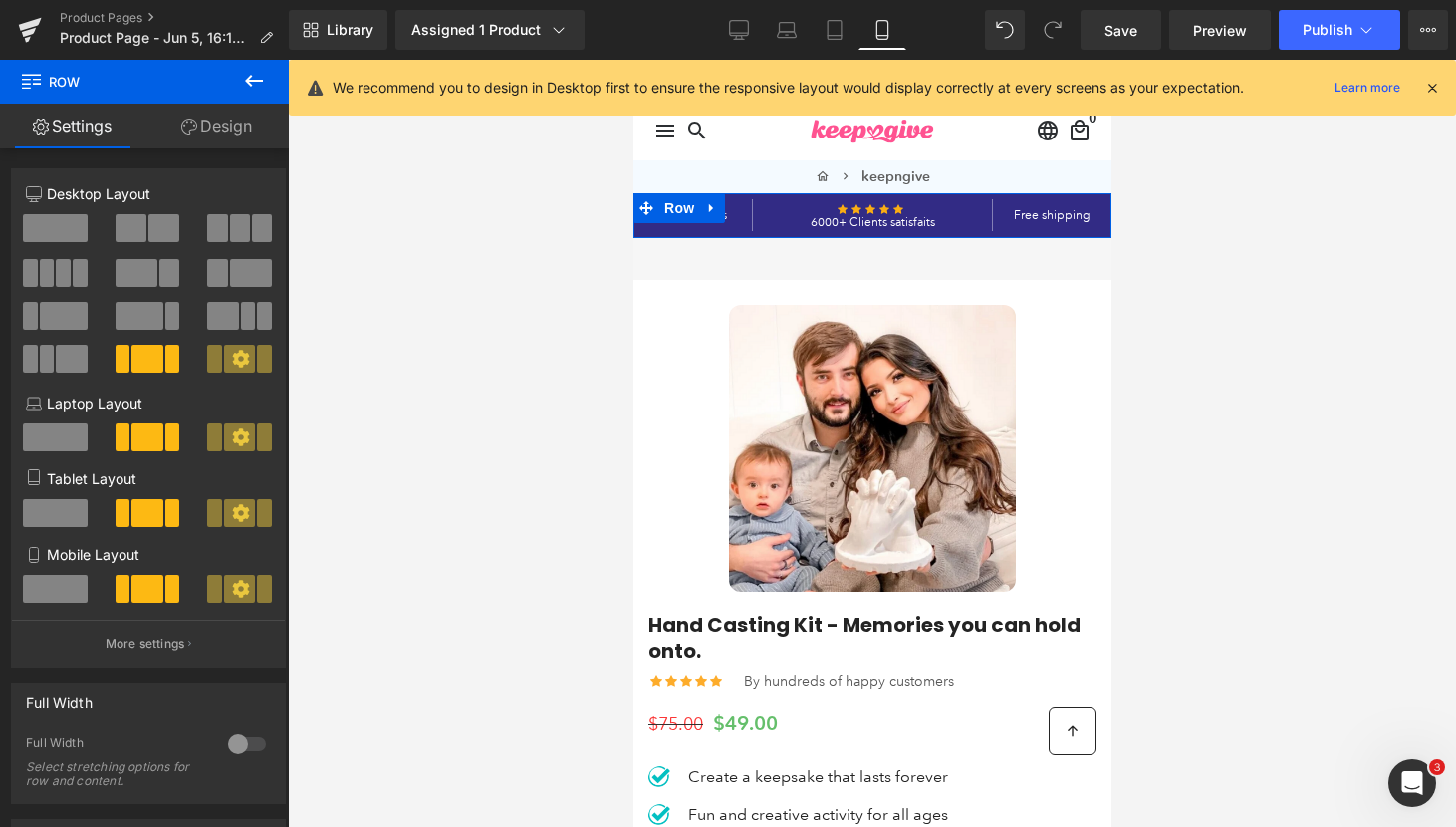 click on "Design" at bounding box center [216, 126] 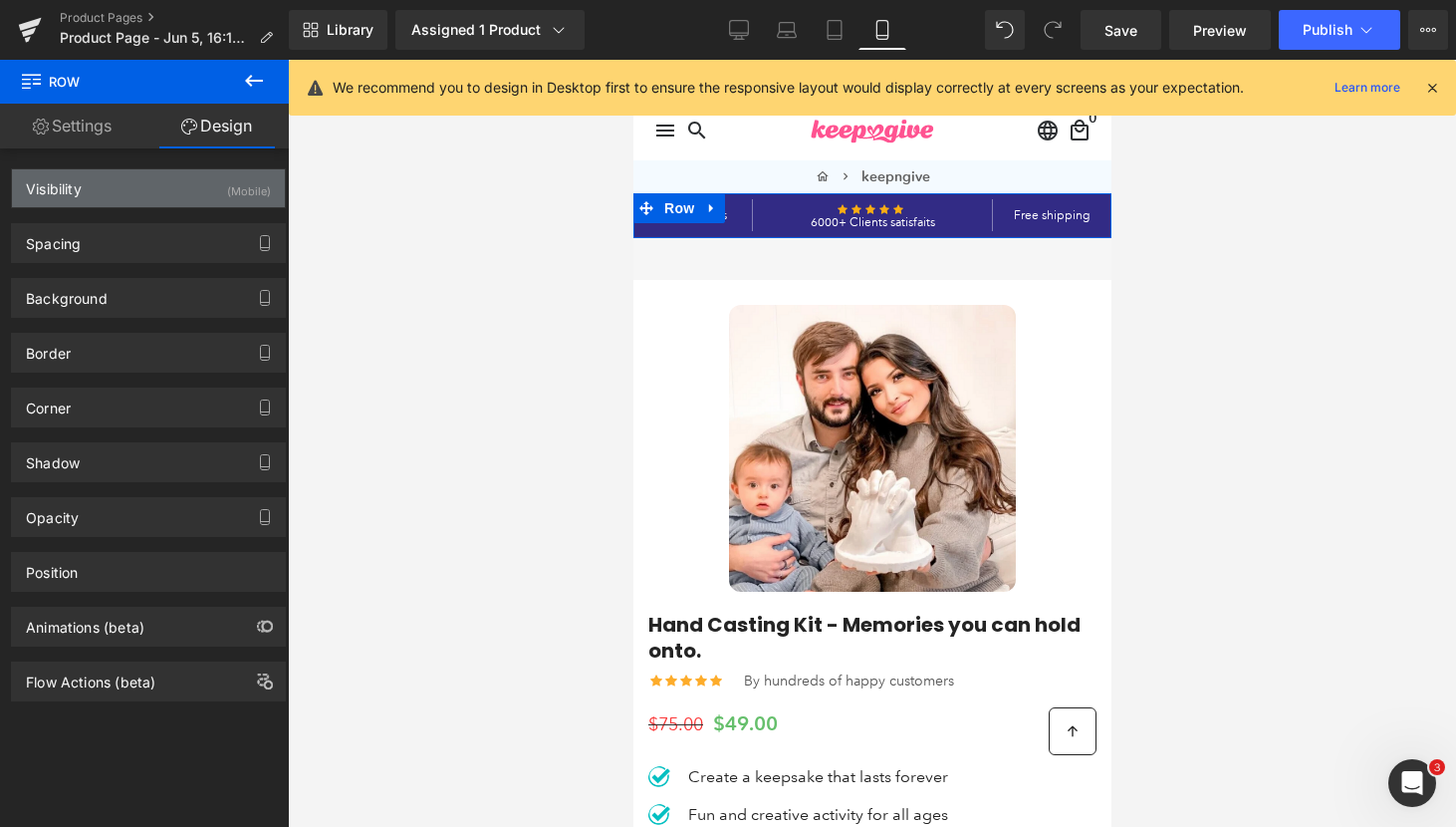 click on "Visibility
(Mobile)" at bounding box center [148, 188] 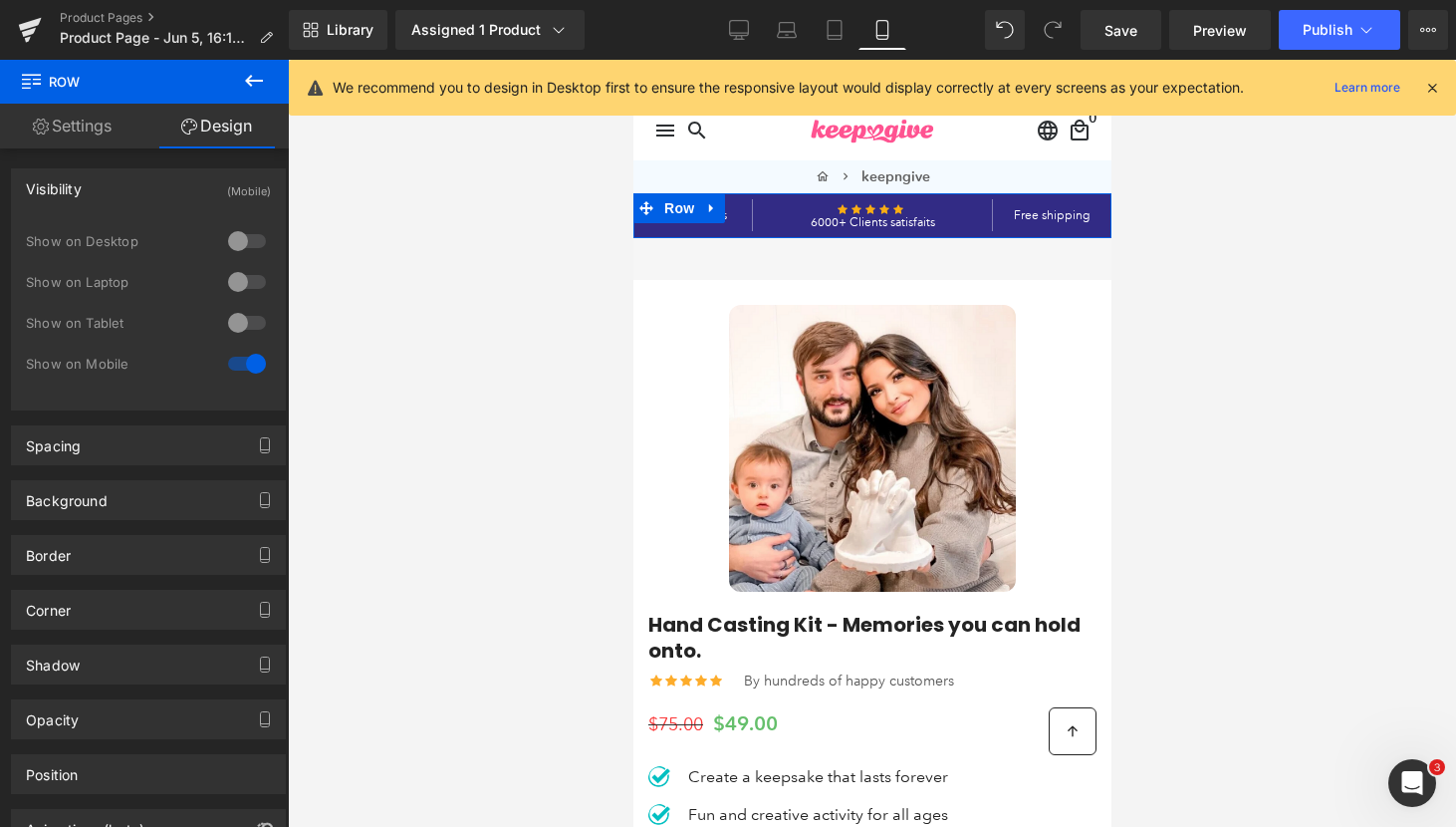 click at bounding box center [247, 364] 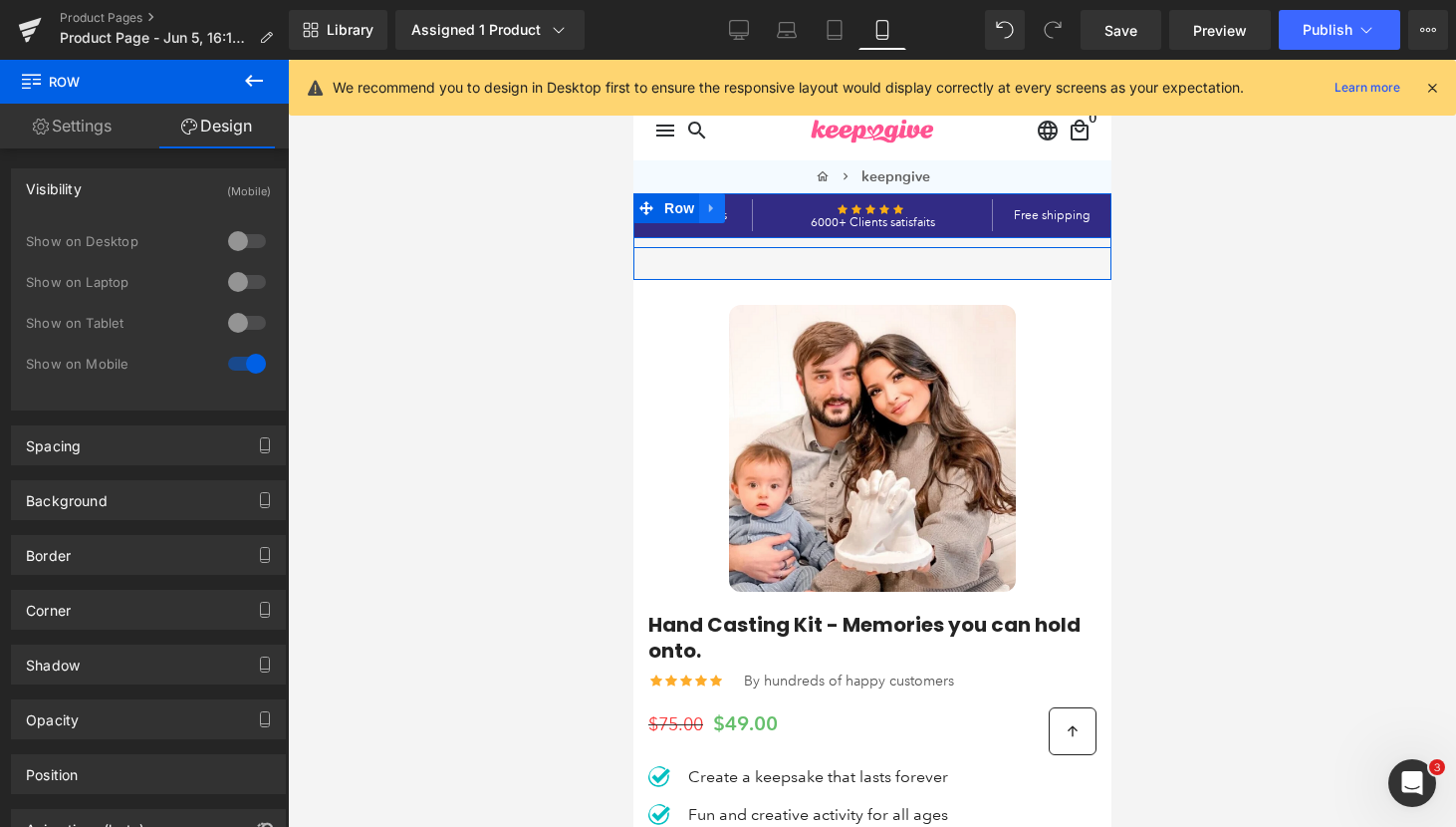 click at bounding box center [711, 208] 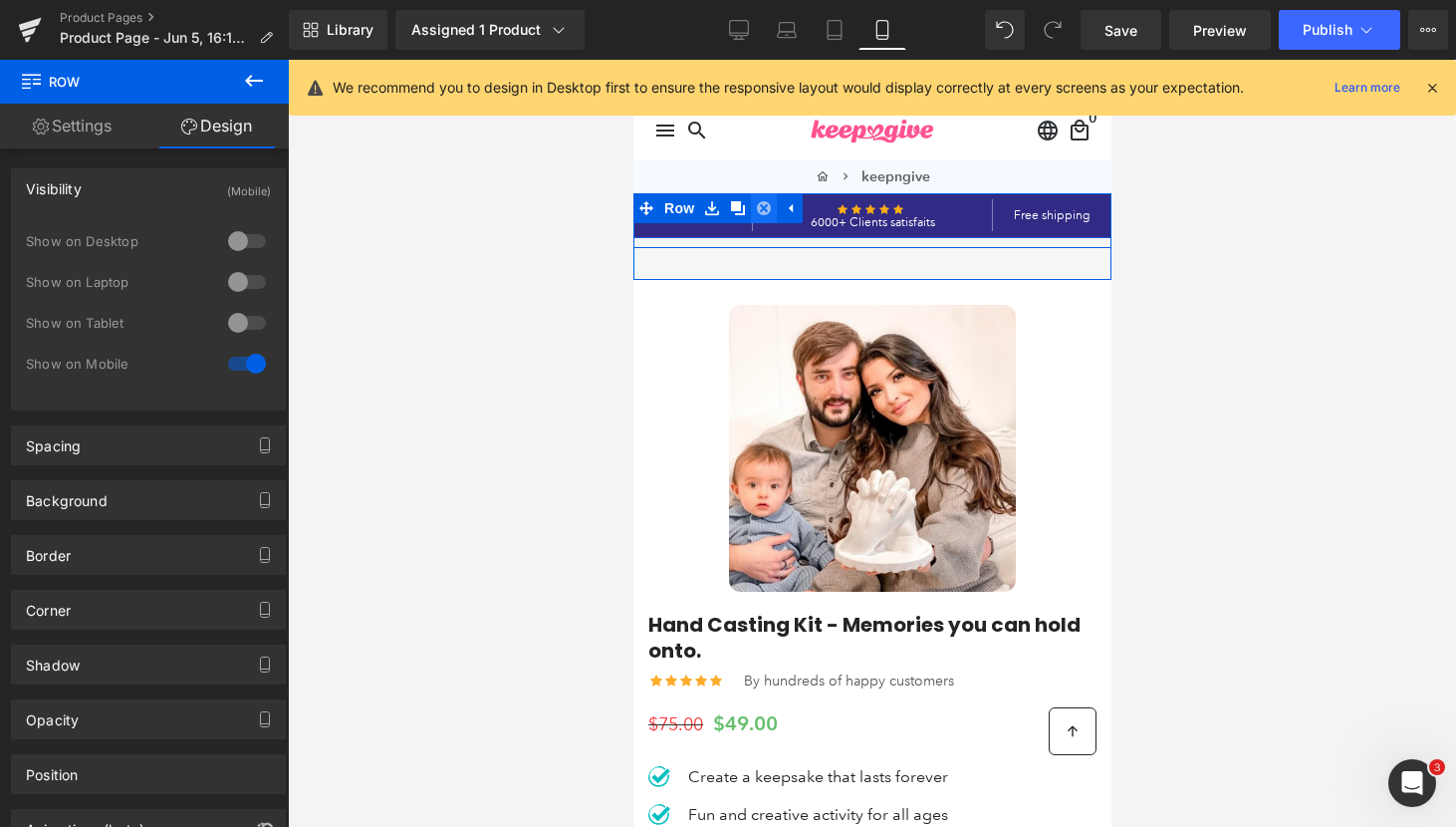 click 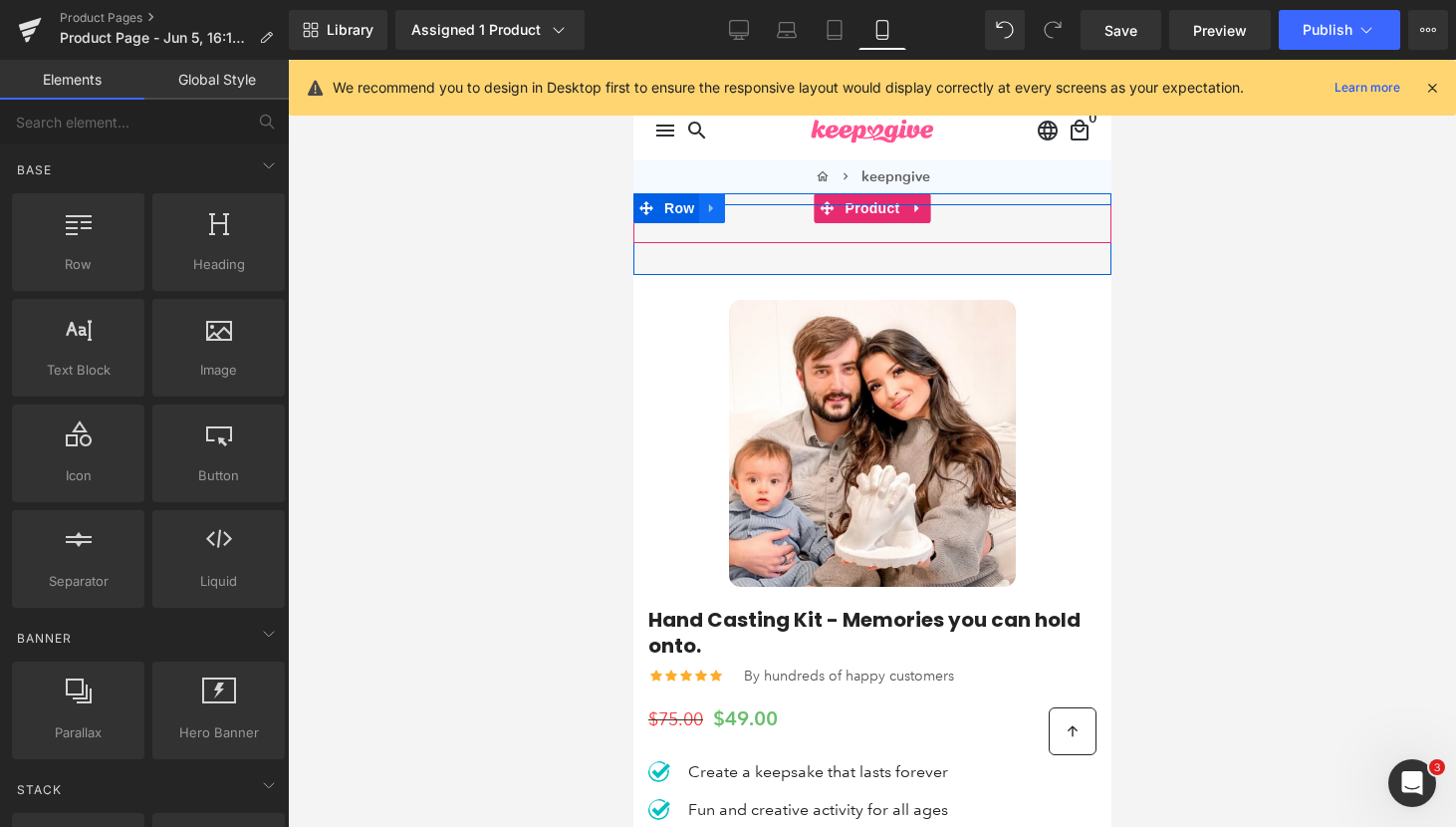 click at bounding box center [711, 208] 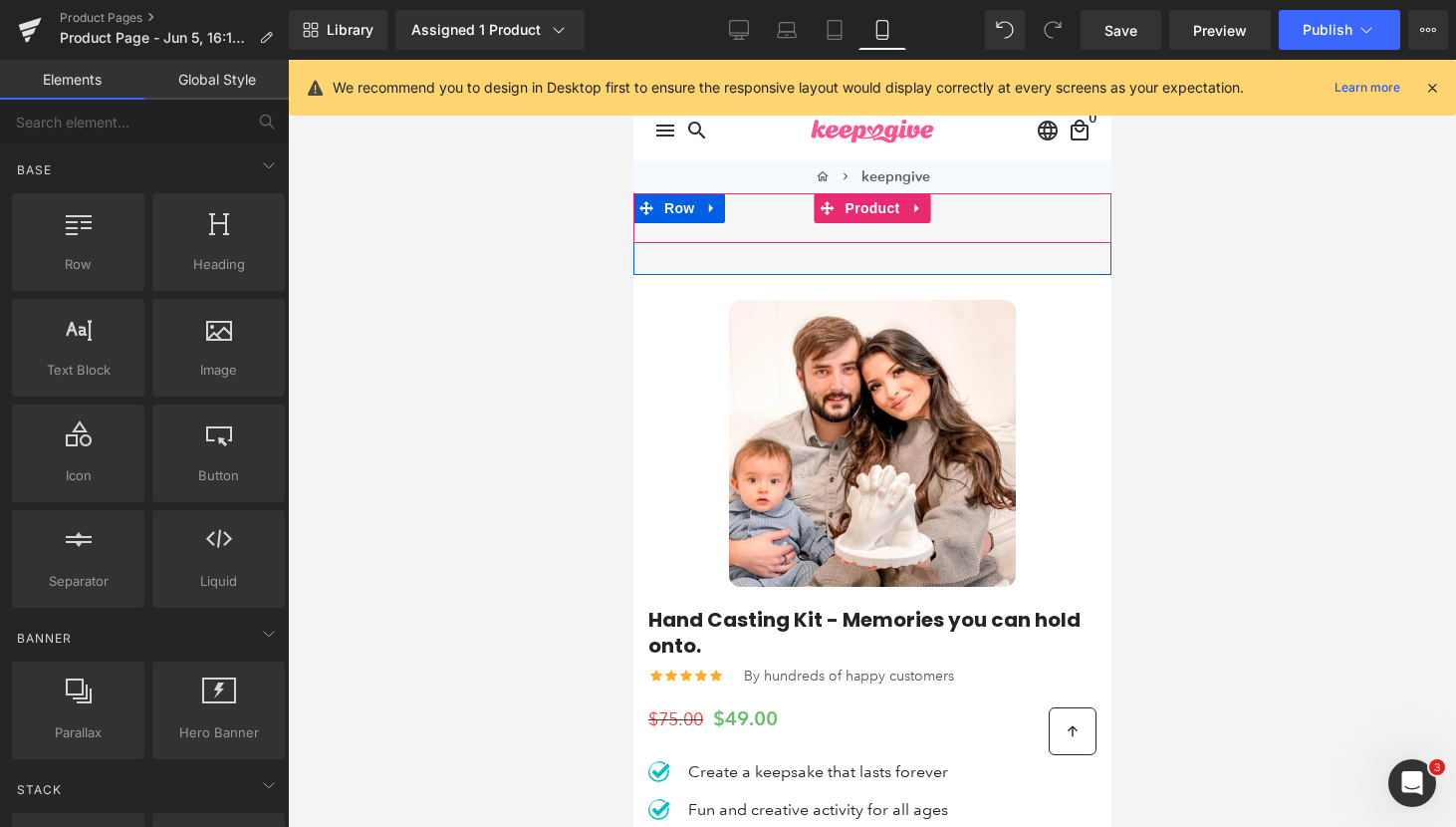 click on "Image
Image
Free Shipping
Text Block         On oders over $70 Text Block
Icon List
Image
Money-back guarantee
Text Block         30- day refund or replacement Text Block
Icon List
Row
Row" at bounding box center (871, 218) 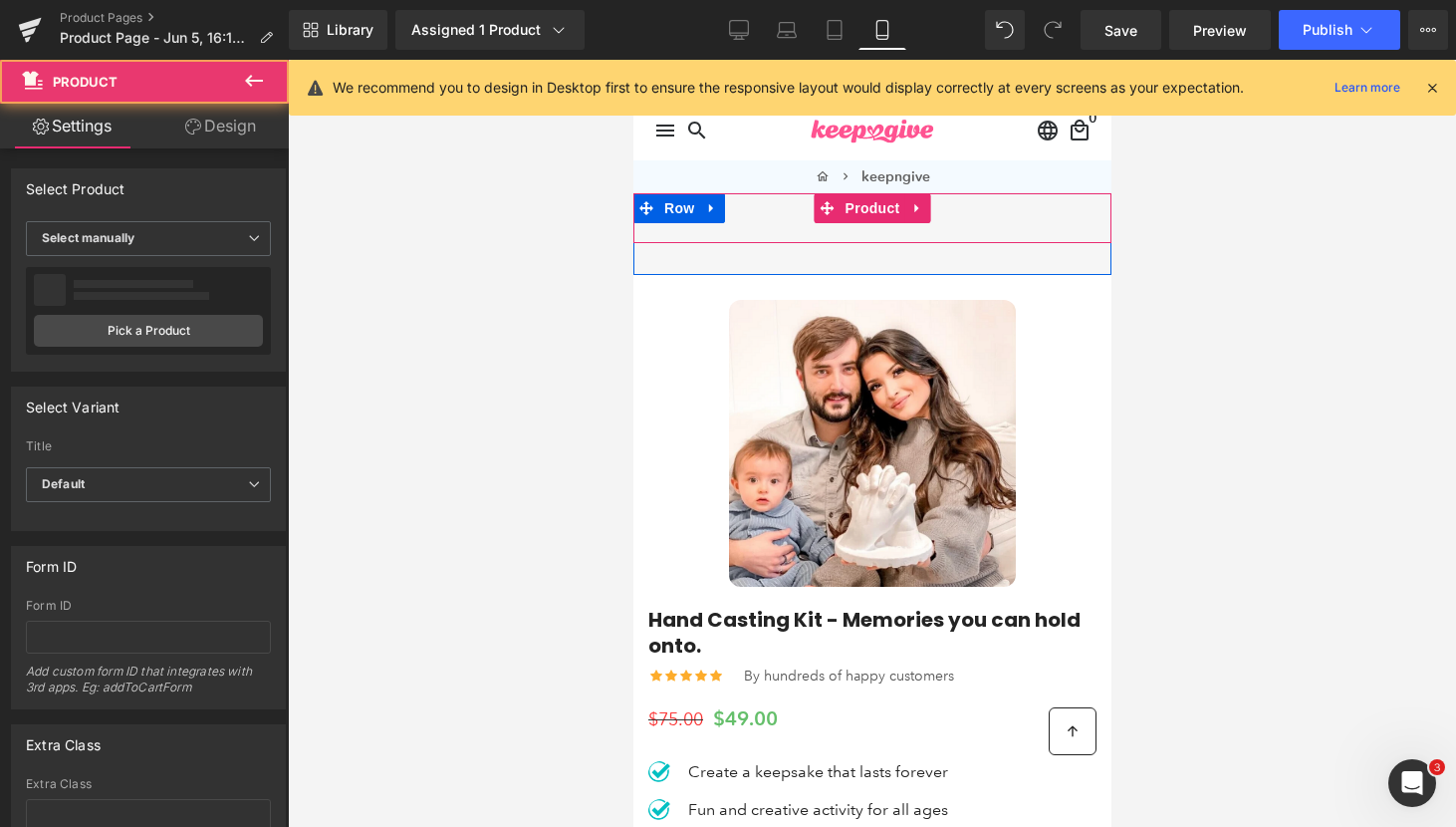 click on "Image
Image
Free Shipping
Text Block         On oders over $70 Text Block
Icon List
Image
Money-back guarantee
Text Block         30- day refund or replacement Text Block
Icon List
Row
Row" at bounding box center [871, 218] 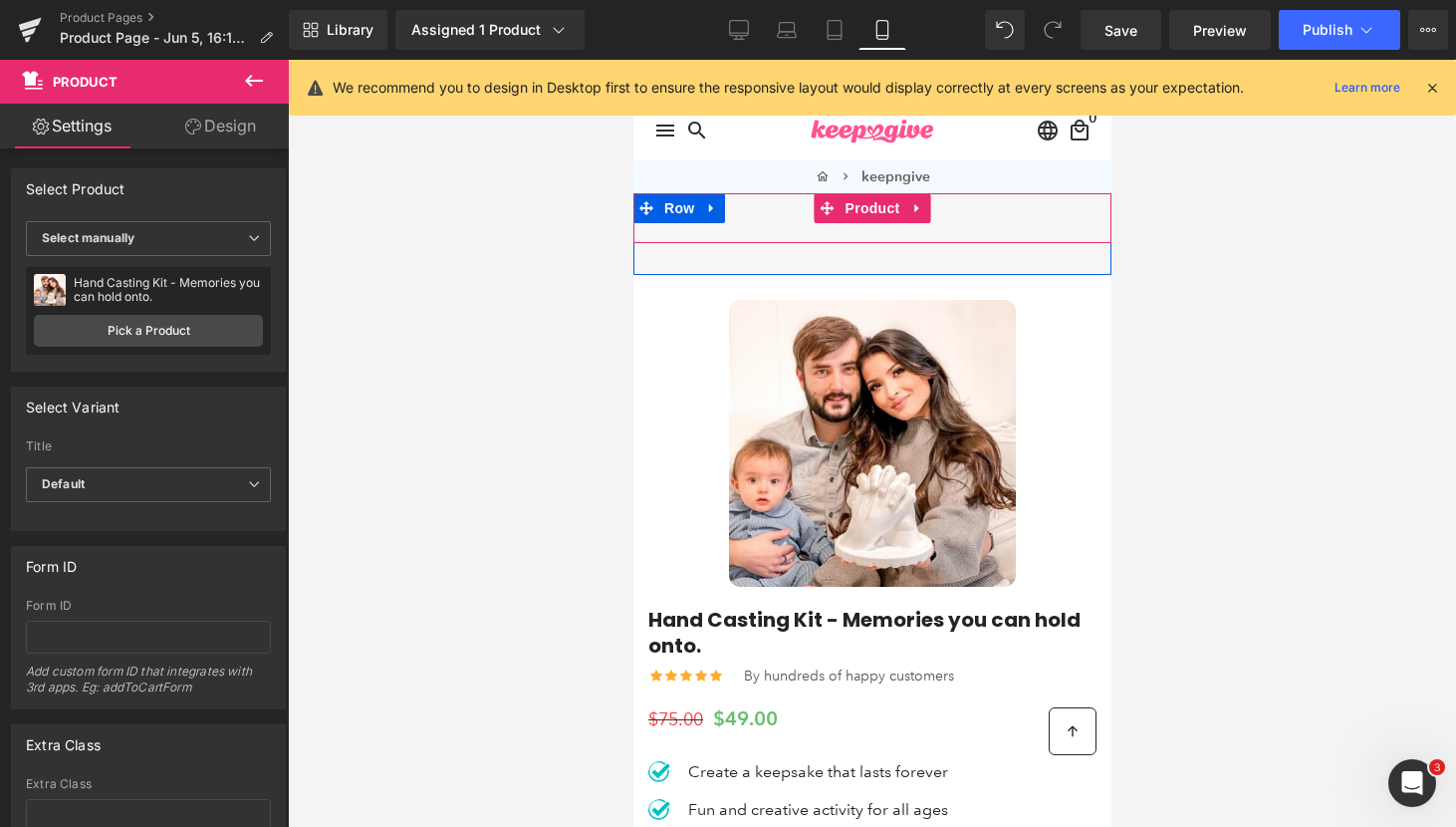 click on "Image
Image
Free Shipping
Text Block         On oders over $70 Text Block
Icon List
Image
Money-back guarantee
Text Block         30- day refund or replacement Text Block
Icon List
Row
Row" at bounding box center (871, 218) 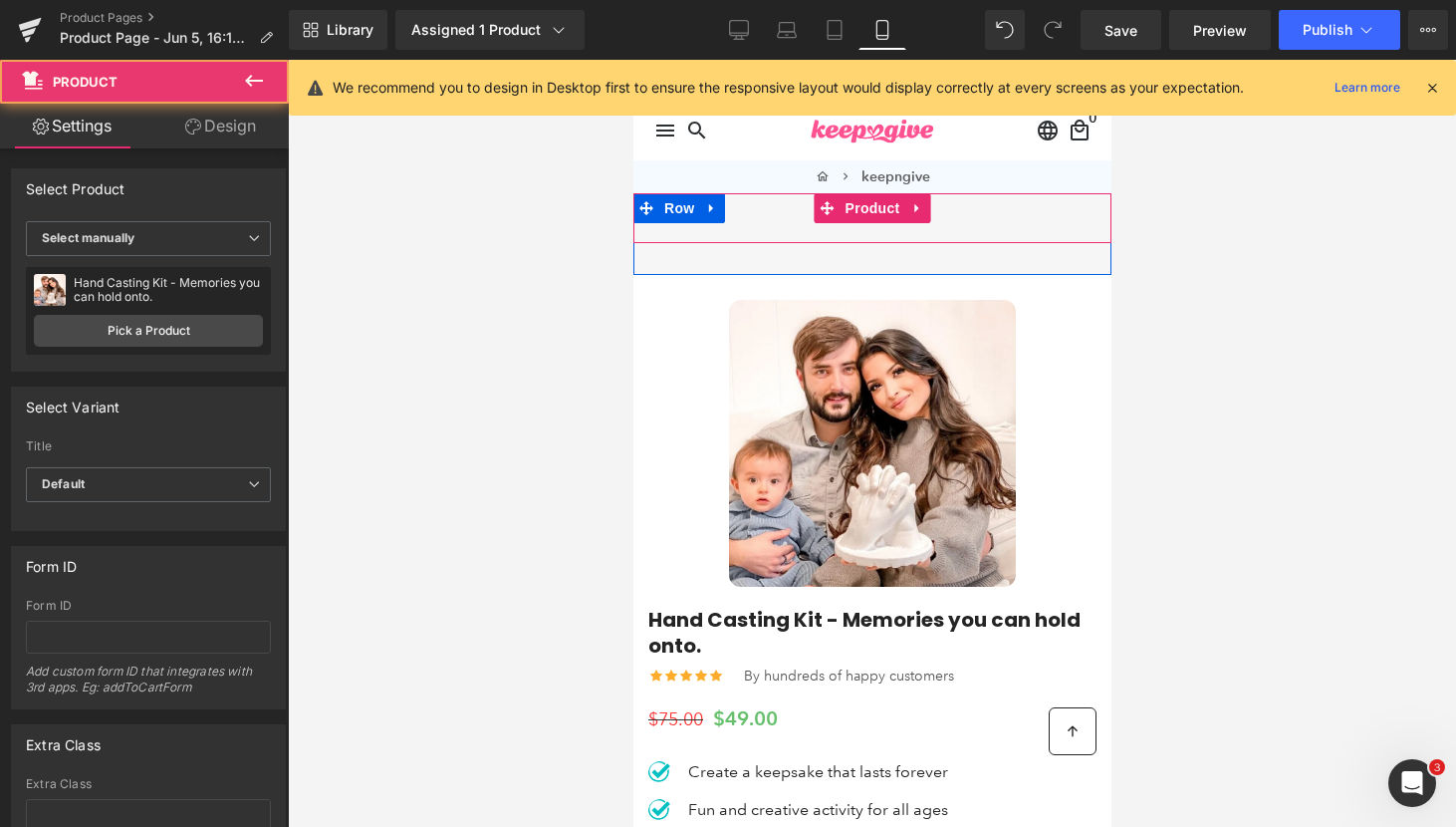click on "Image
Image
Free Shipping
Text Block         On oders over $70 Text Block
Icon List
Image
Money-back guarantee
Text Block         30- day refund or replacement Text Block
Icon List
Row
Row" at bounding box center (871, 218) 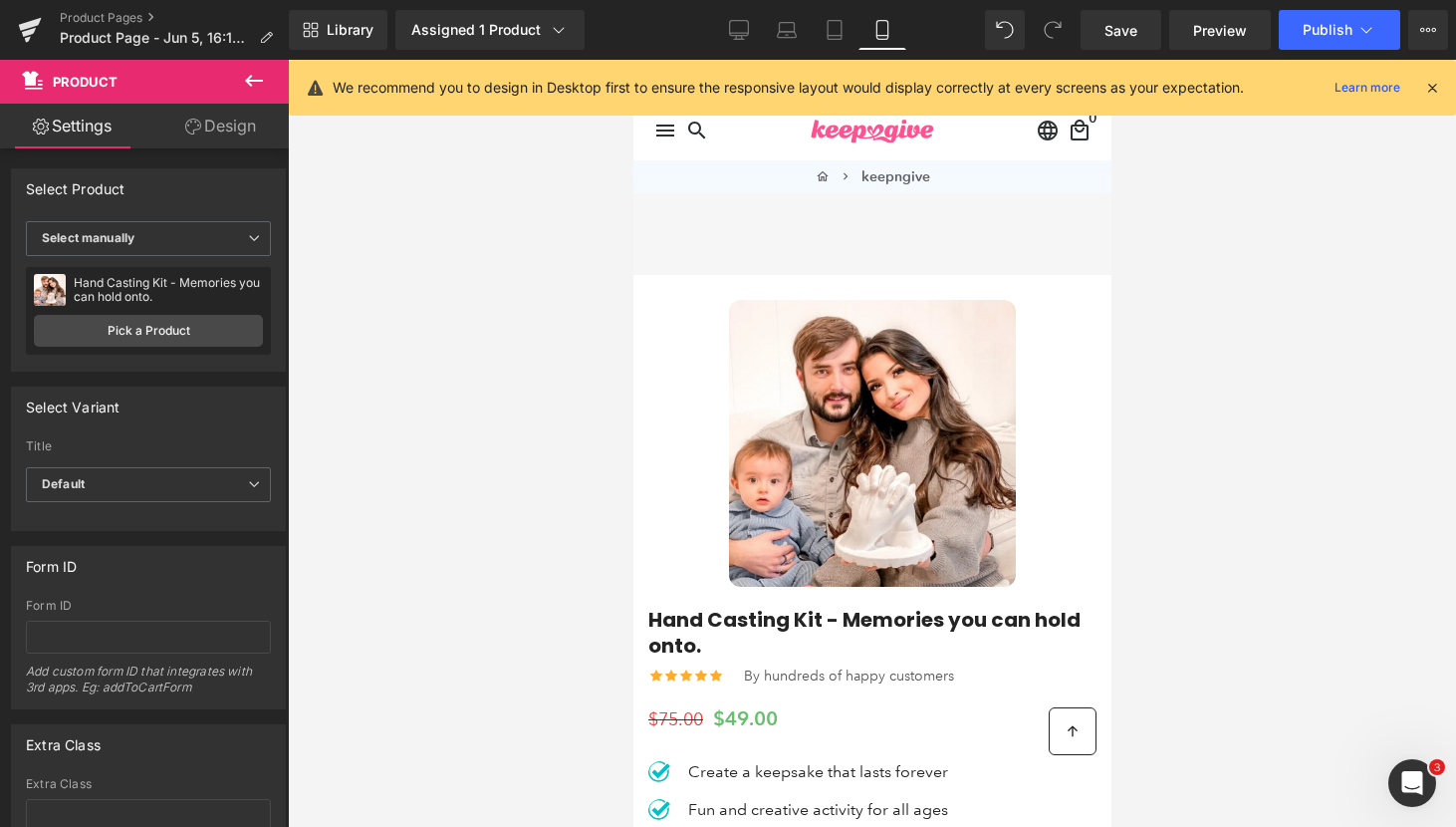 click at bounding box center (871, 443) 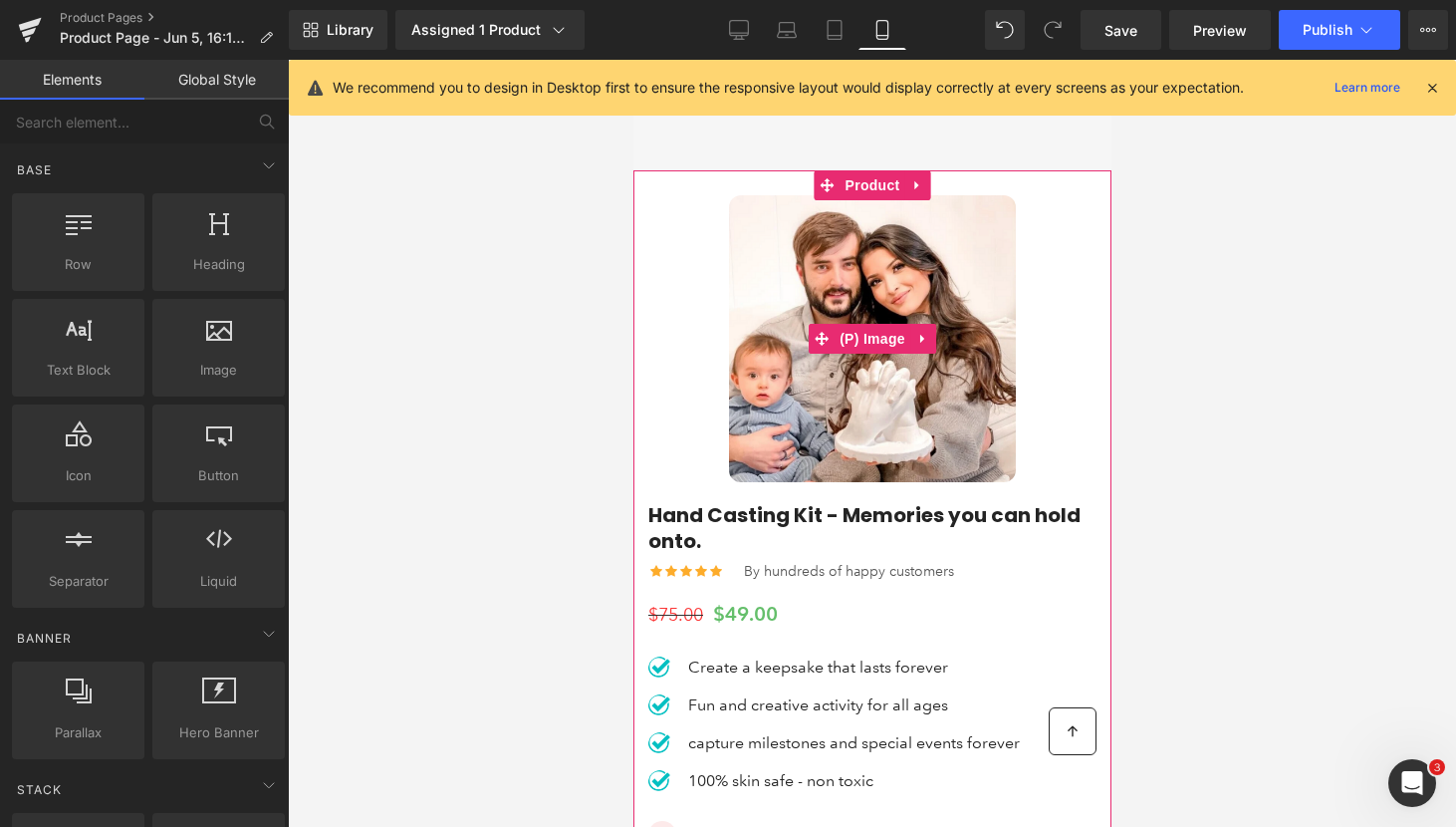 scroll, scrollTop: 0, scrollLeft: 0, axis: both 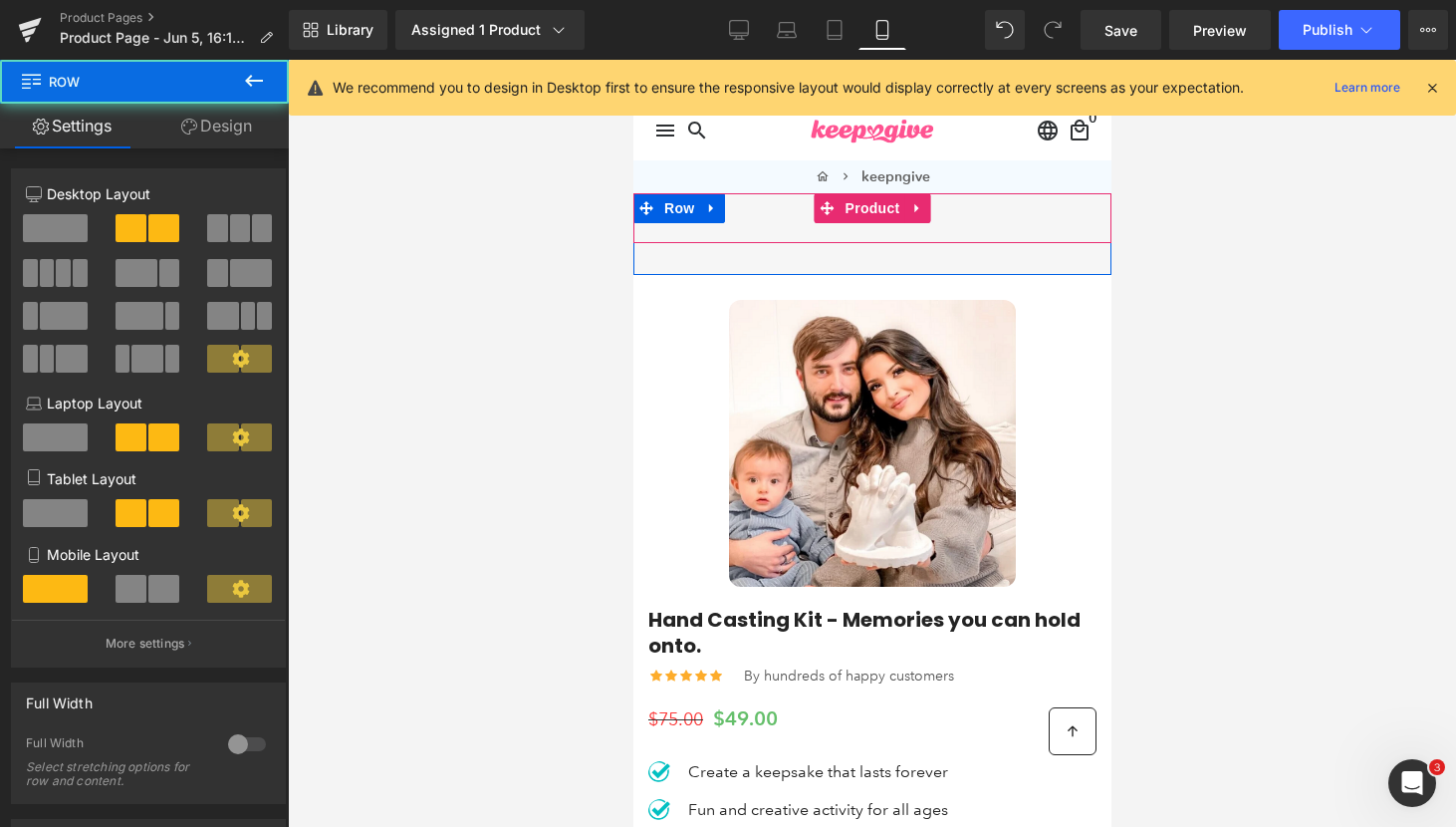 click at bounding box center [632, 60] 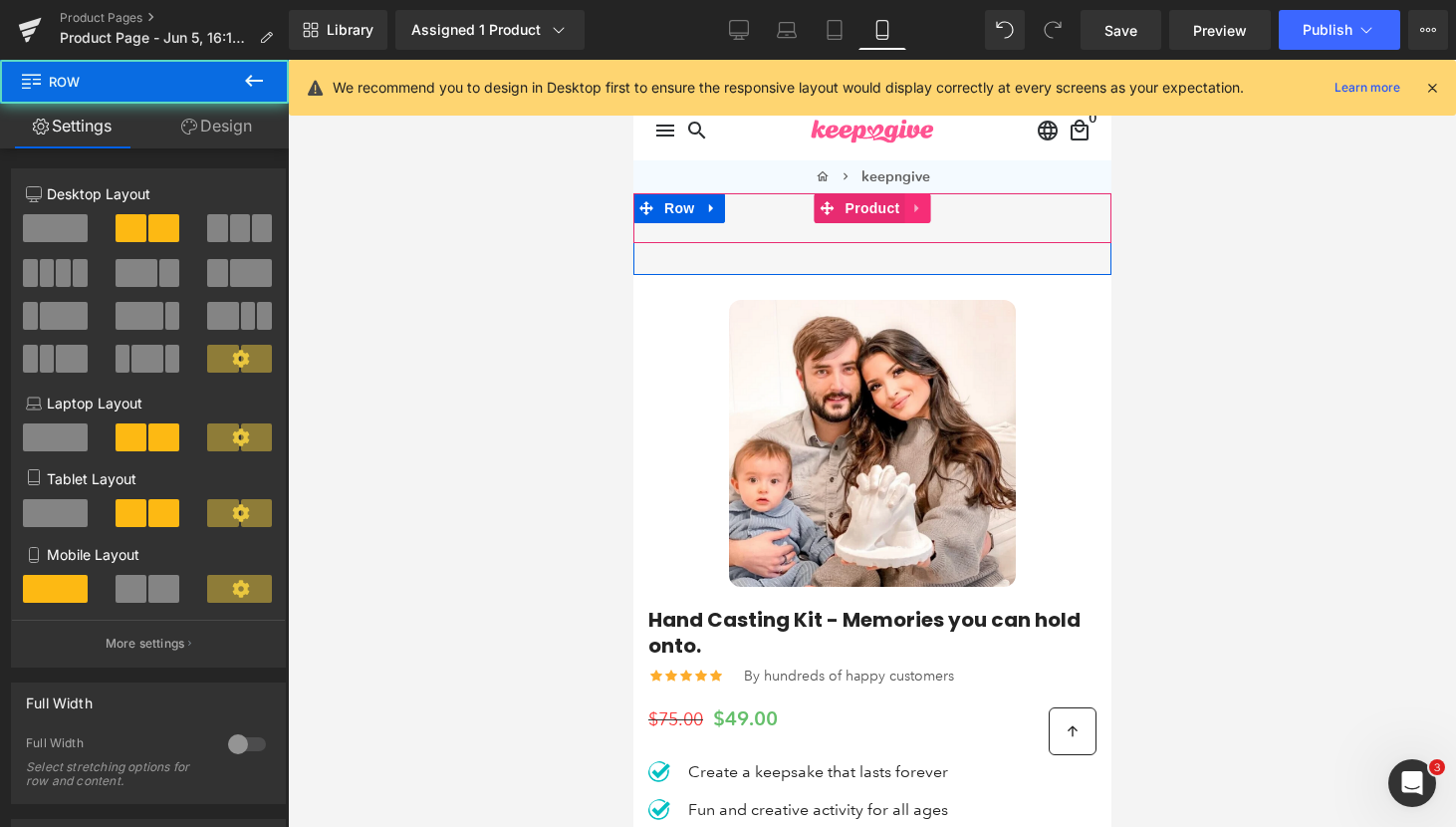 click 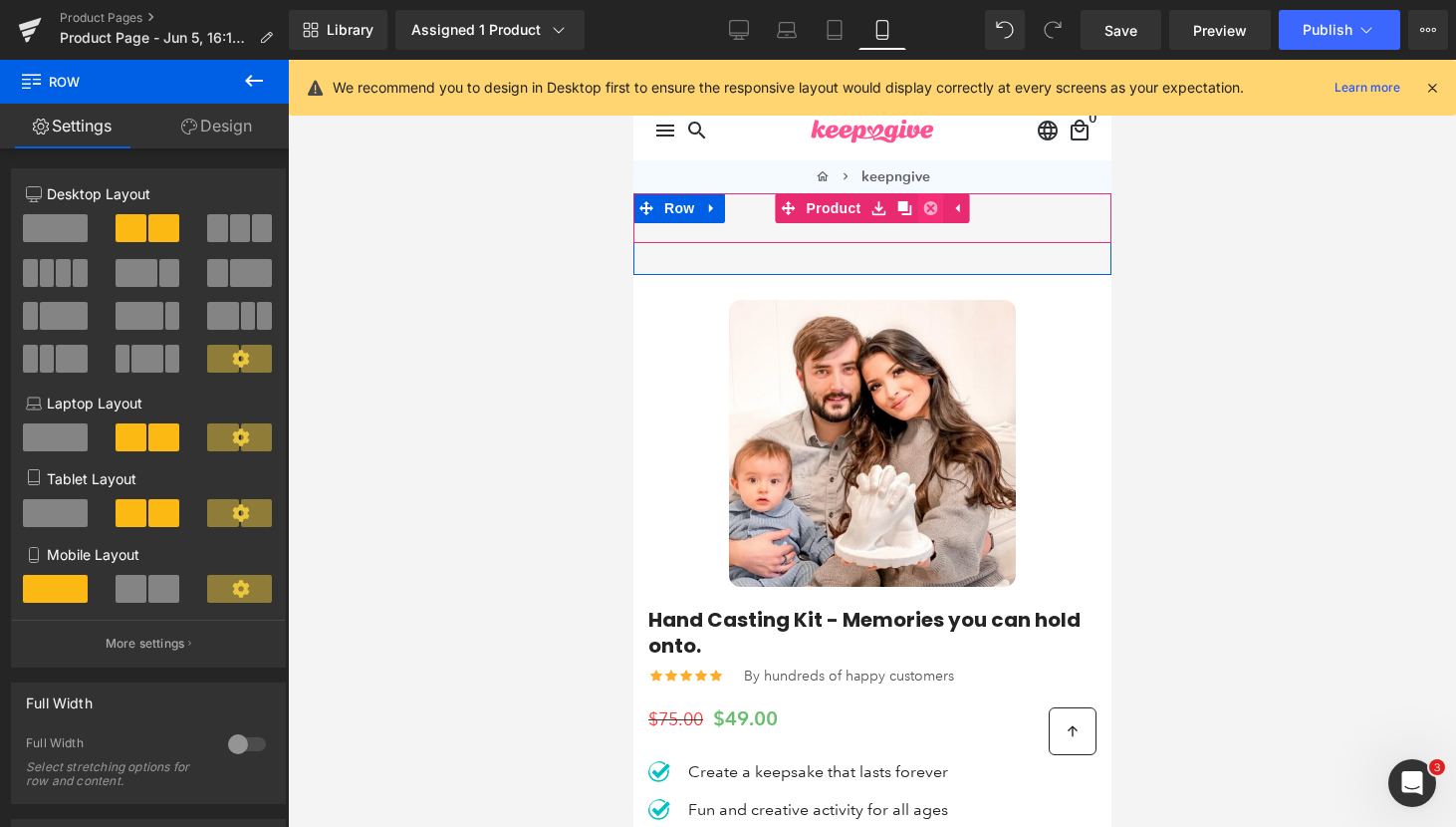 click 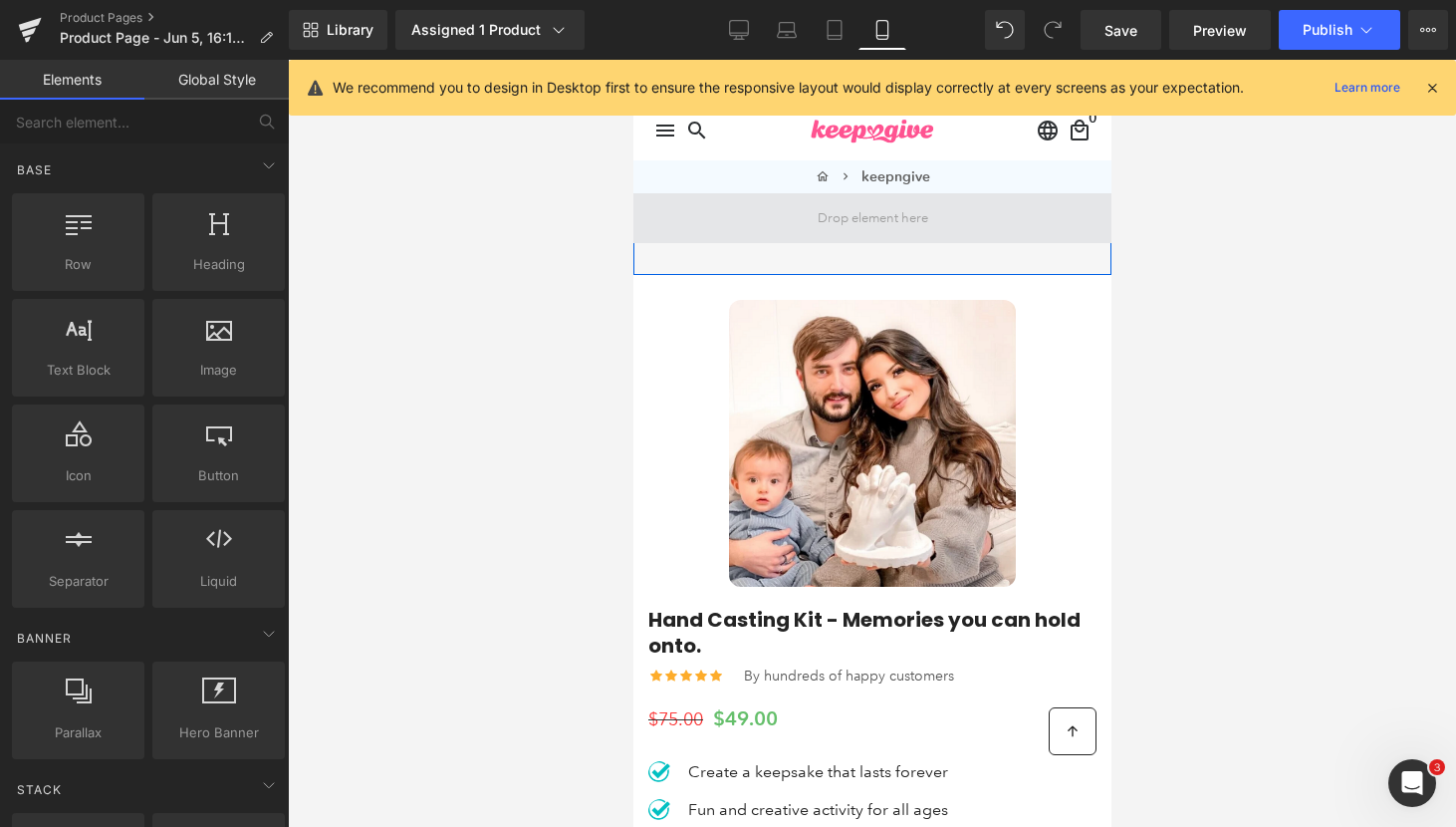 click at bounding box center (871, 218) 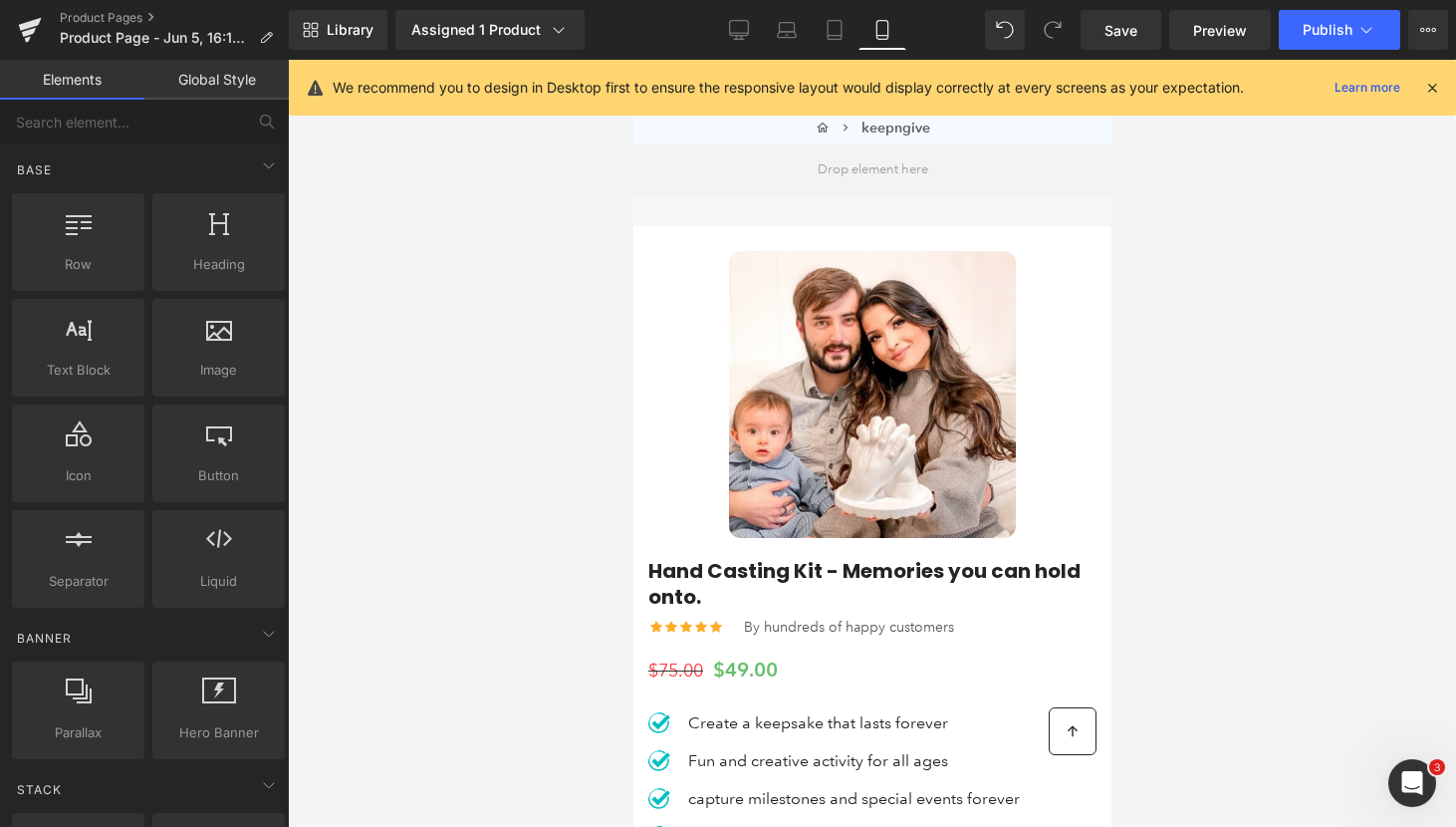 scroll, scrollTop: 0, scrollLeft: 0, axis: both 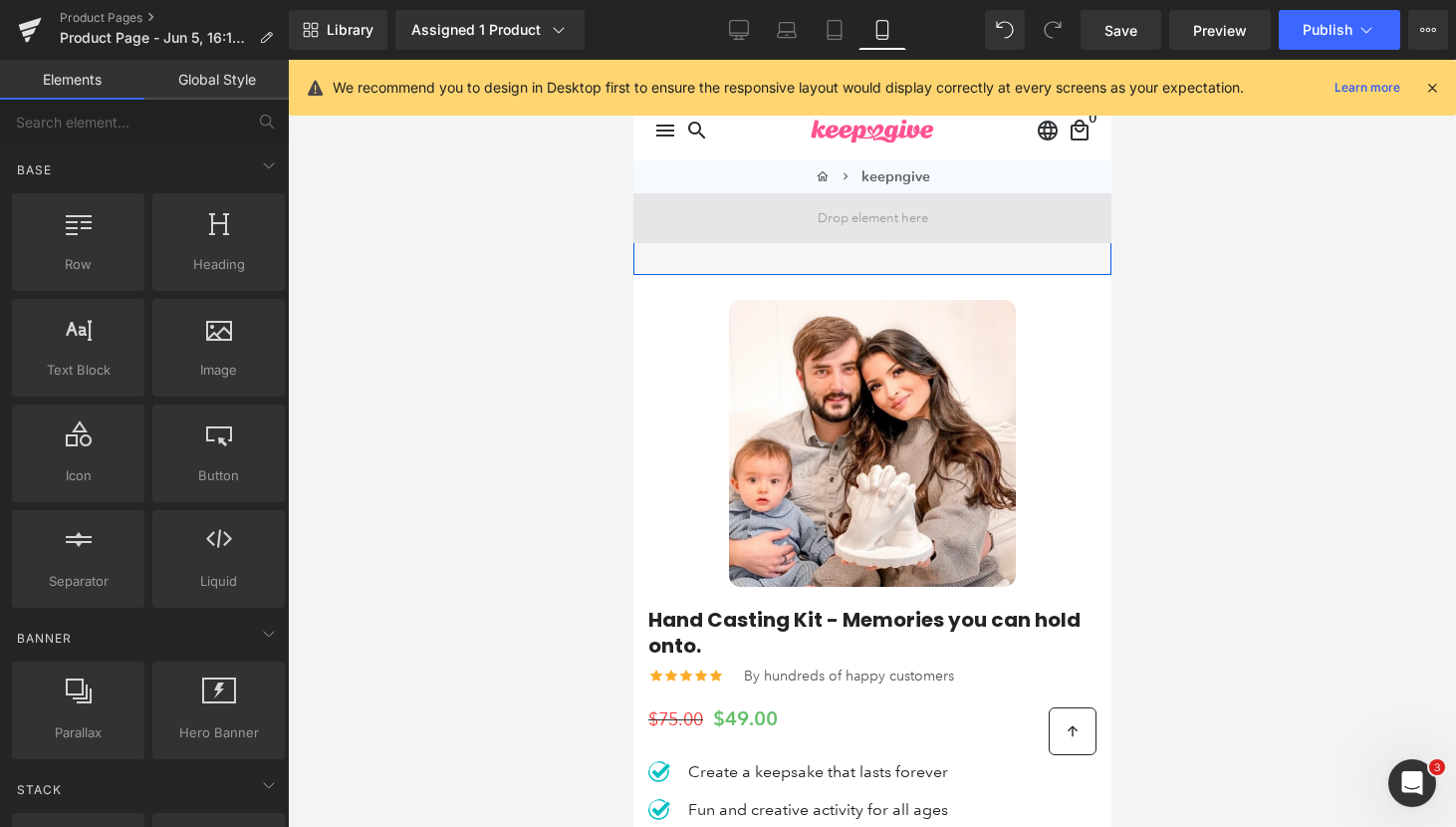 click at bounding box center [871, 218] 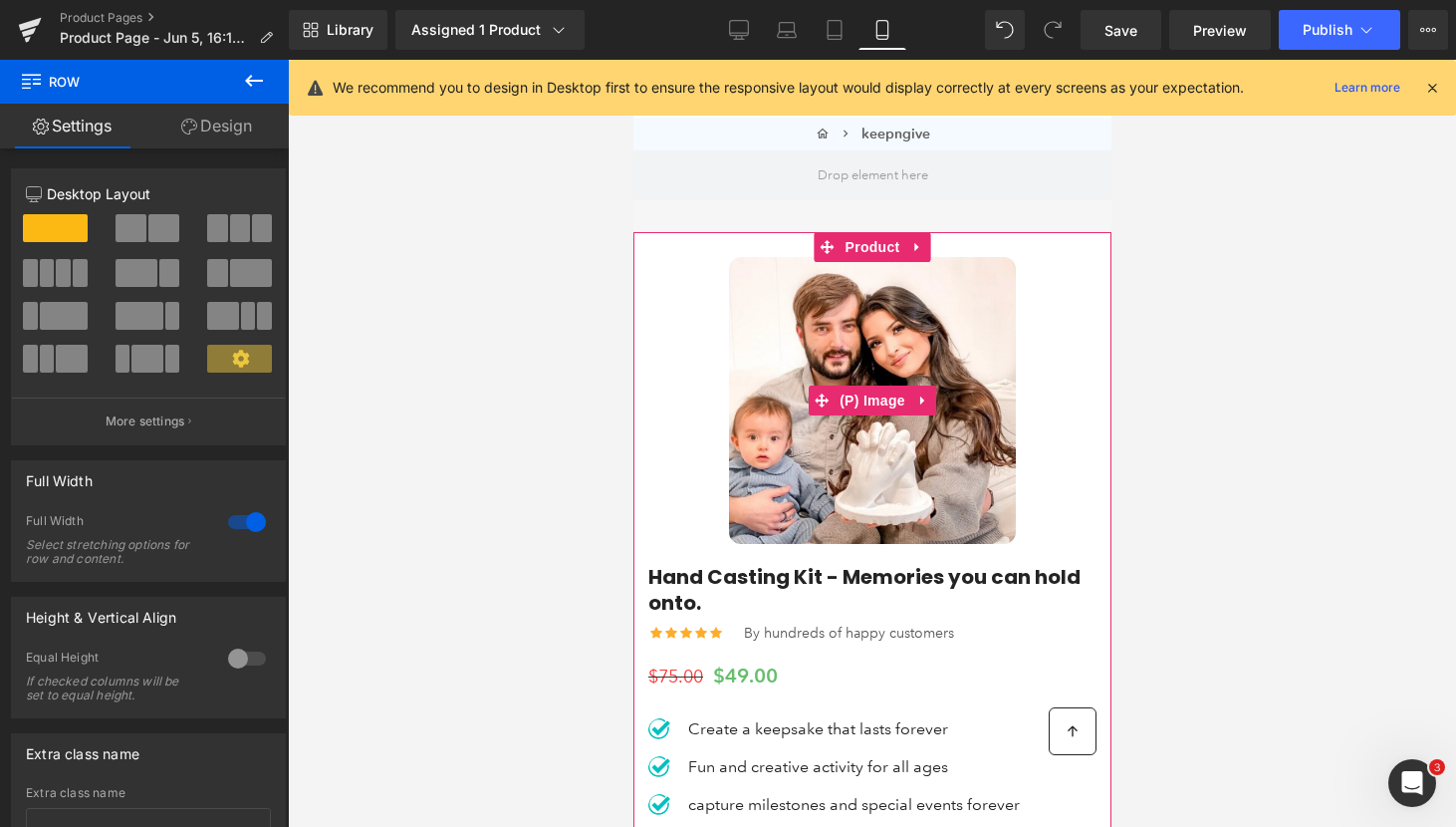scroll, scrollTop: 0, scrollLeft: 0, axis: both 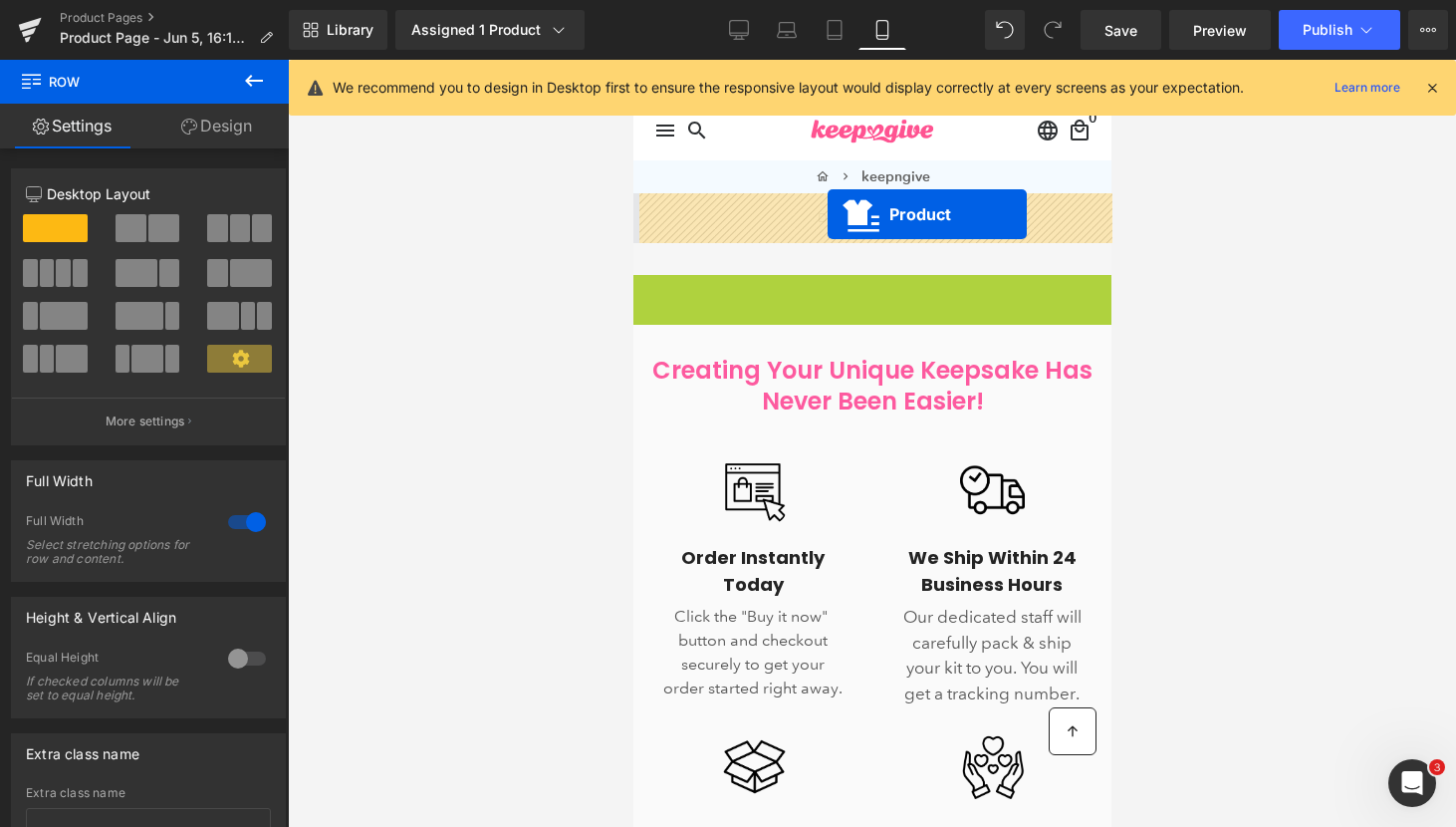 drag, startPoint x: 828, startPoint y: 288, endPoint x: 827, endPoint y: 214, distance: 74.00676 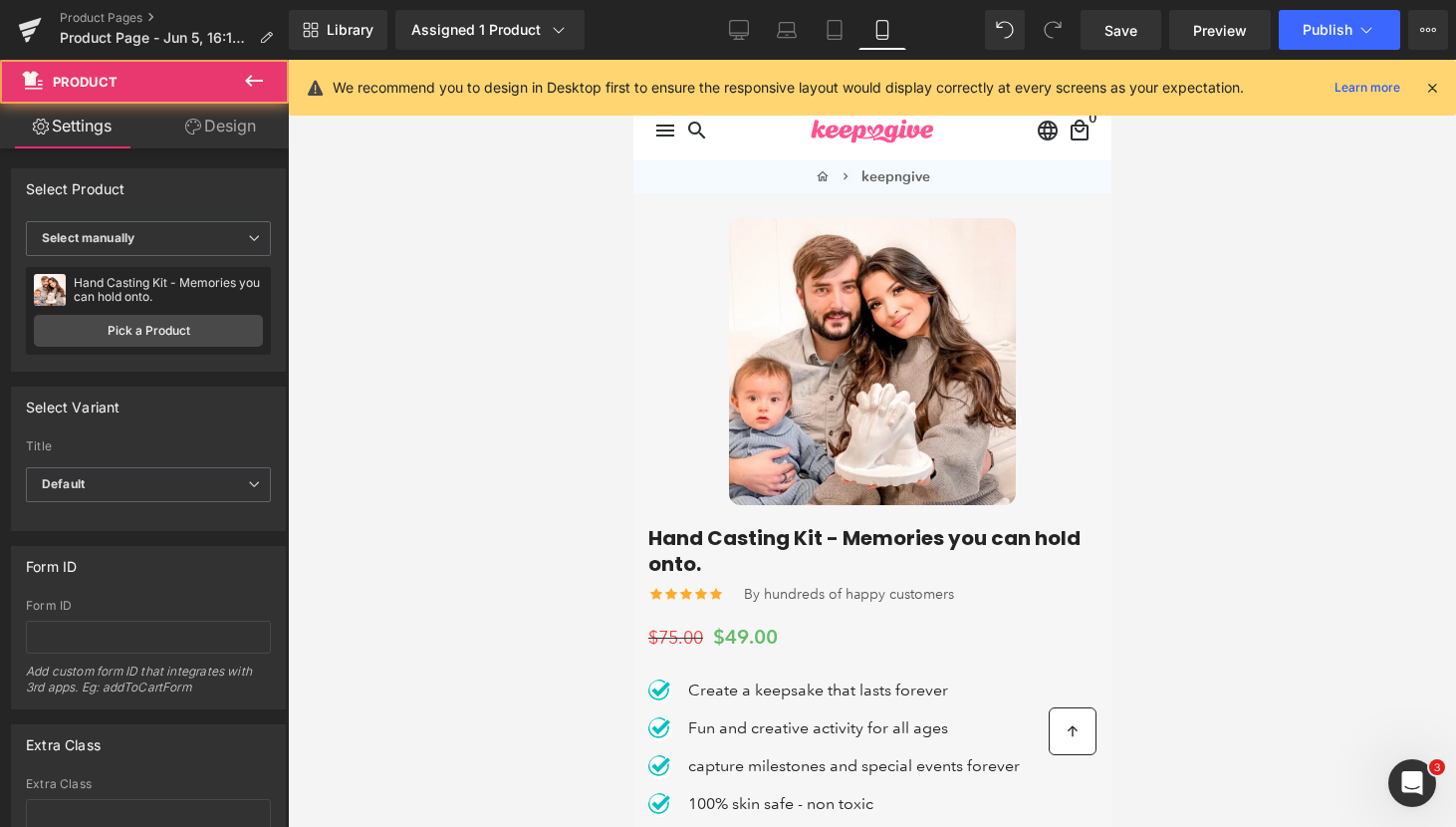 click at bounding box center [871, 443] 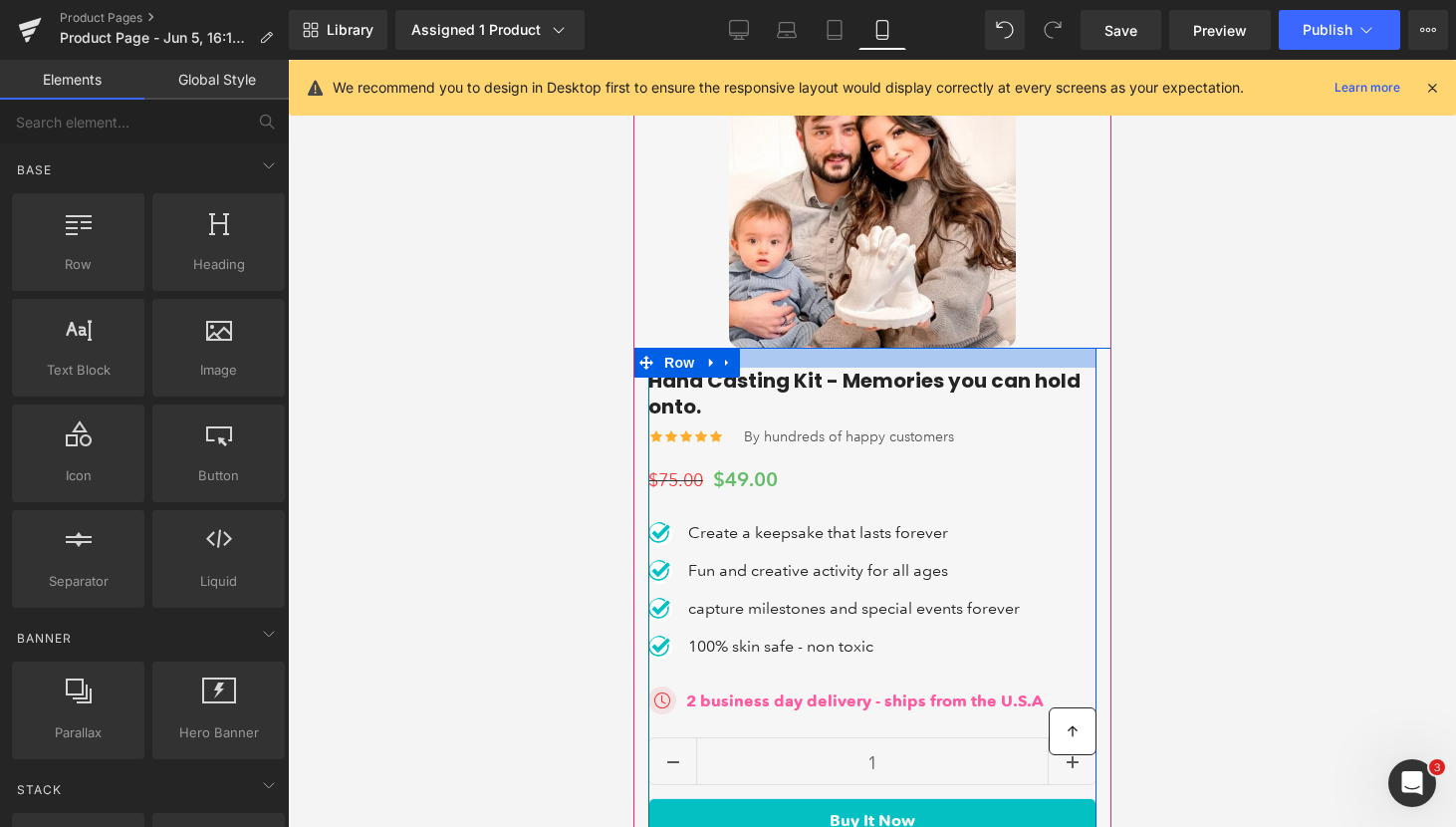 scroll, scrollTop: 338, scrollLeft: 0, axis: vertical 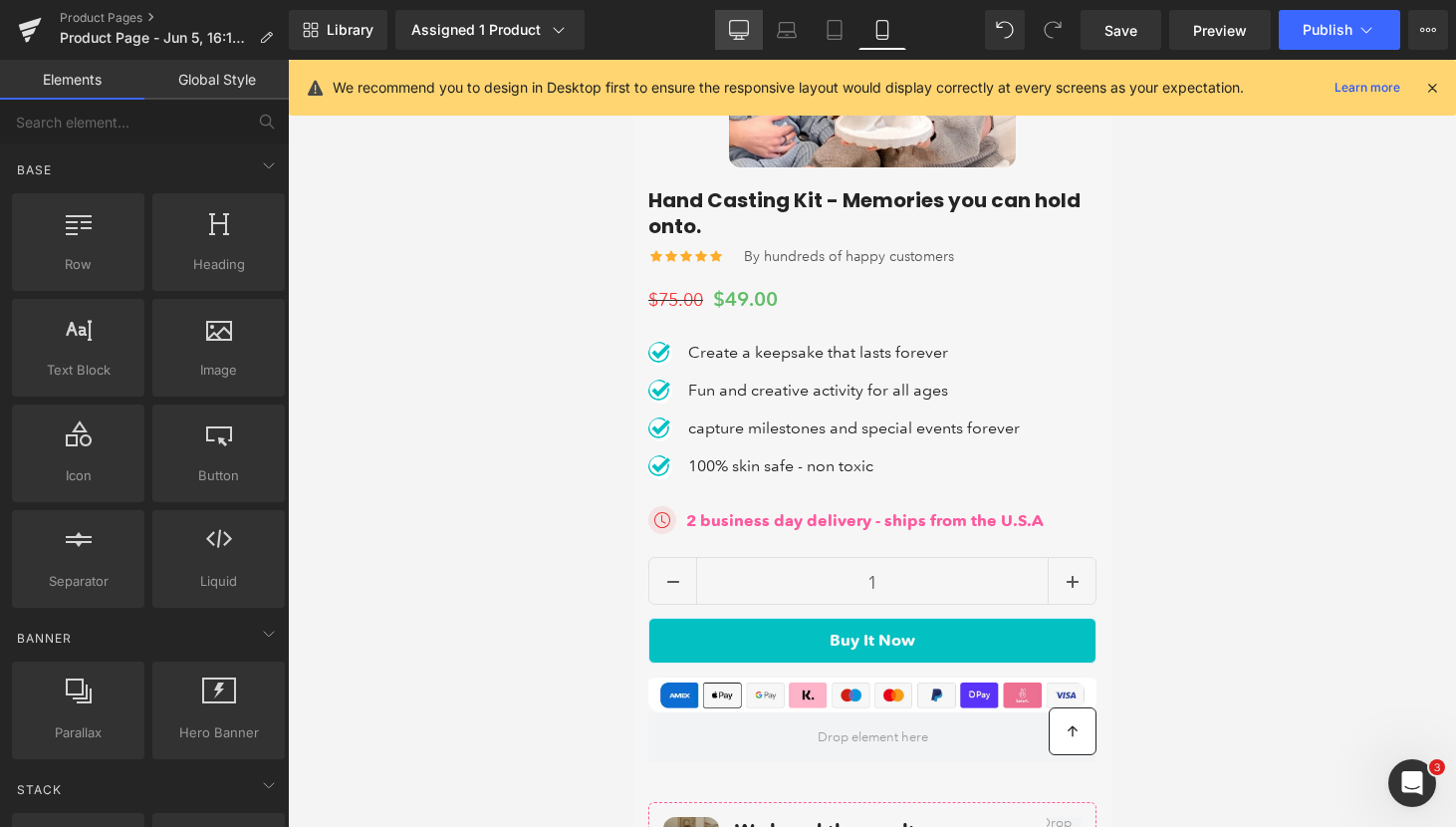 click 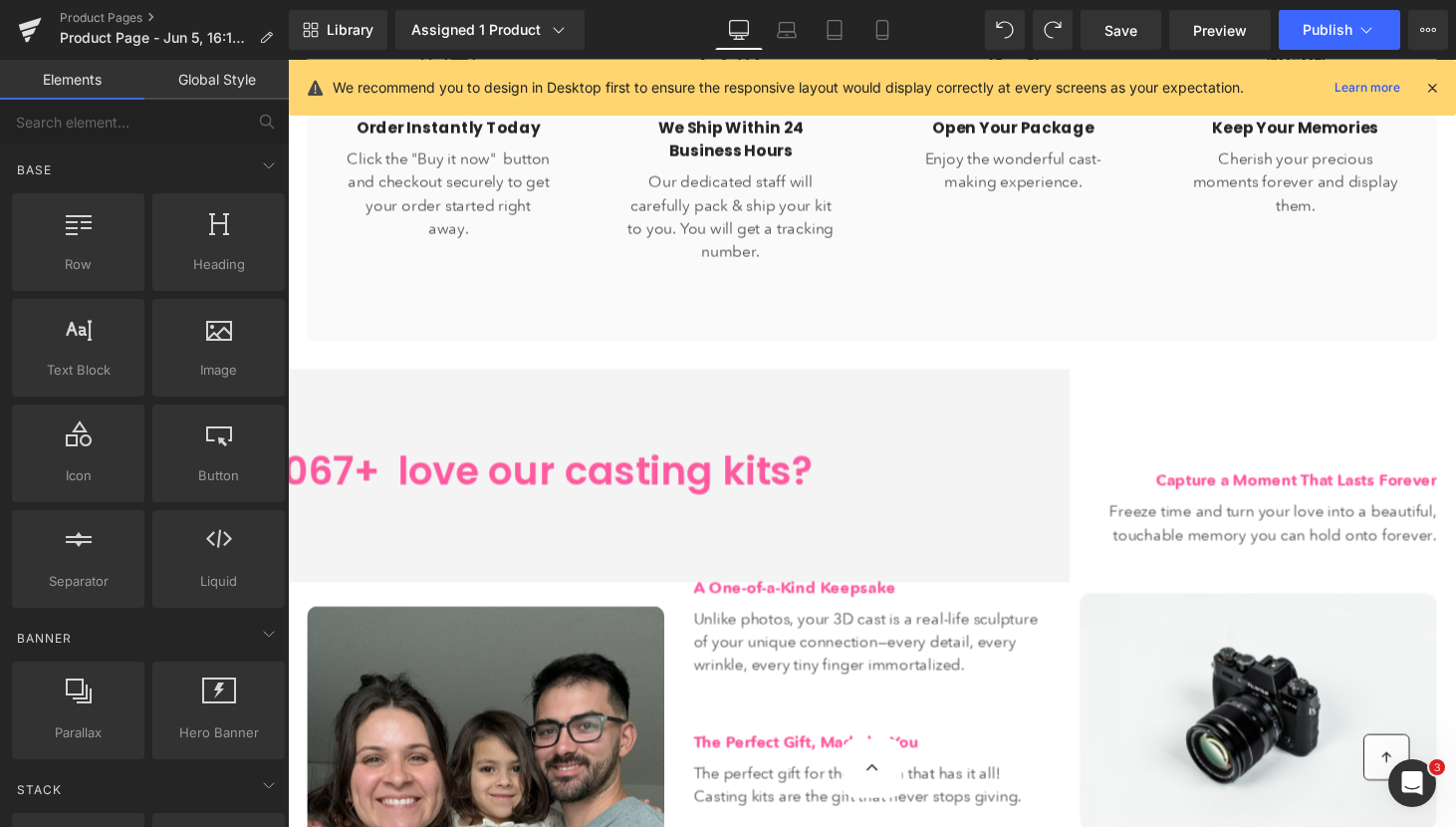 scroll, scrollTop: 1560, scrollLeft: 0, axis: vertical 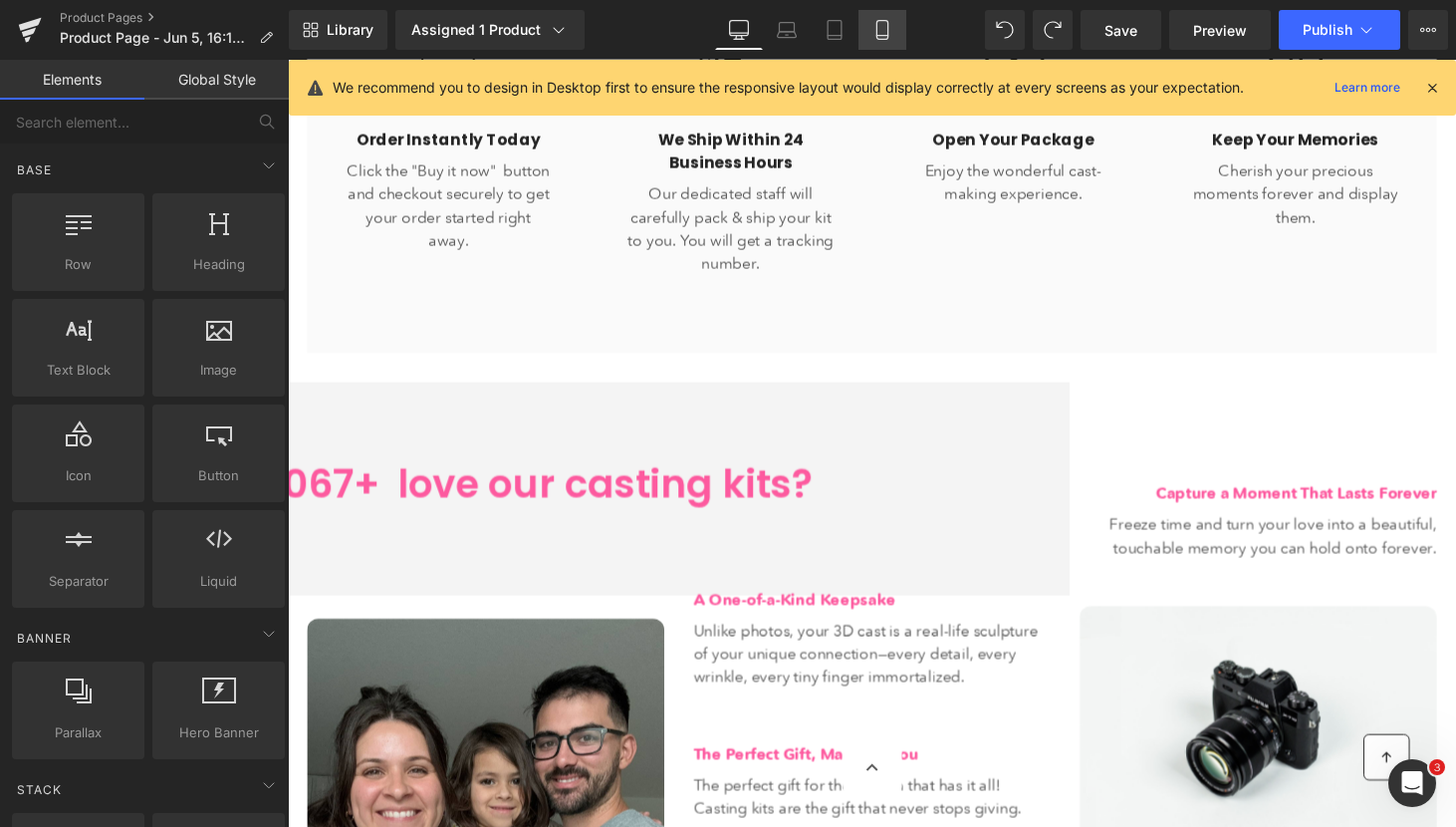 click 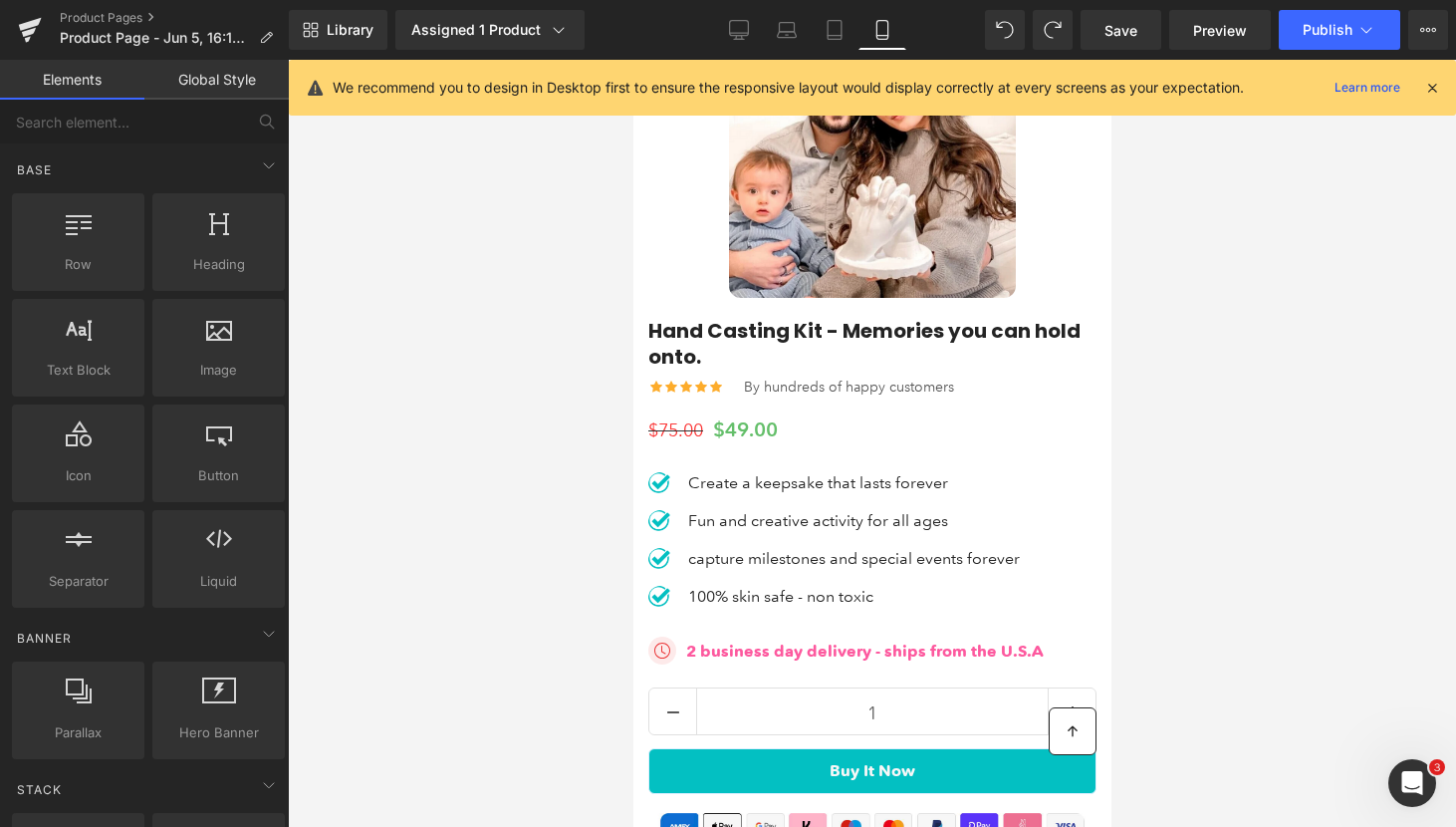 scroll, scrollTop: 0, scrollLeft: 0, axis: both 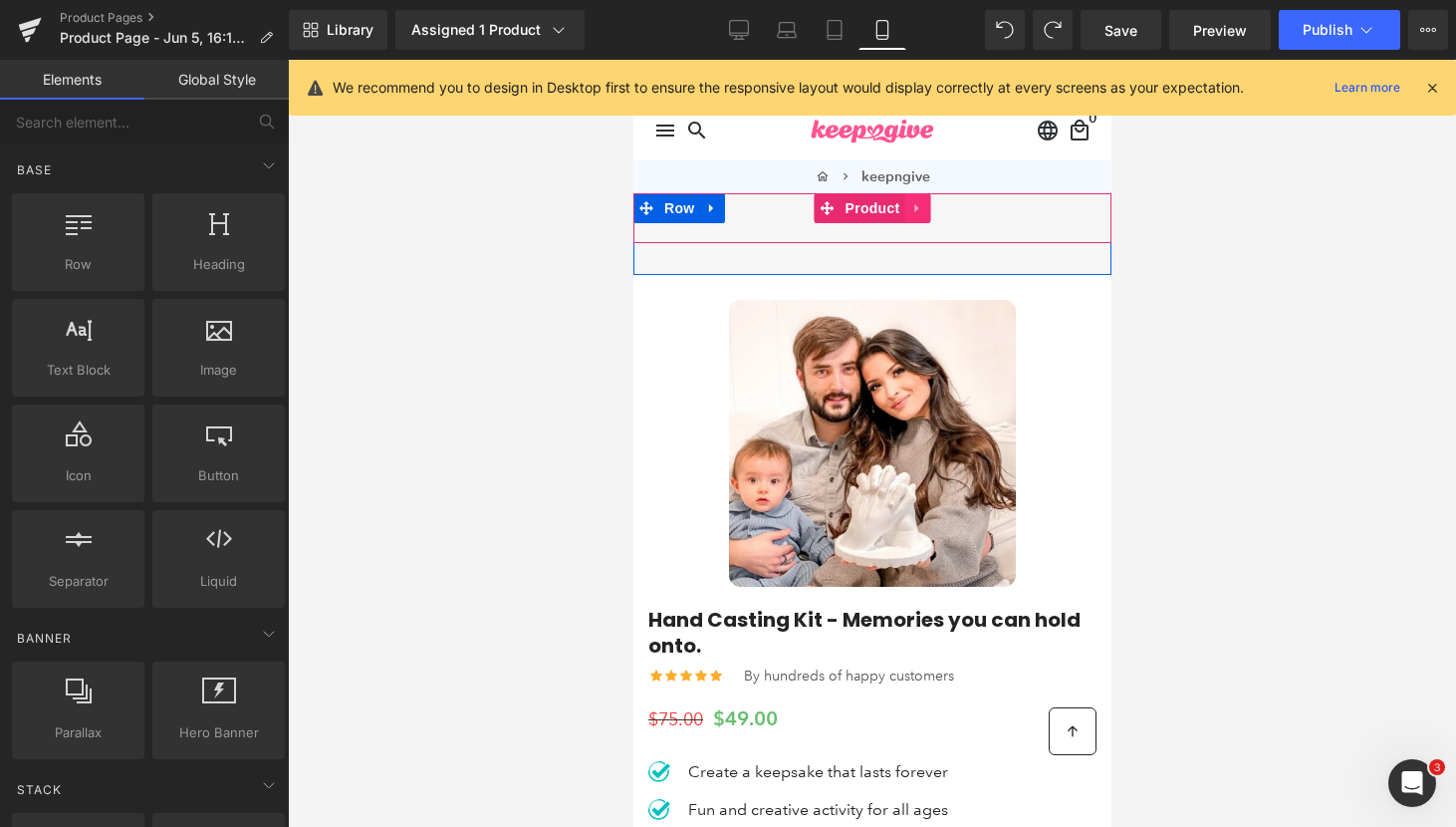 click 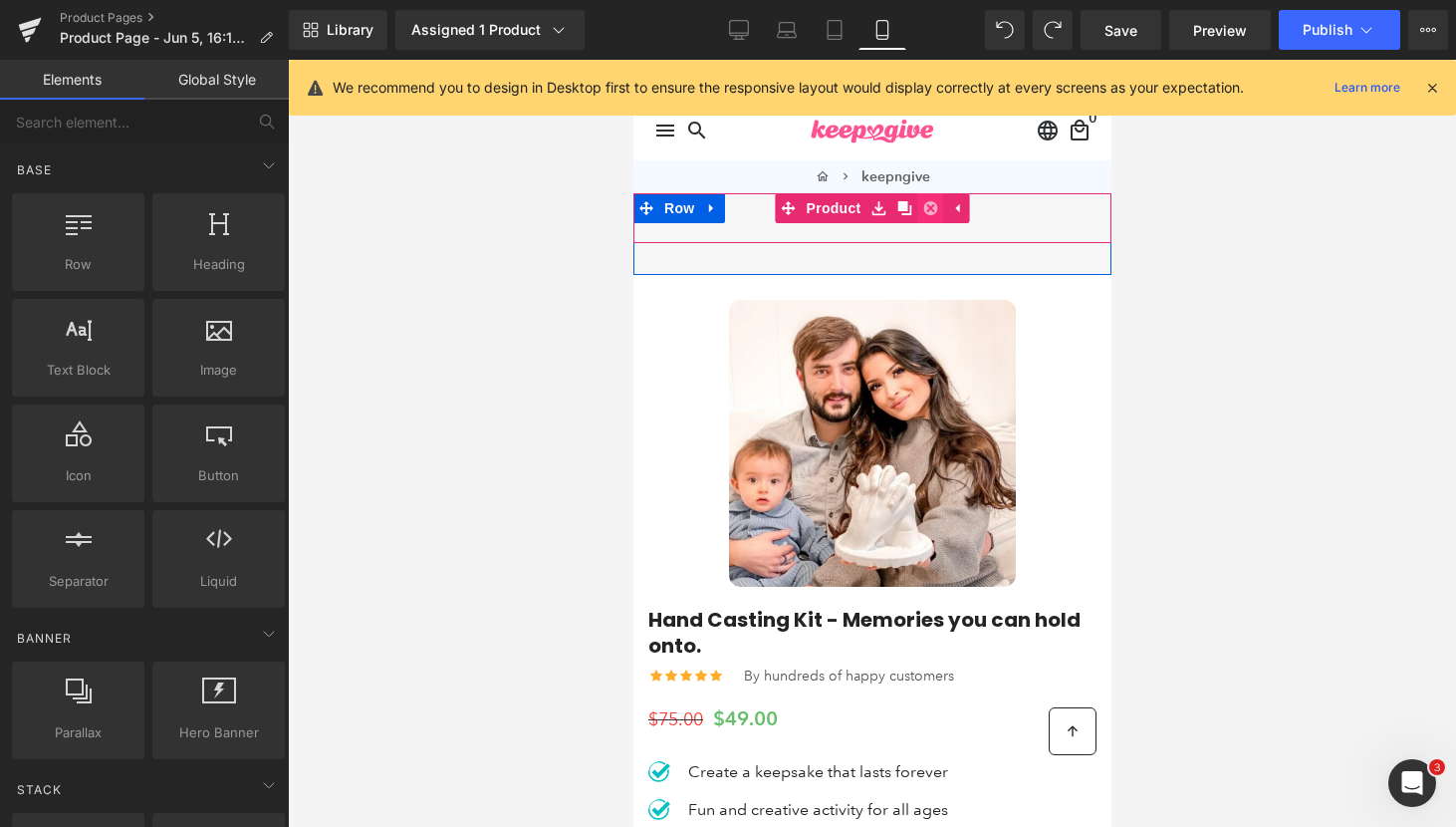 click 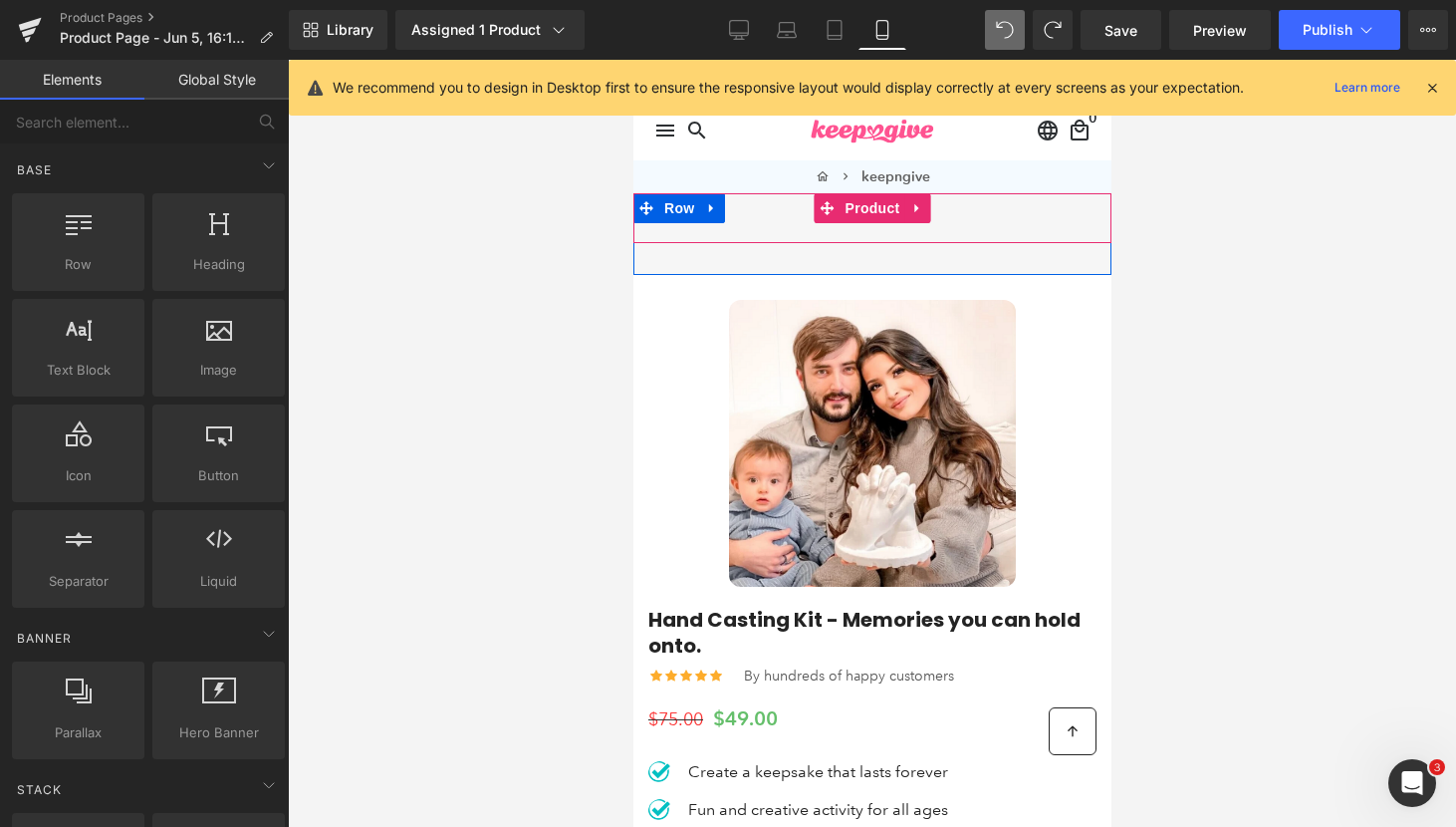 click on "Image
Image
Free Shipping
Text Block         On oders over $70 Text Block
Icon List
Image
Money-back guarantee
Text Block         30- day refund or replacement Text Block
Icon List
Row
Row" at bounding box center (871, 218) 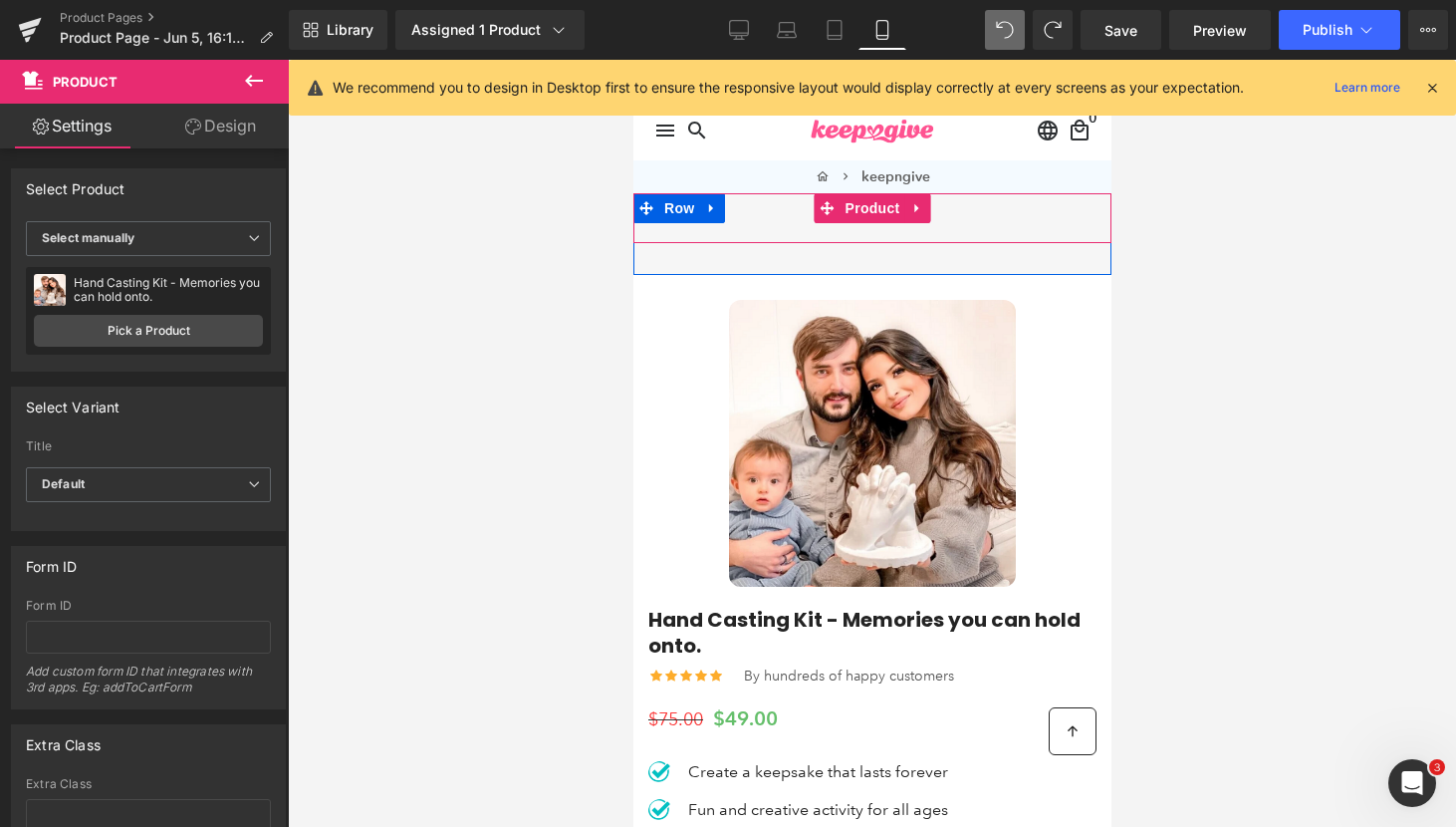 click on "Design" at bounding box center [220, 126] 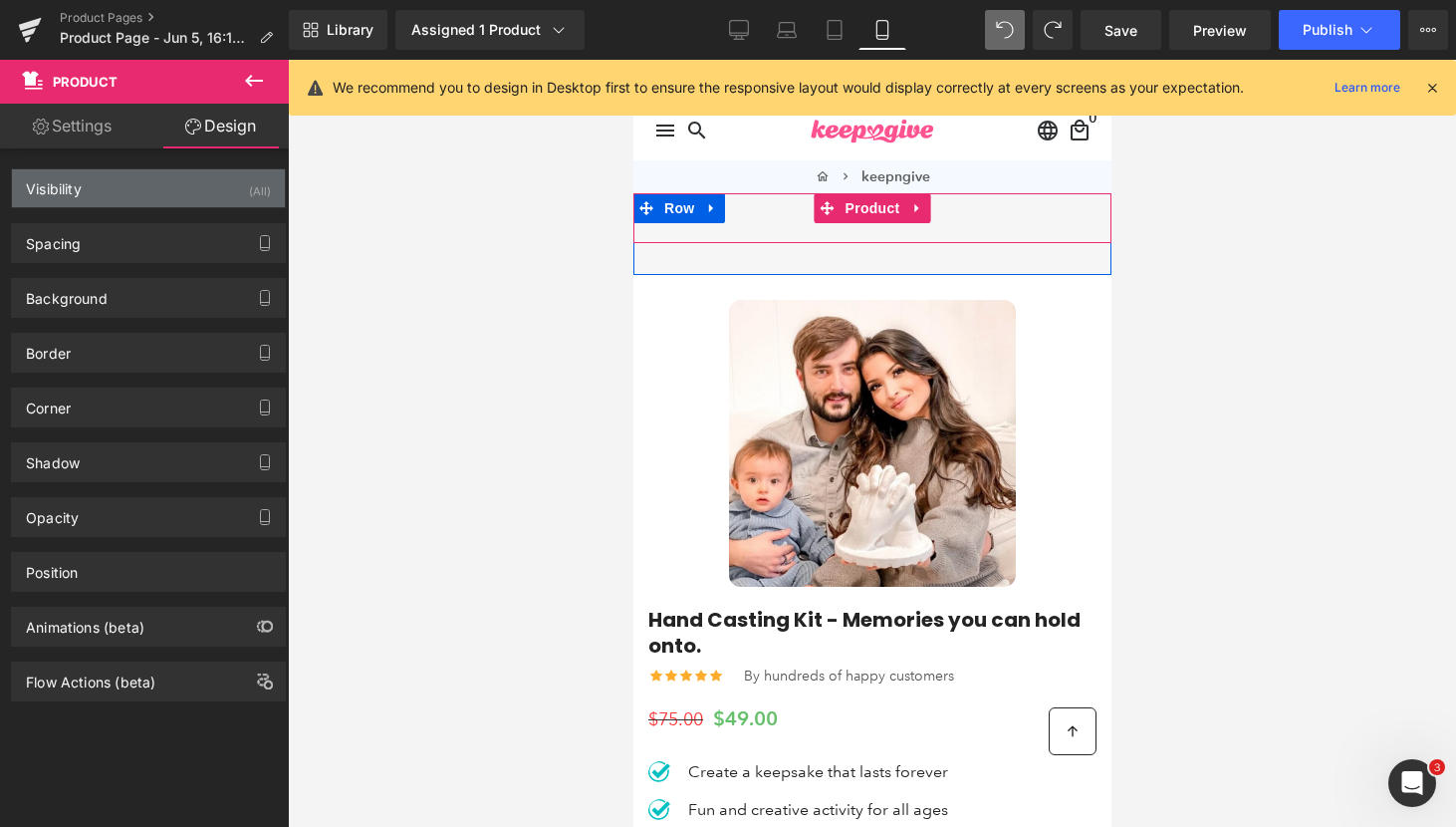 click on "(All)" at bounding box center (260, 185) 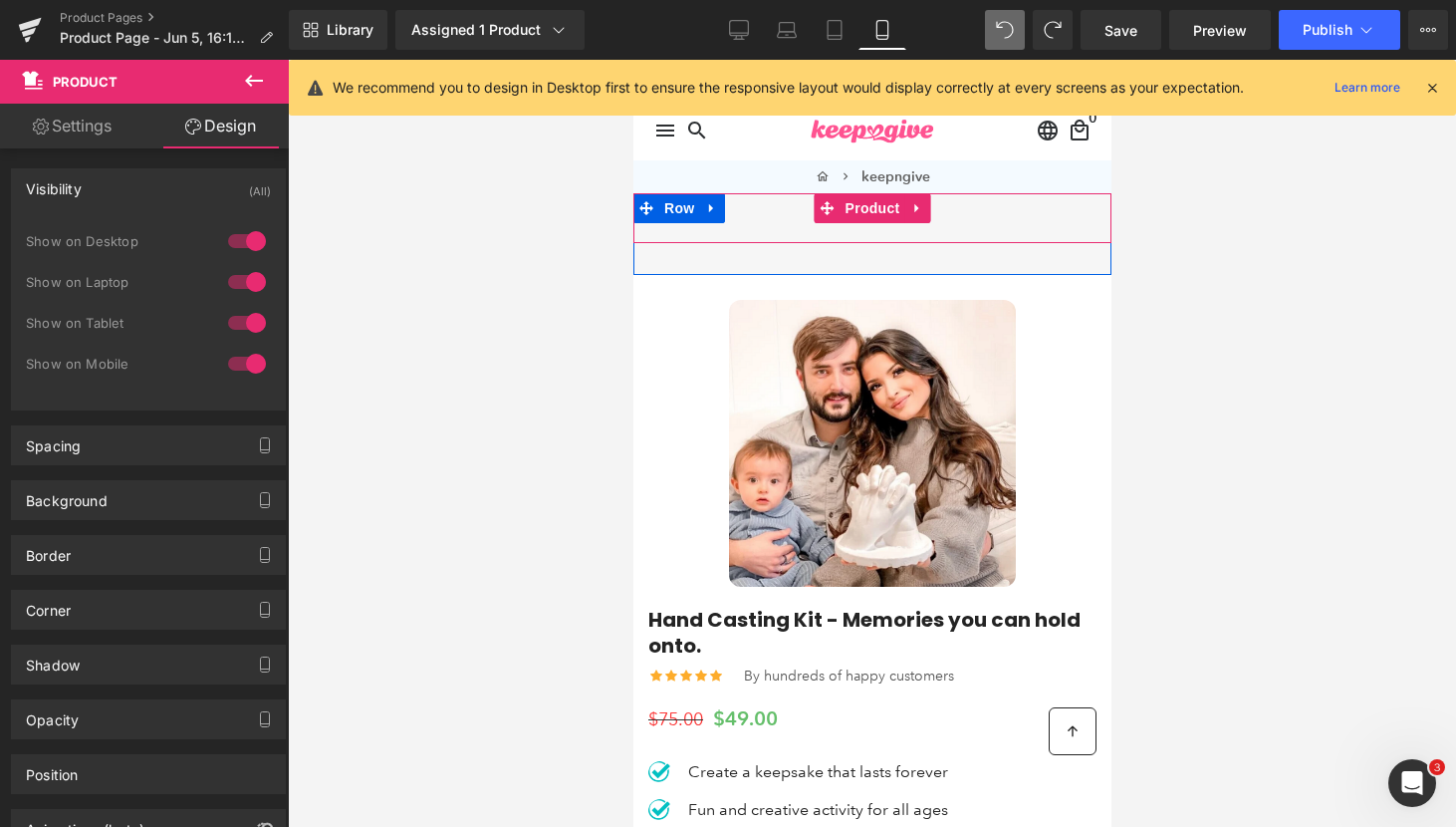 click at bounding box center [247, 364] 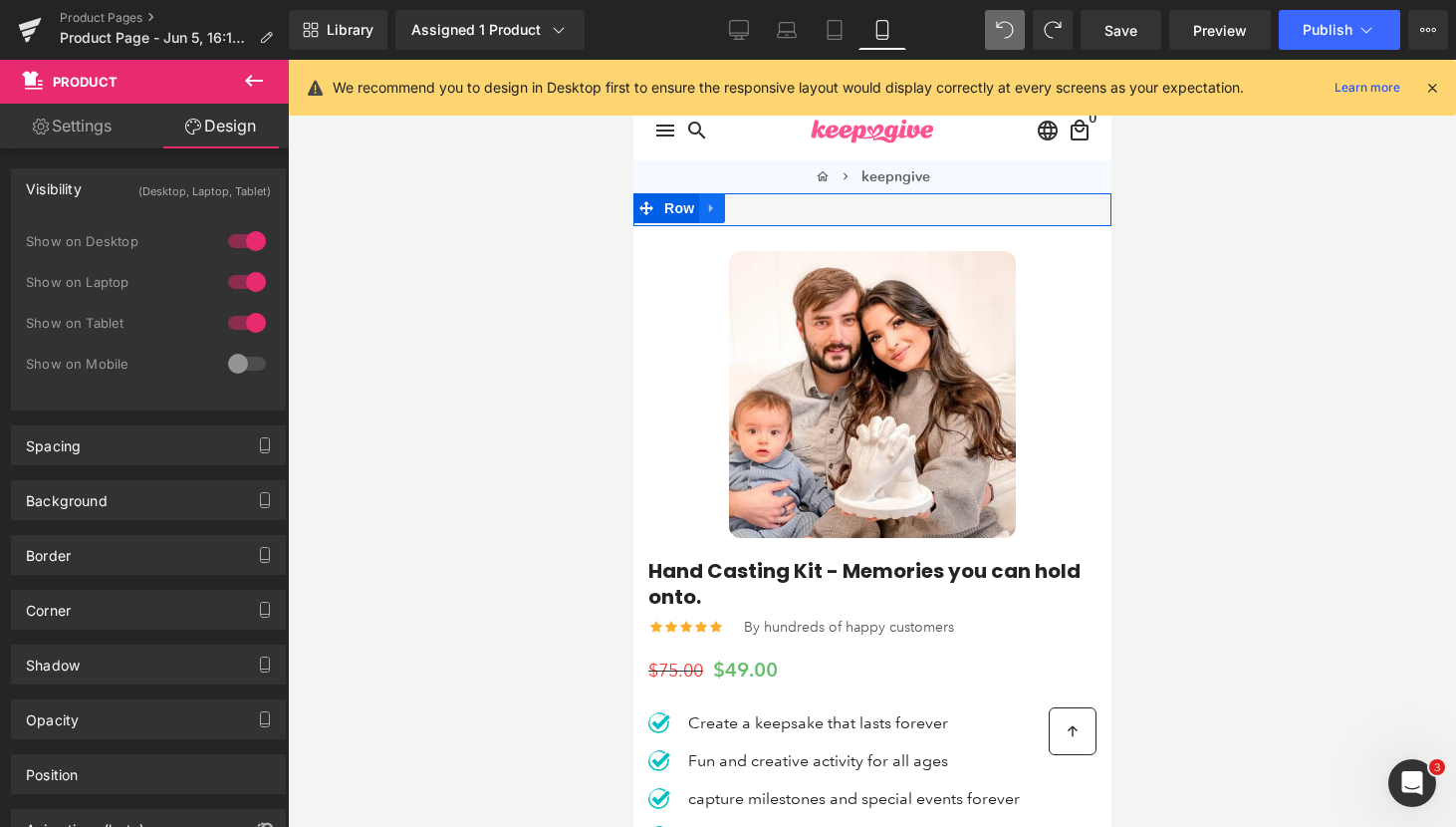 click 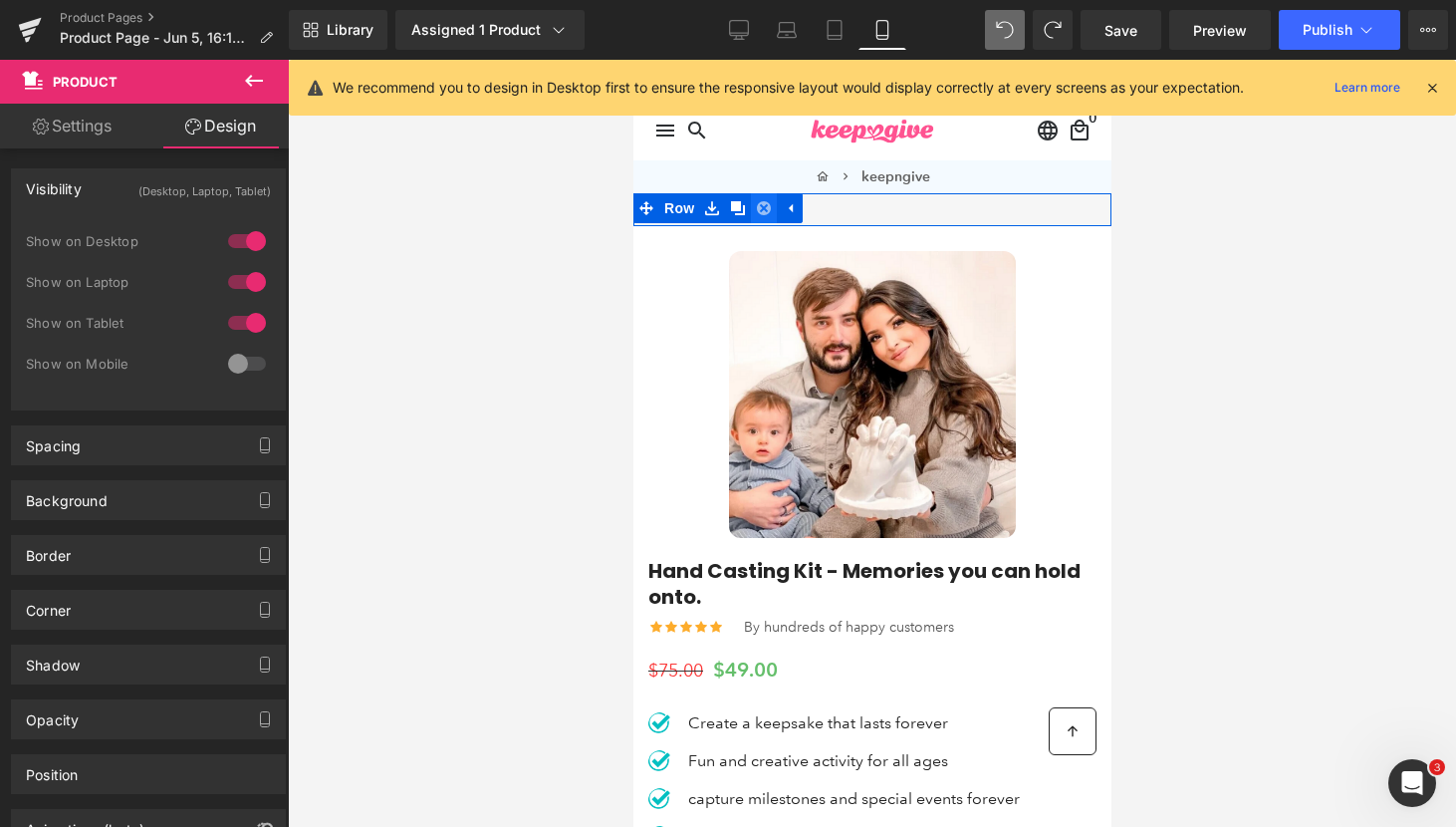 click 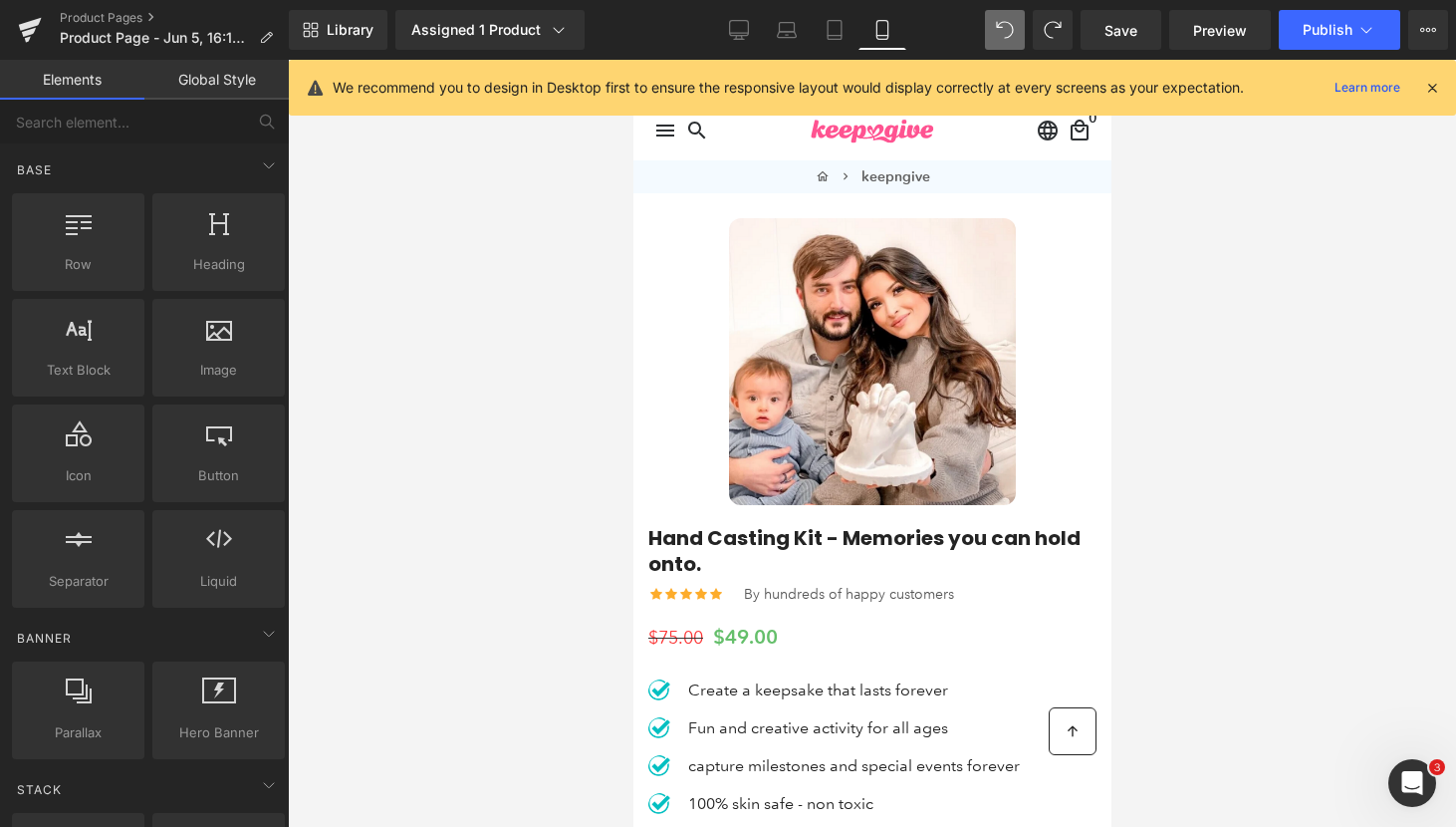 click at bounding box center [871, 443] 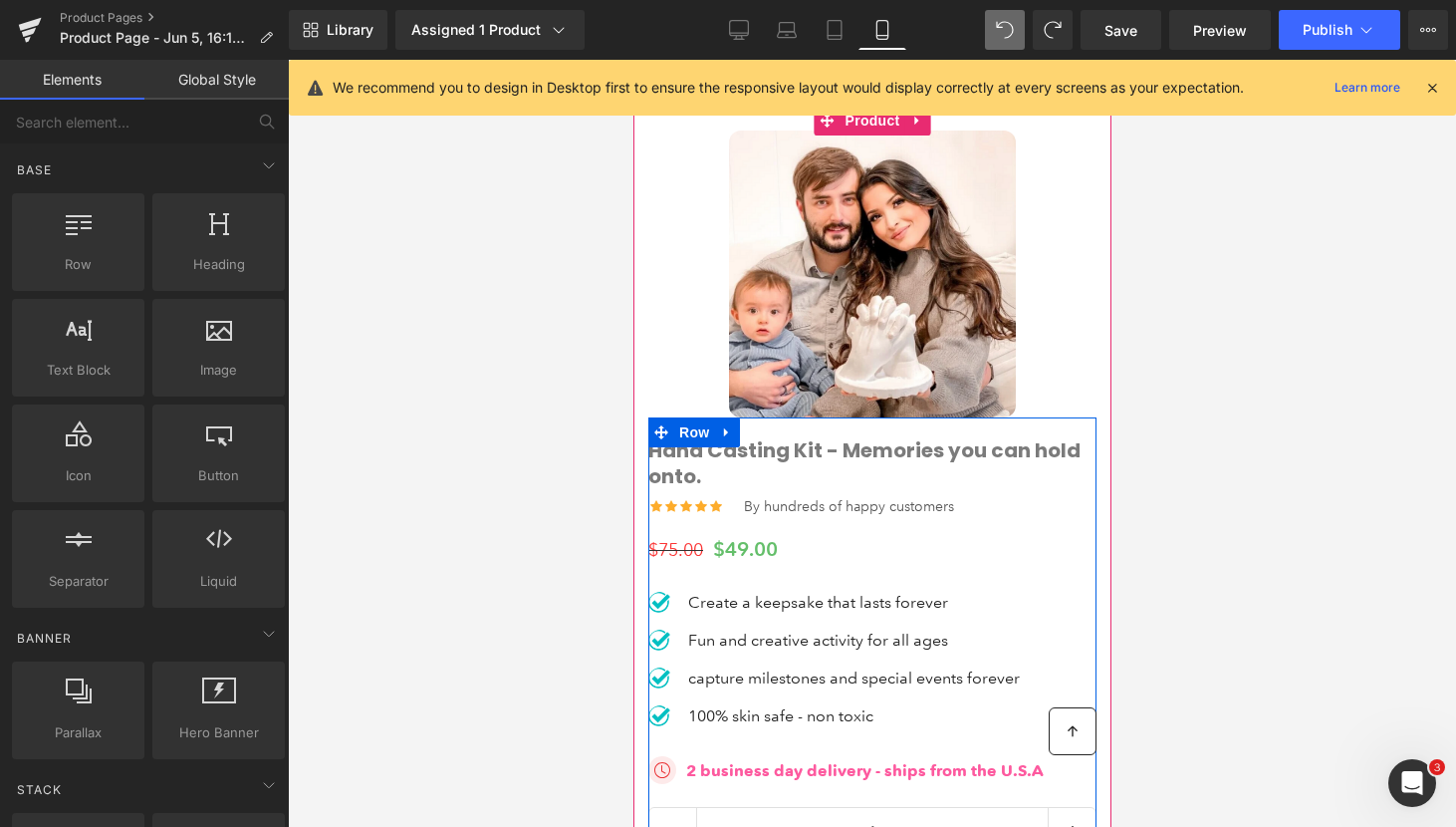 scroll, scrollTop: 0, scrollLeft: 0, axis: both 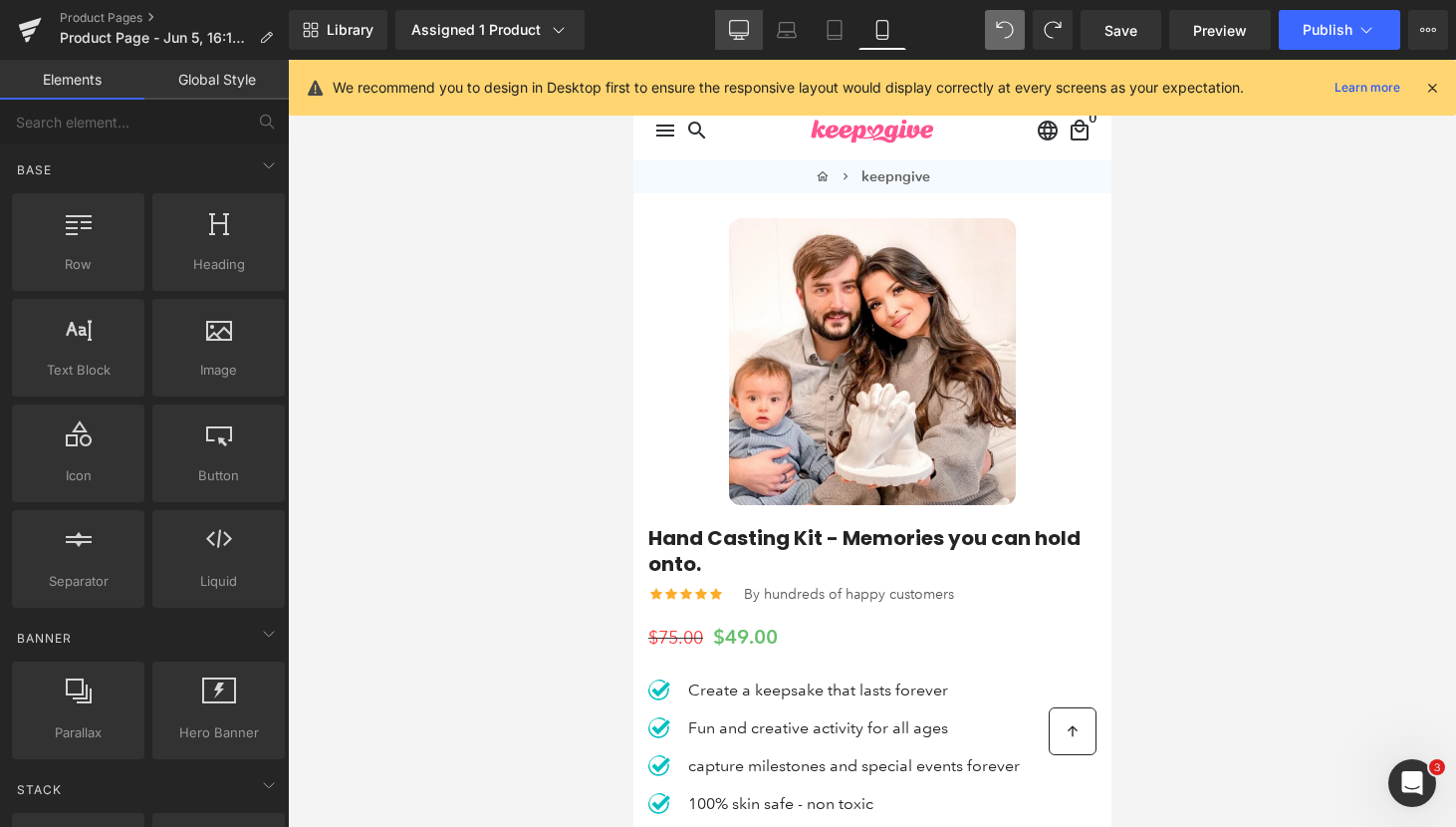 click 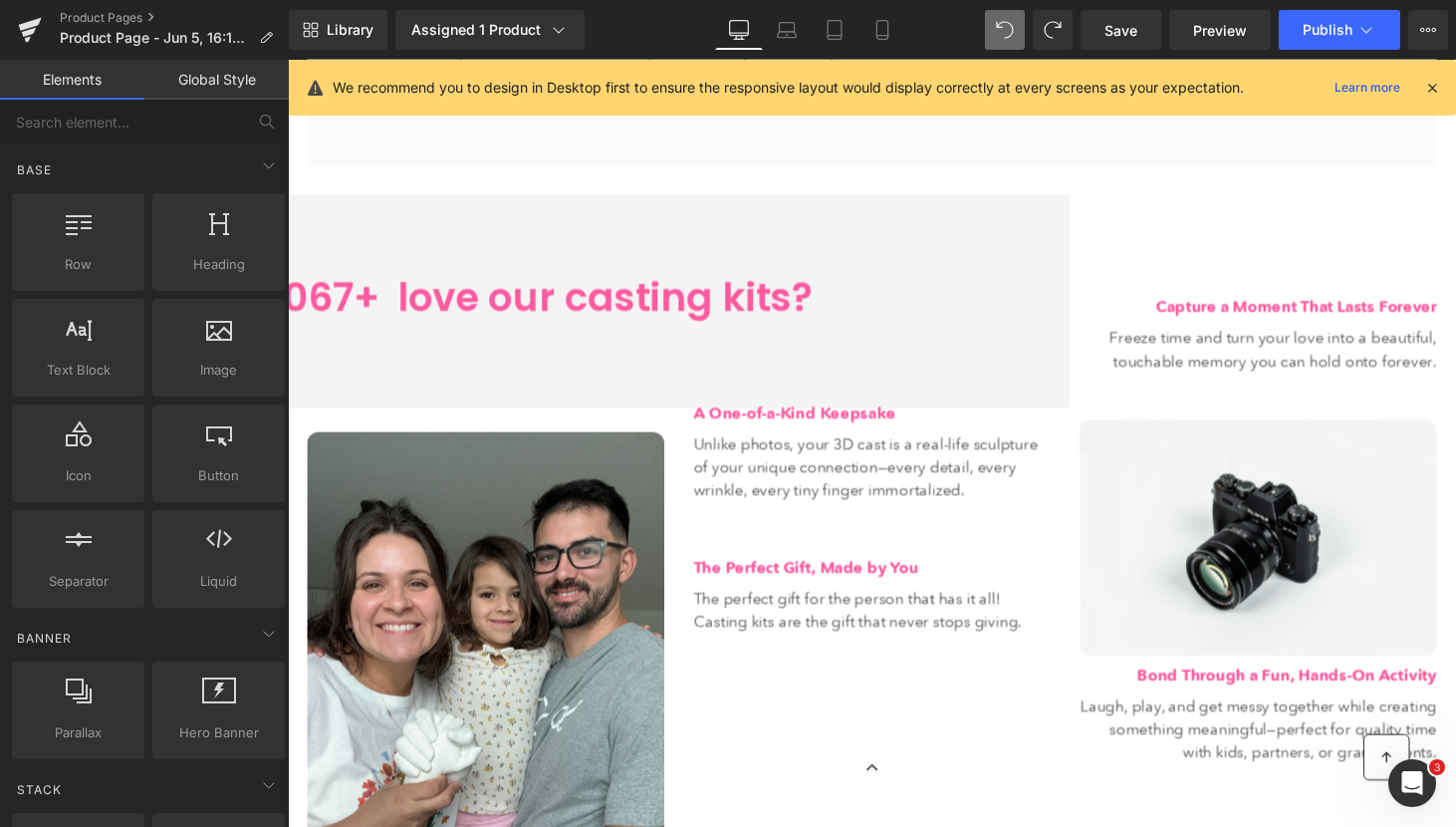 scroll, scrollTop: 0, scrollLeft: 0, axis: both 